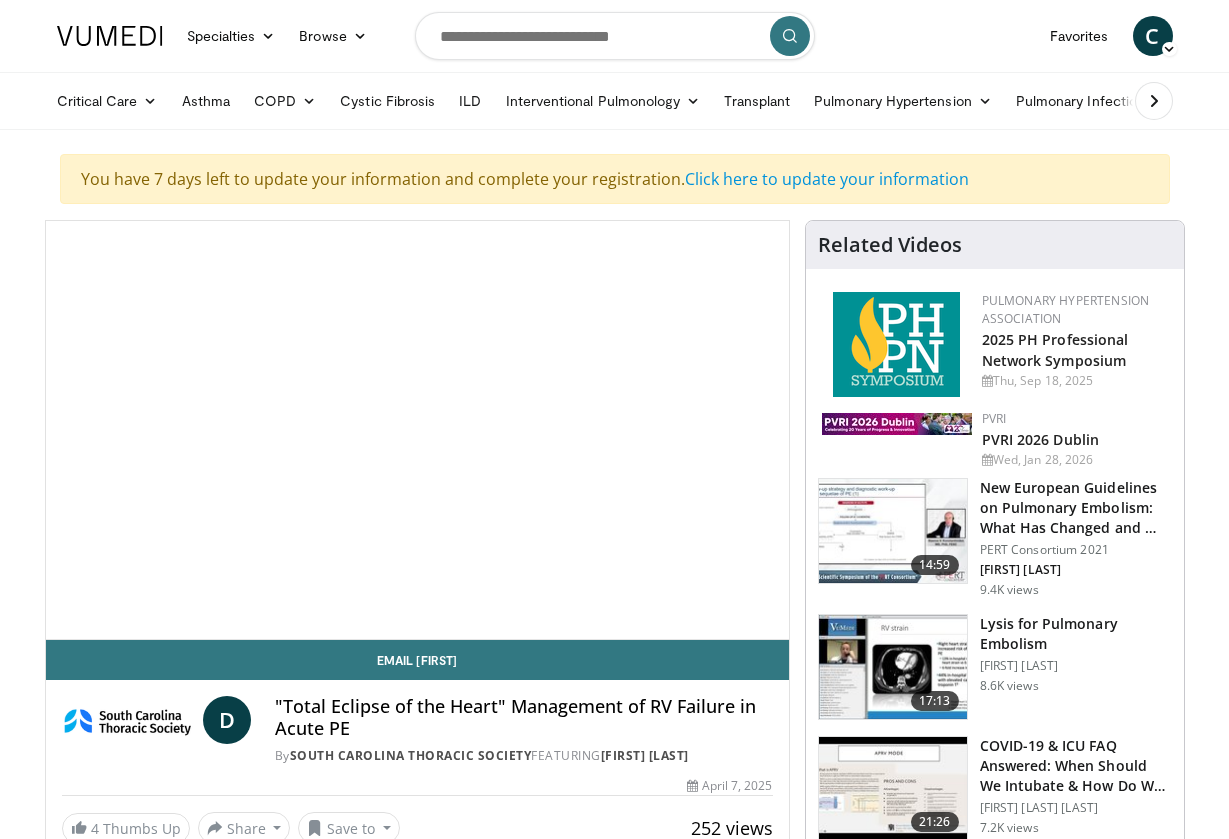 scroll, scrollTop: 0, scrollLeft: 0, axis: both 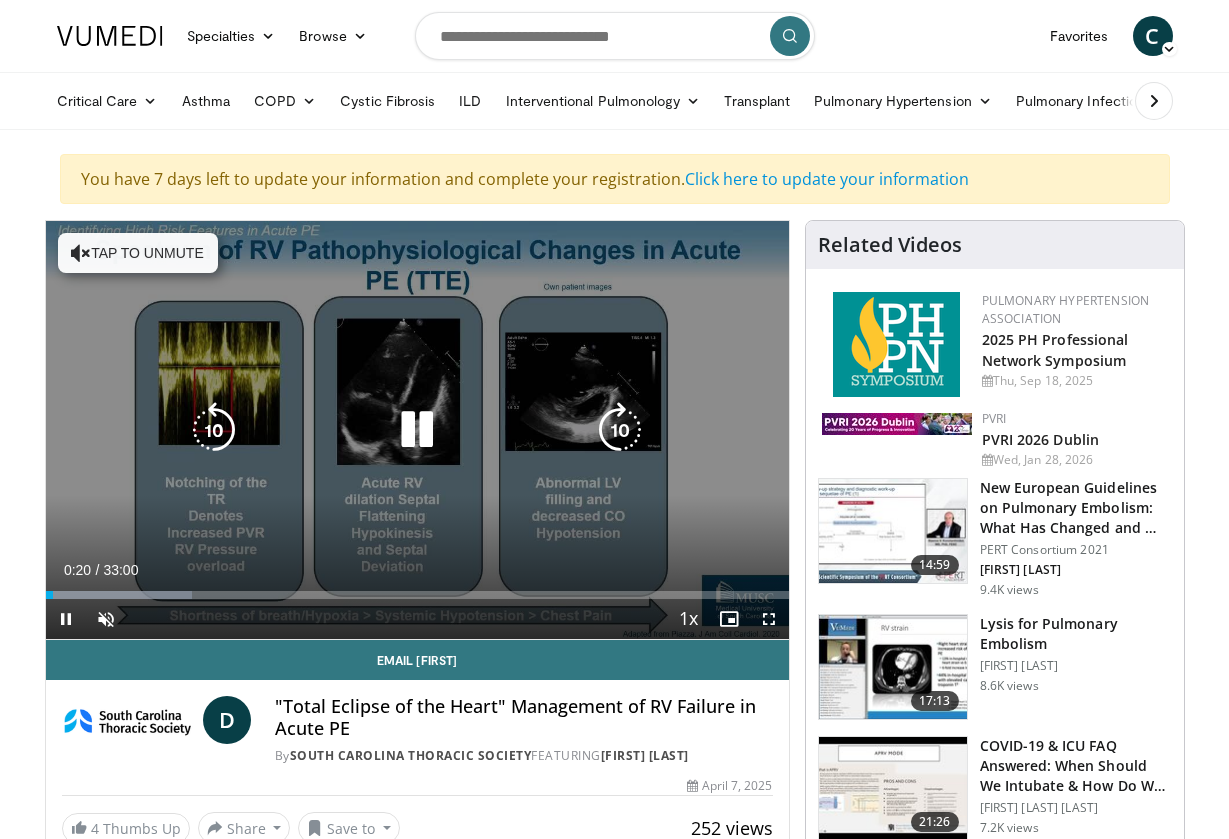 click at bounding box center (417, 430) 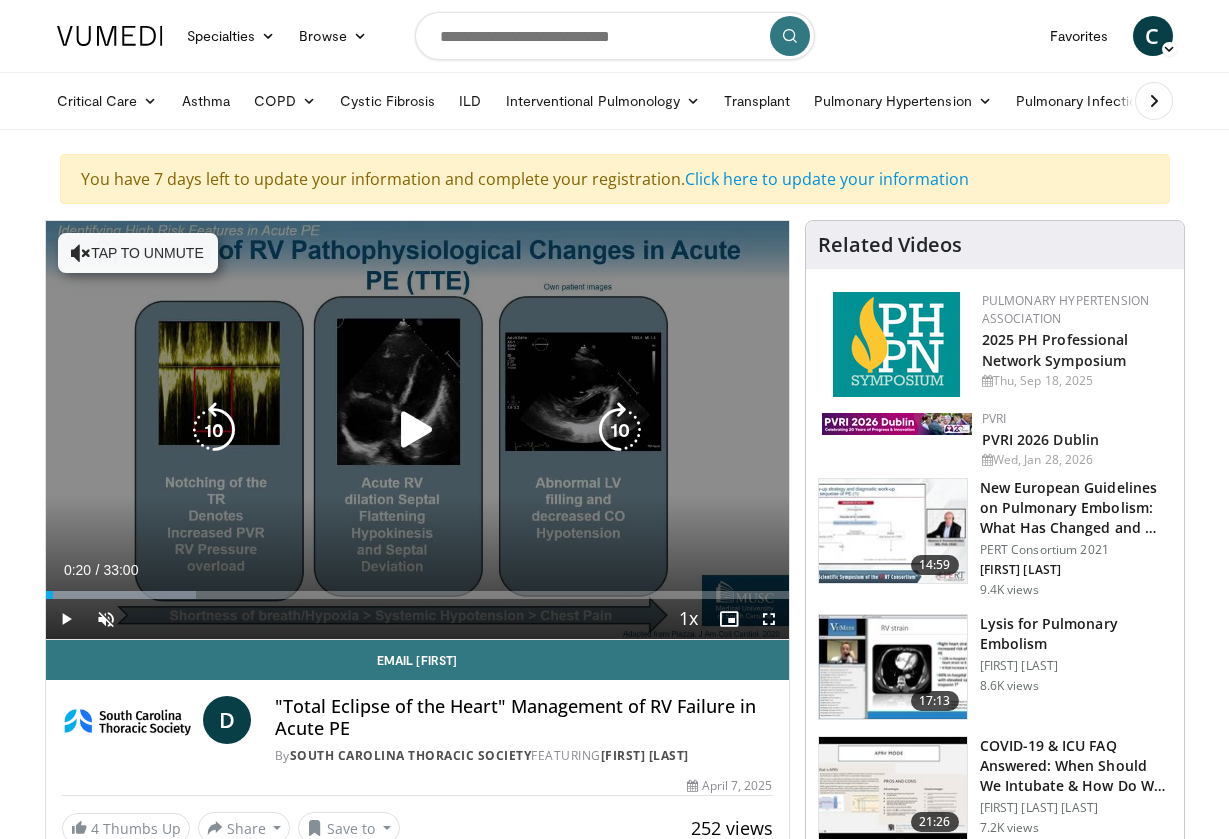 click at bounding box center [417, 430] 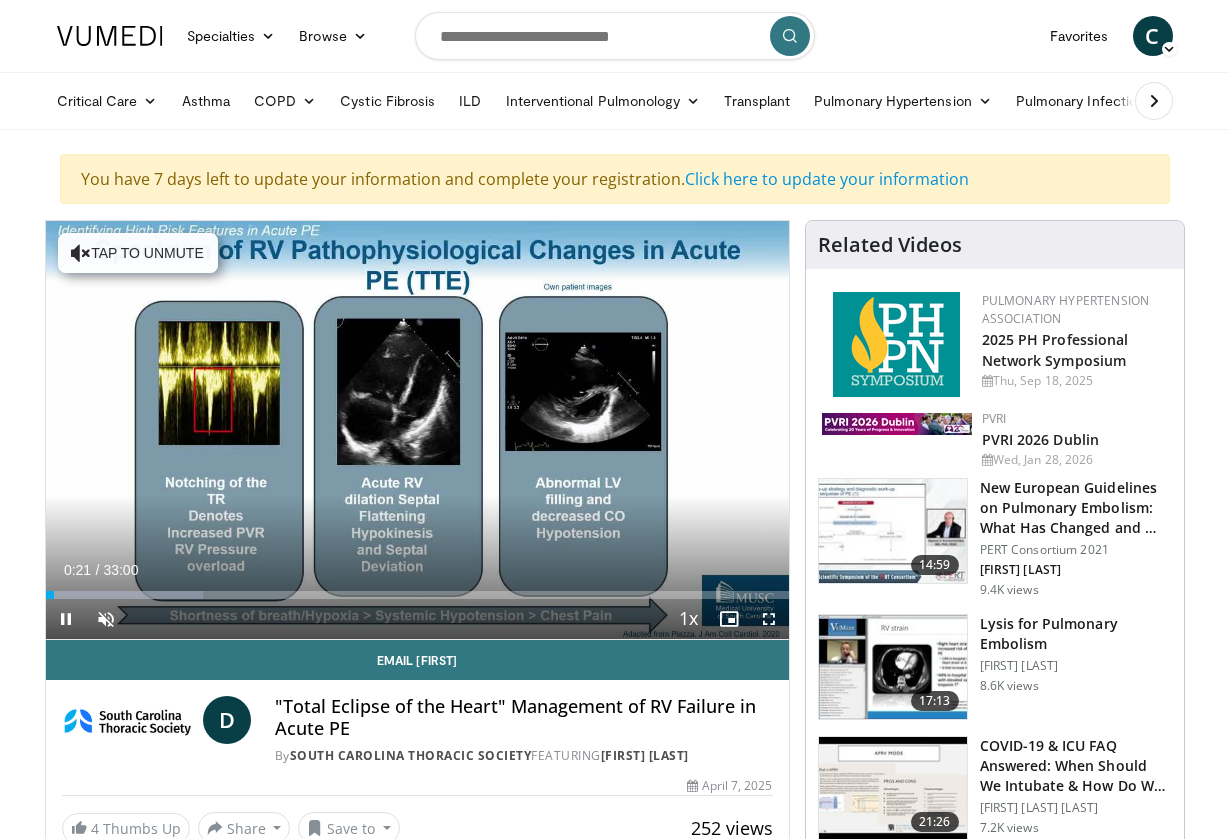 click at bounding box center (769, 619) 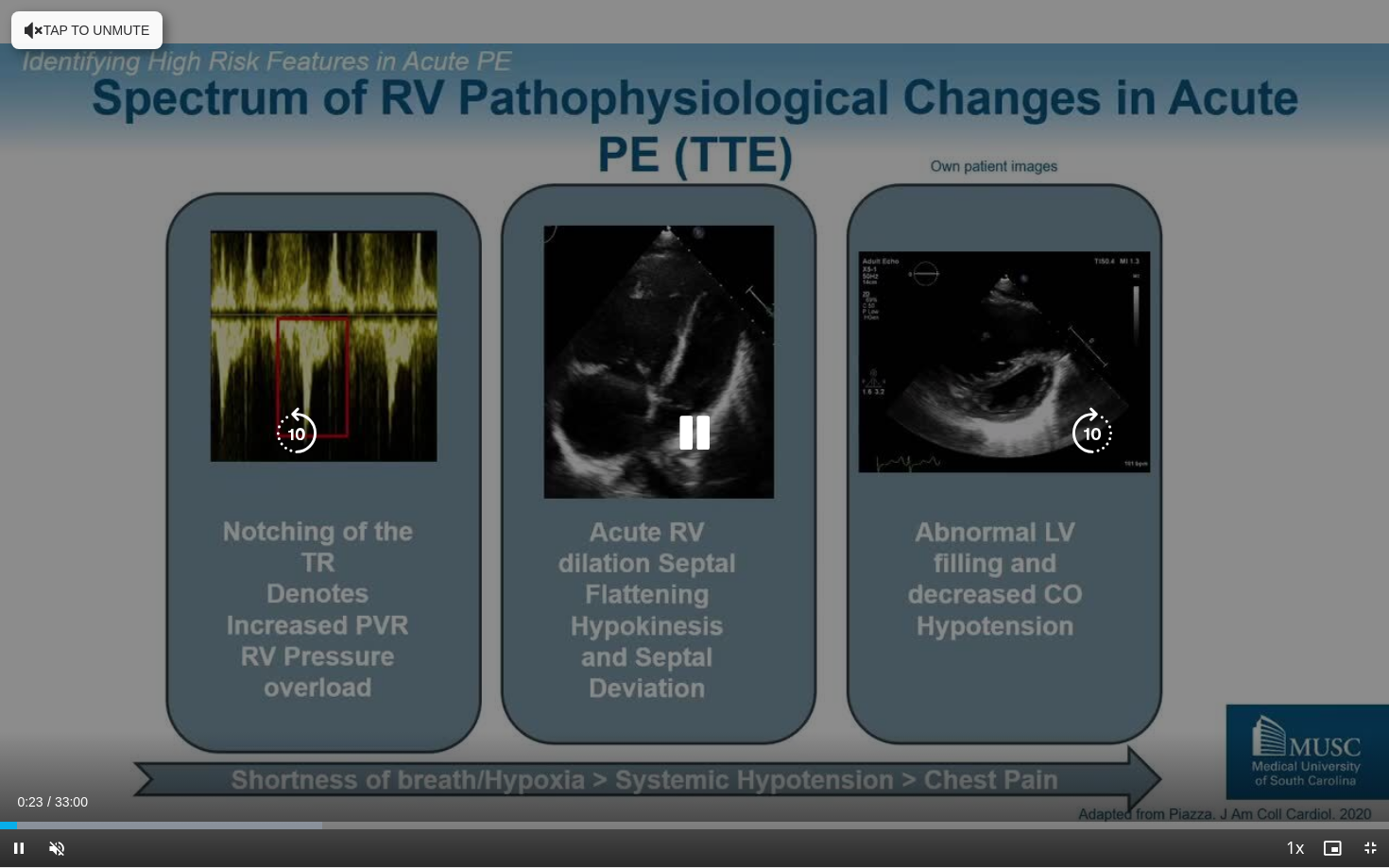 click on "10 seconds
Tap to unmute" at bounding box center (694, 434) 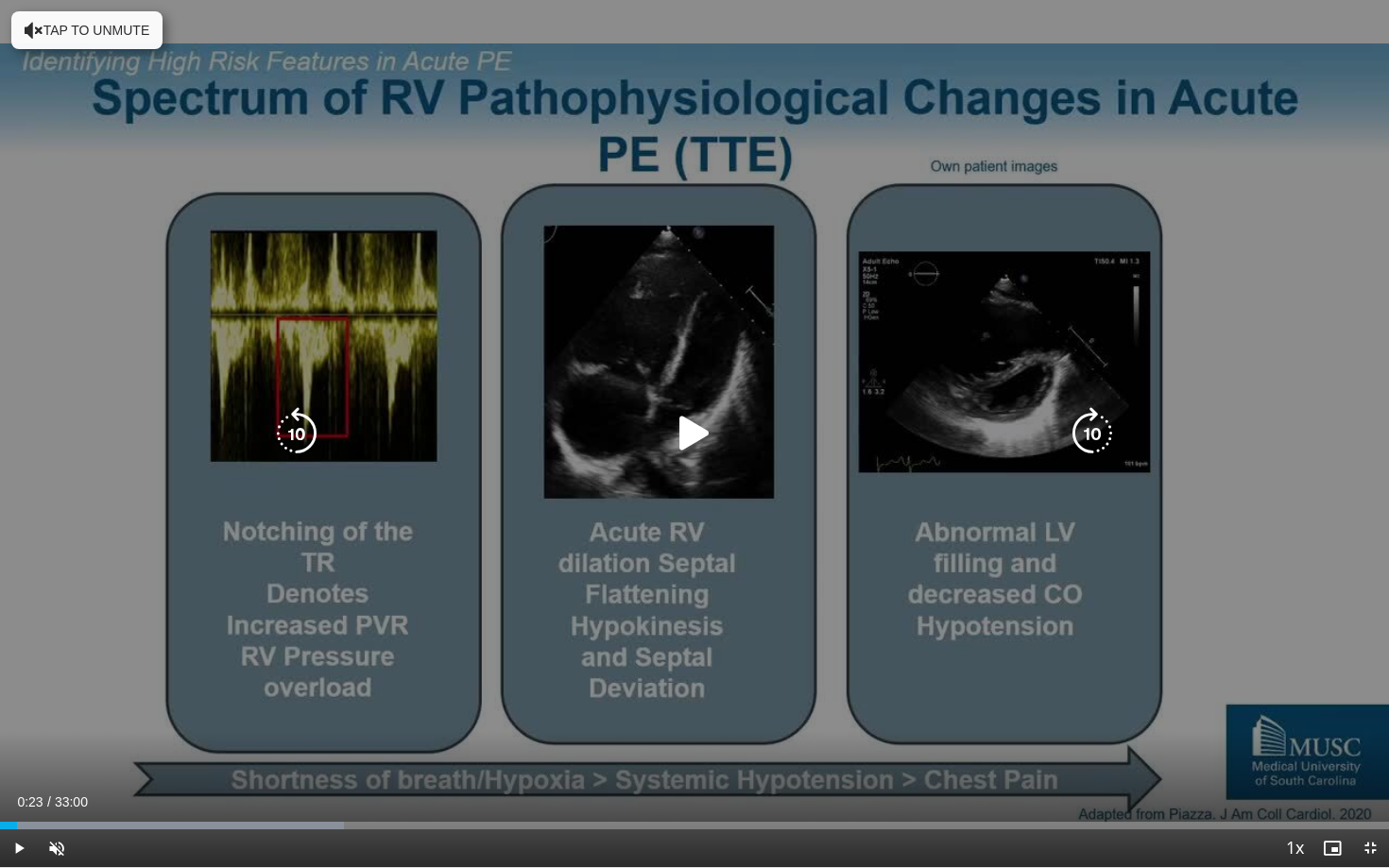 click on "Tap to unmute" at bounding box center (87, 30) 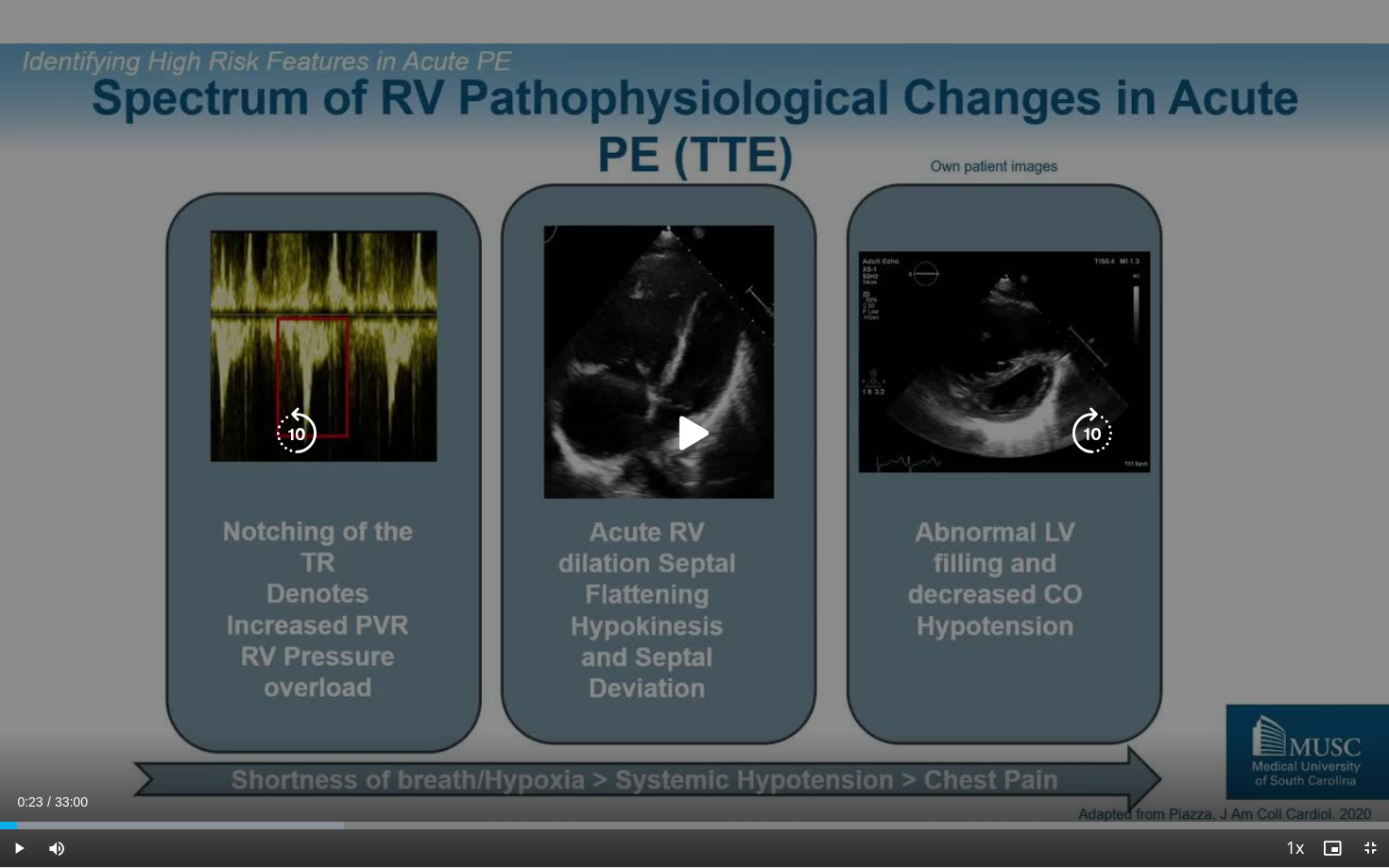 click at bounding box center (694, 434) 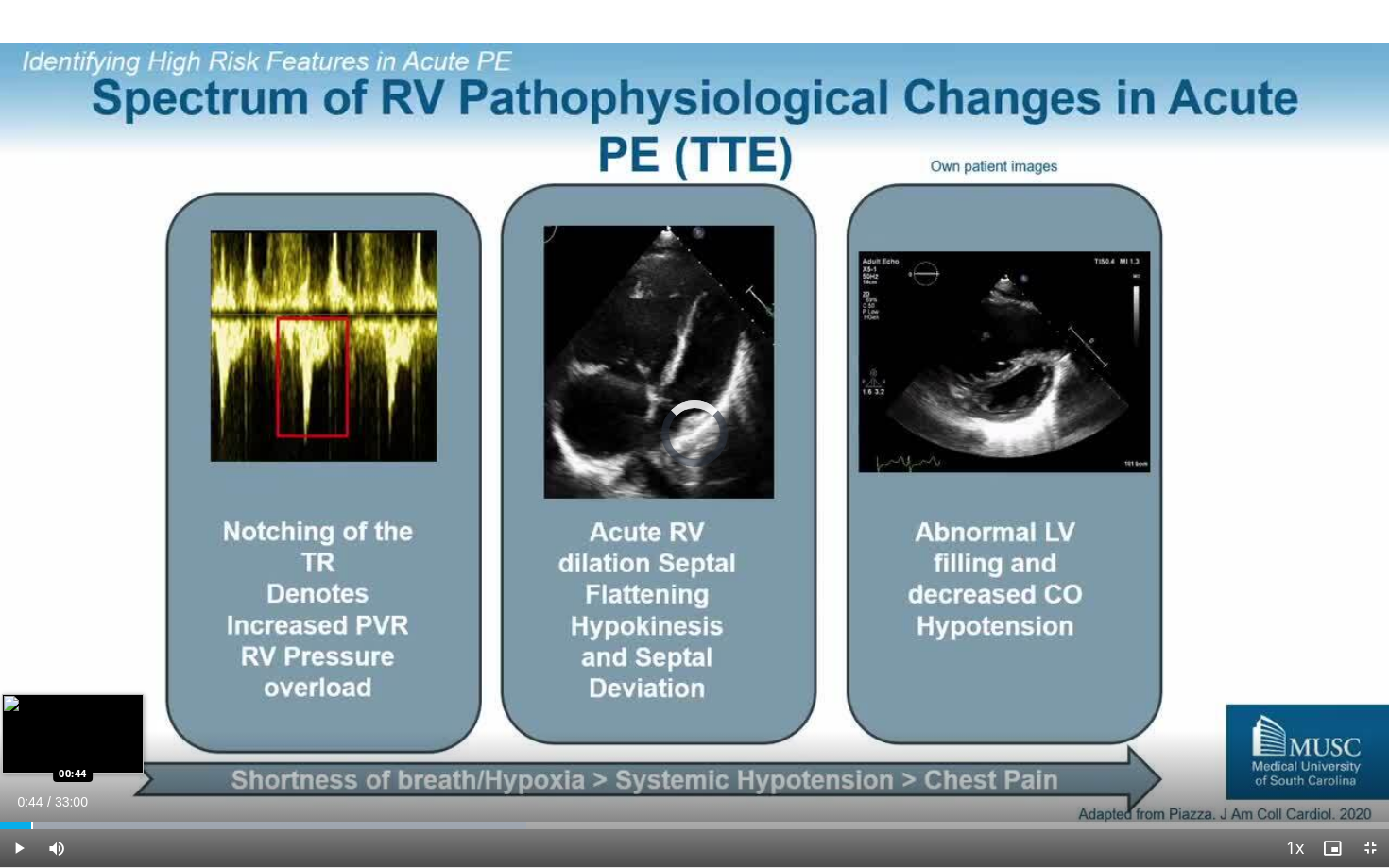 click at bounding box center (32, 825) 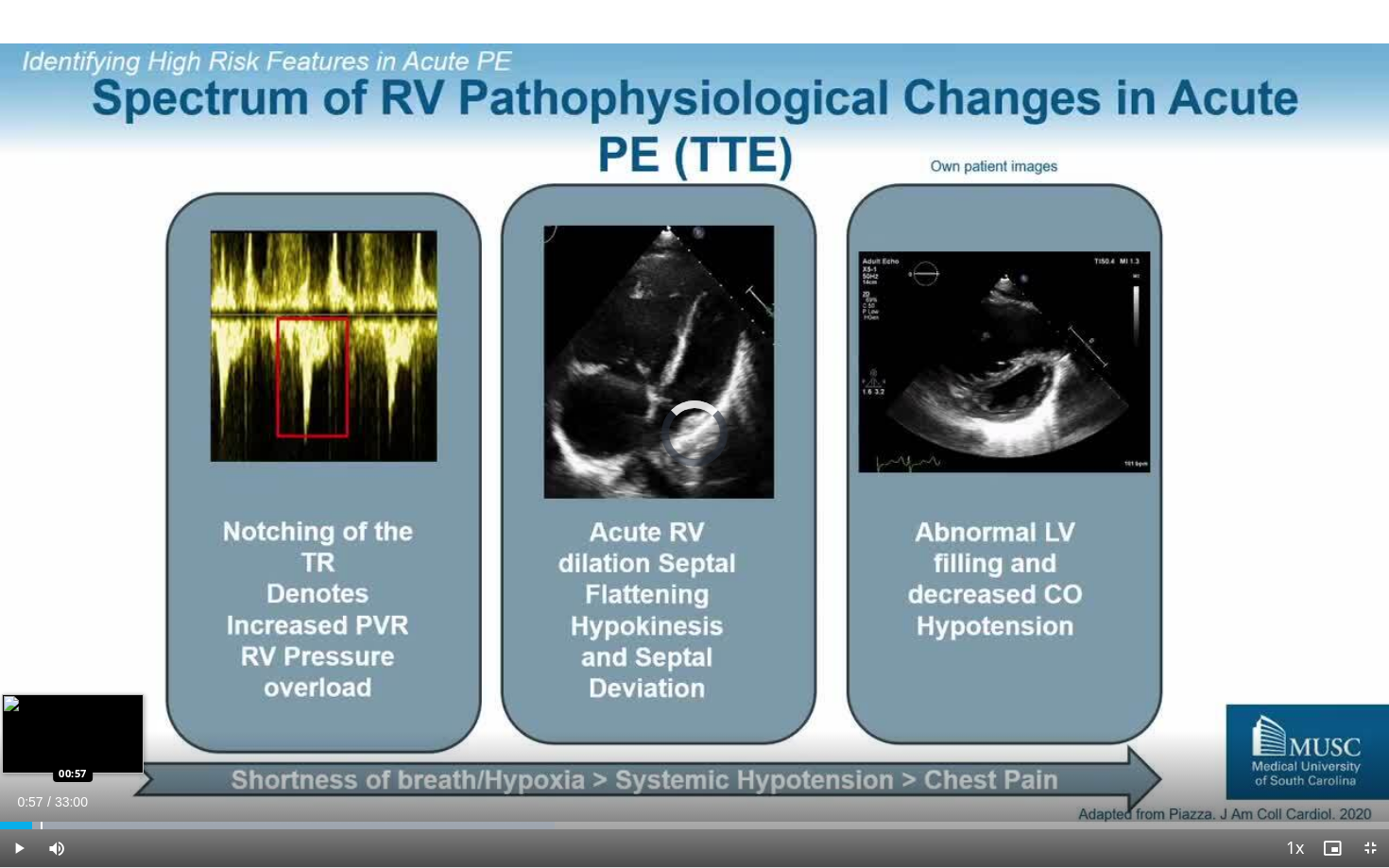click at bounding box center (42, 825) 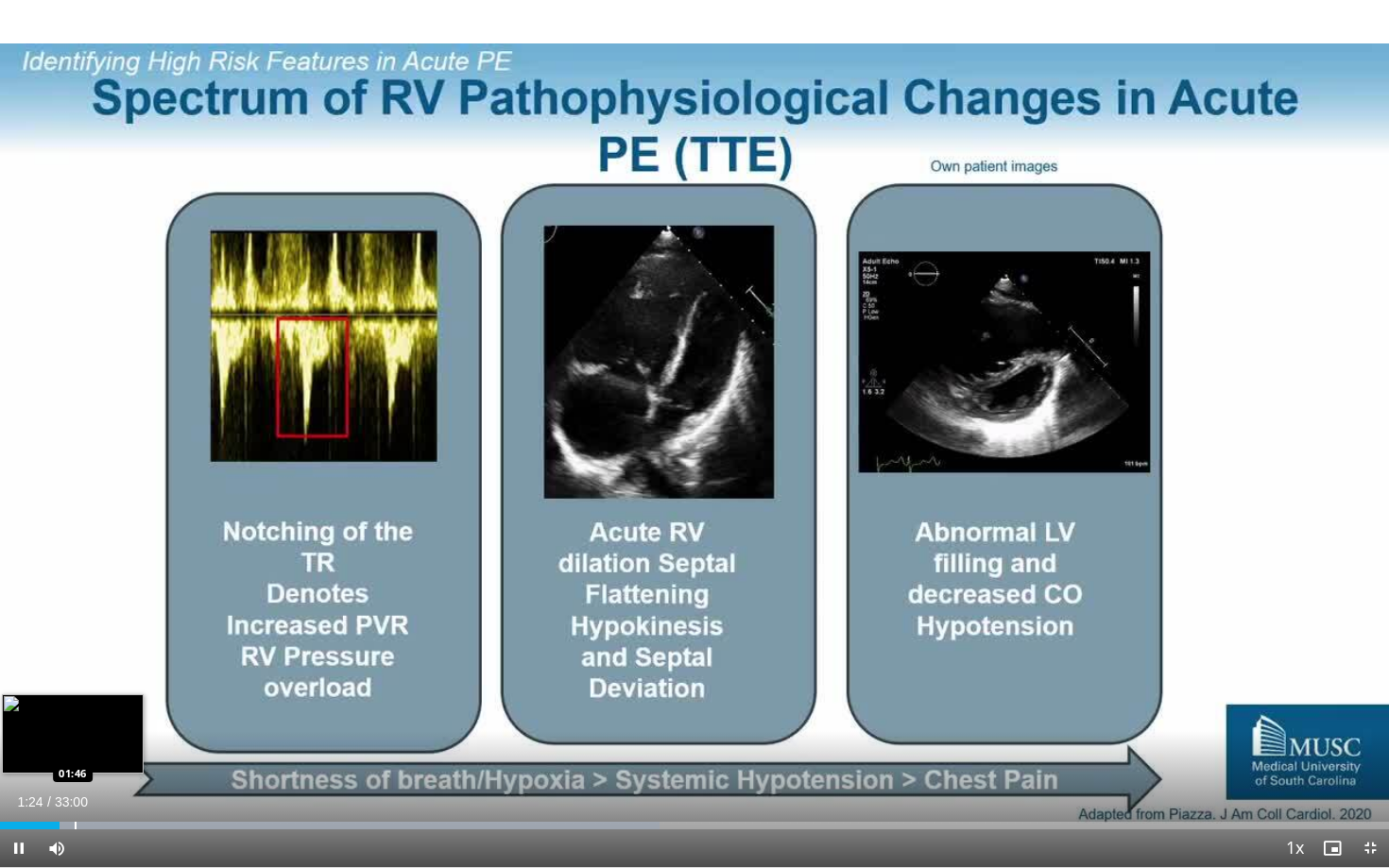 click on "Loaded :  47.47% 01:24 01:46" at bounding box center (694, 820) 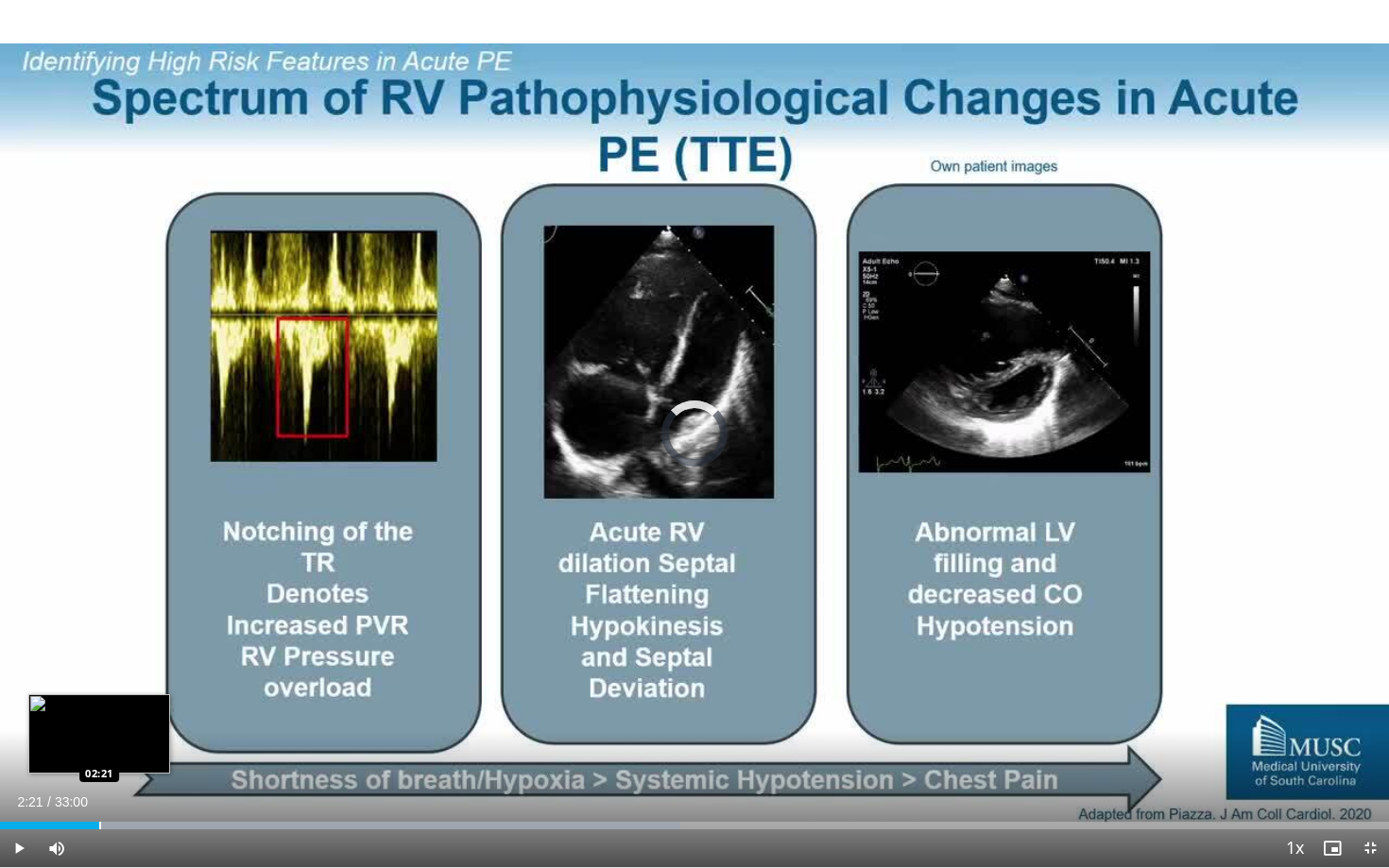 click at bounding box center [100, 825] 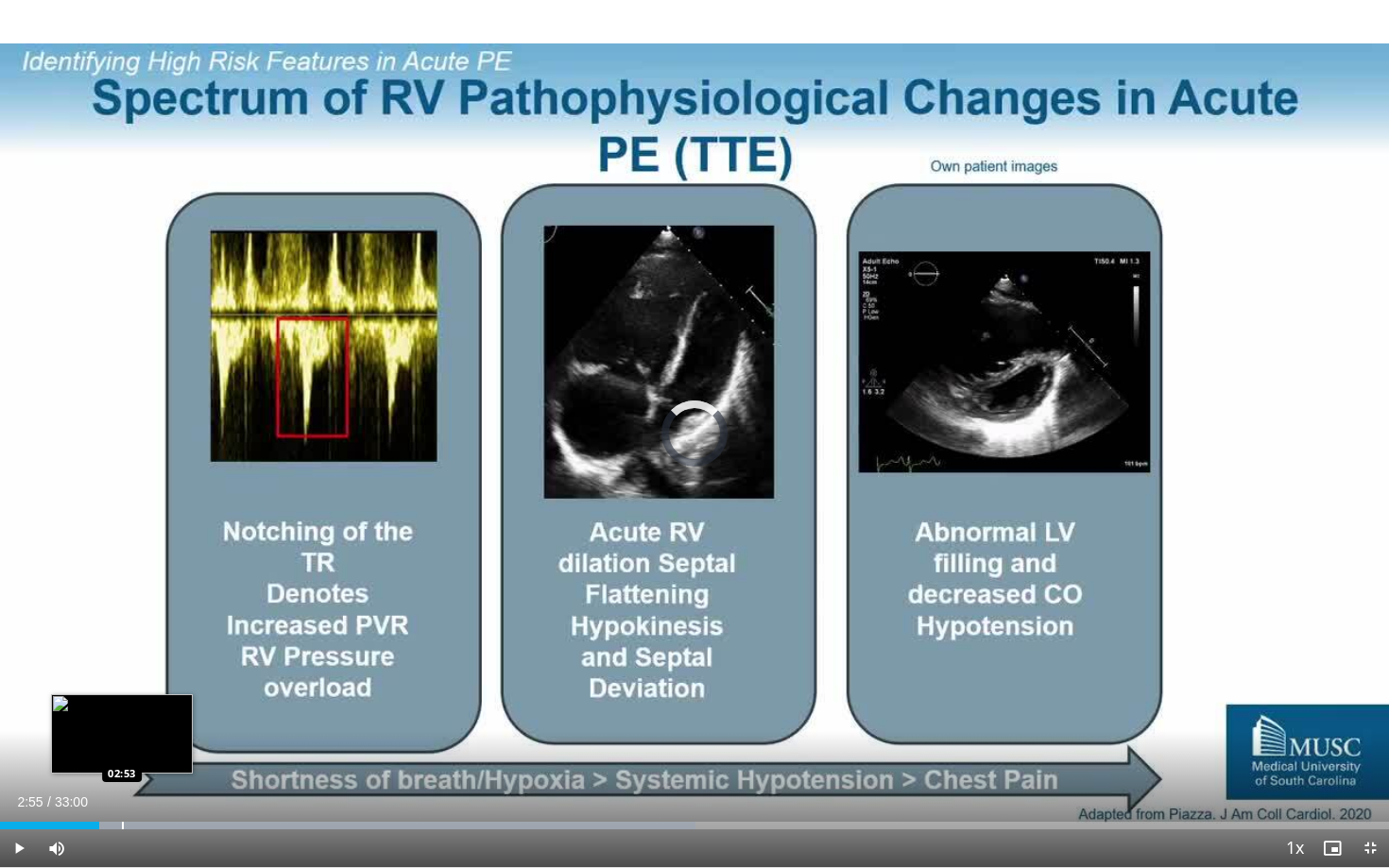 click at bounding box center (123, 825) 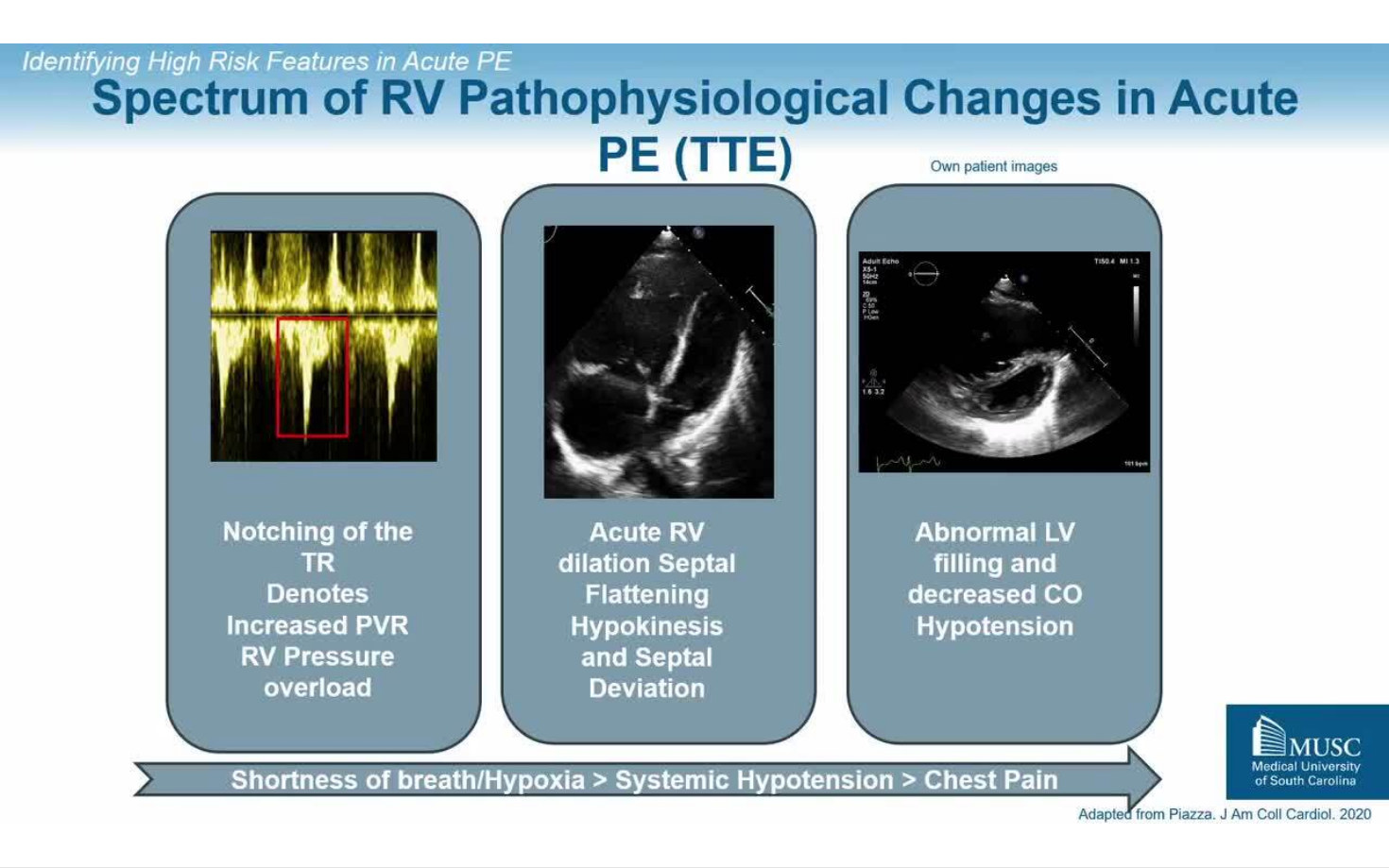 click on "10 seconds
Tap to unmute" at bounding box center [694, 434] 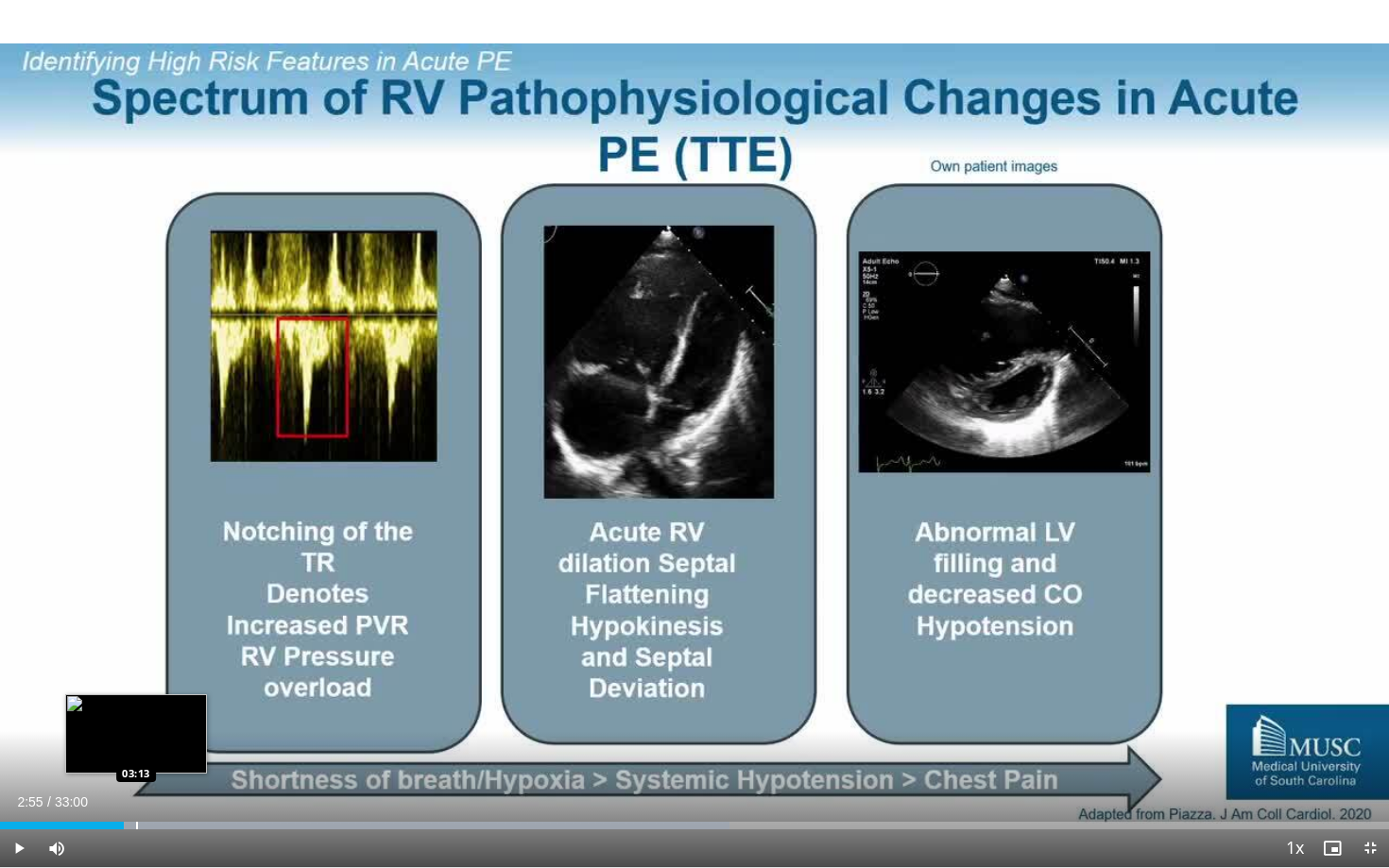 click on "Loaded :  52.52% 02:55 03:13" at bounding box center (694, 820) 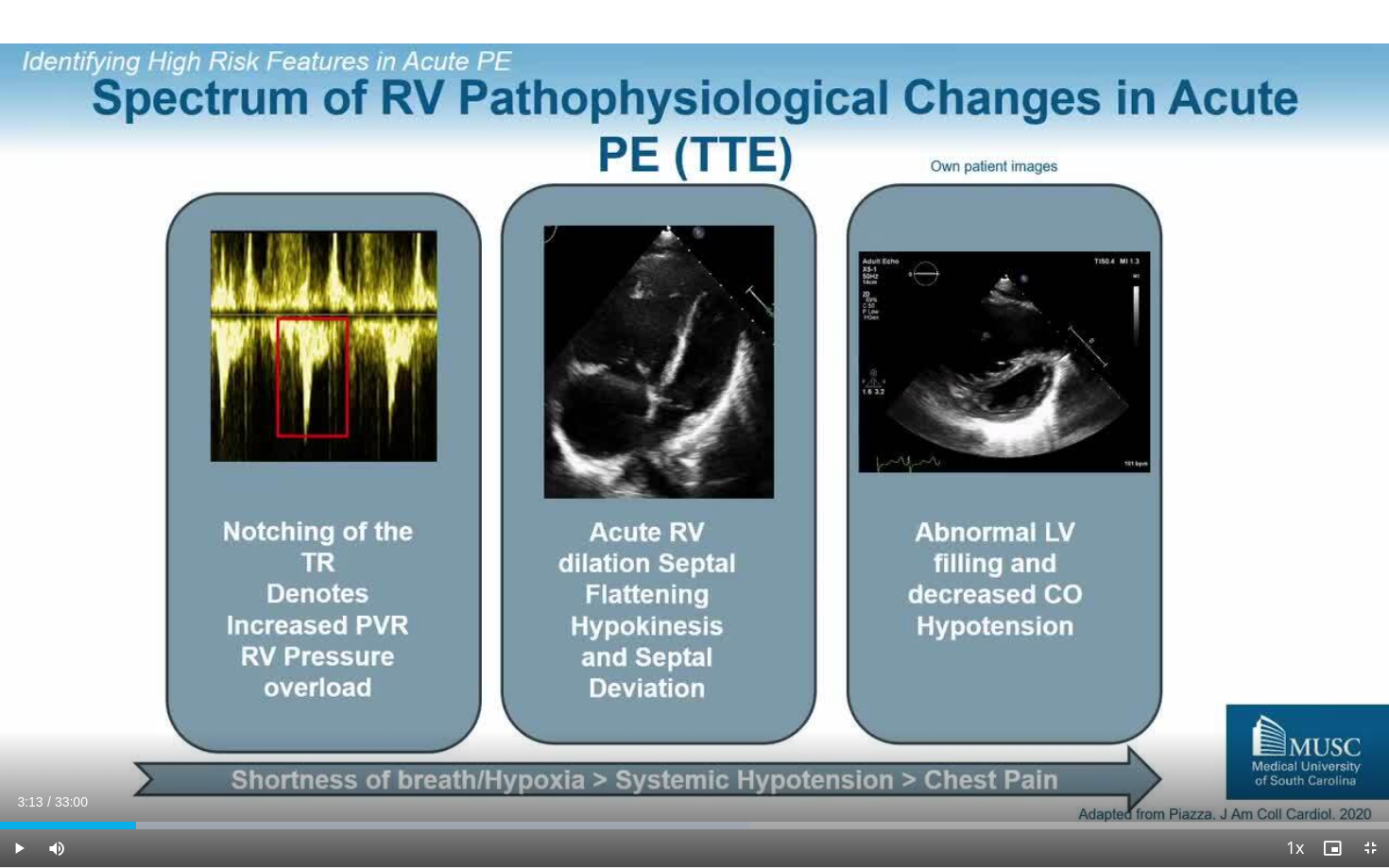 click at bounding box center [19, 848] 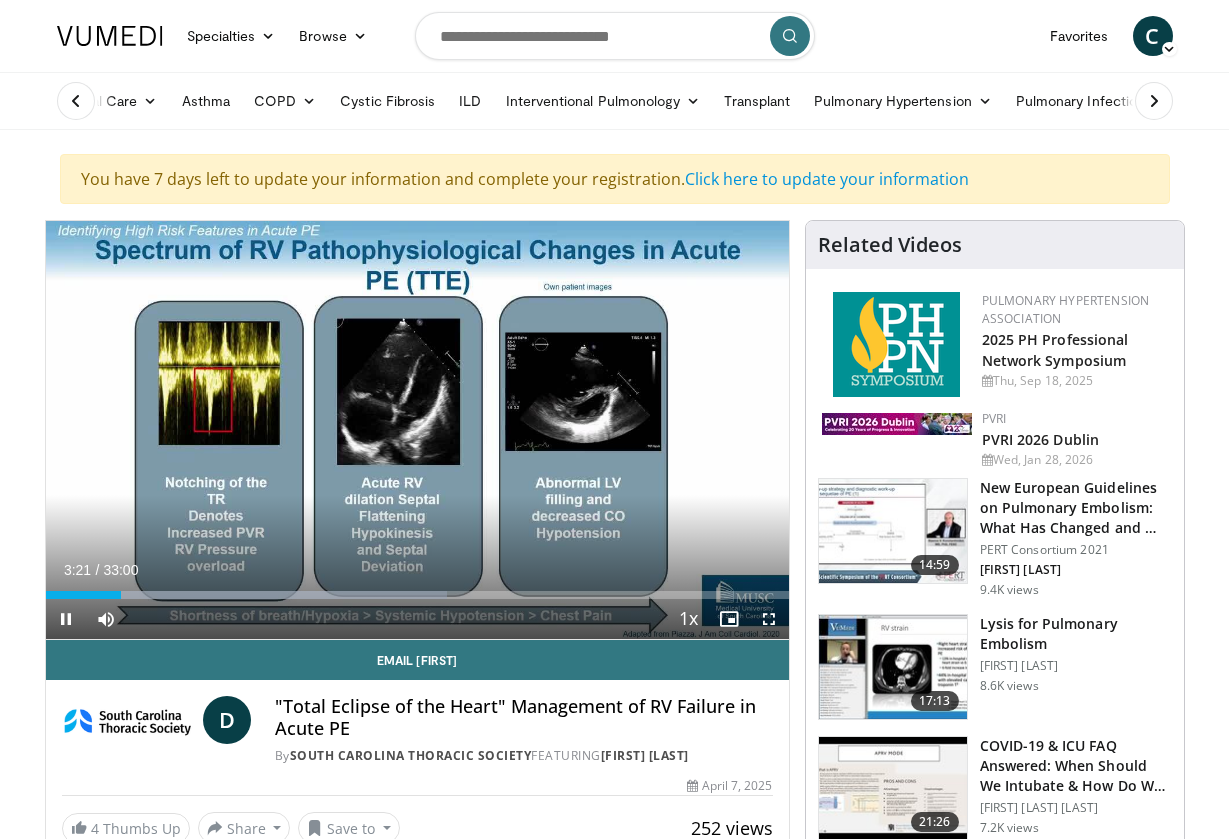 click at bounding box center (769, 619) 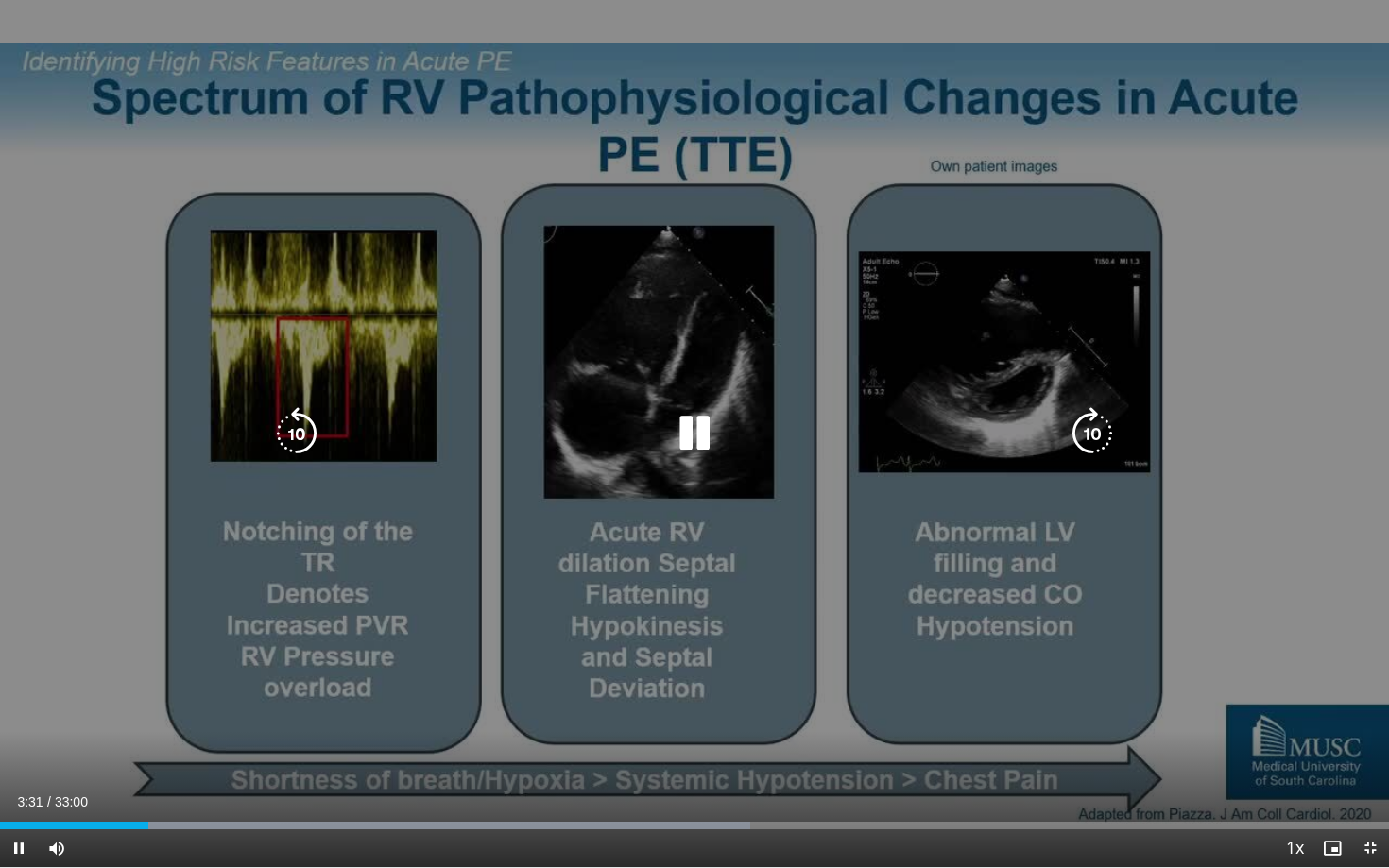 click on "Loaded :  54.04% 03:31 02:02" at bounding box center [694, 820] 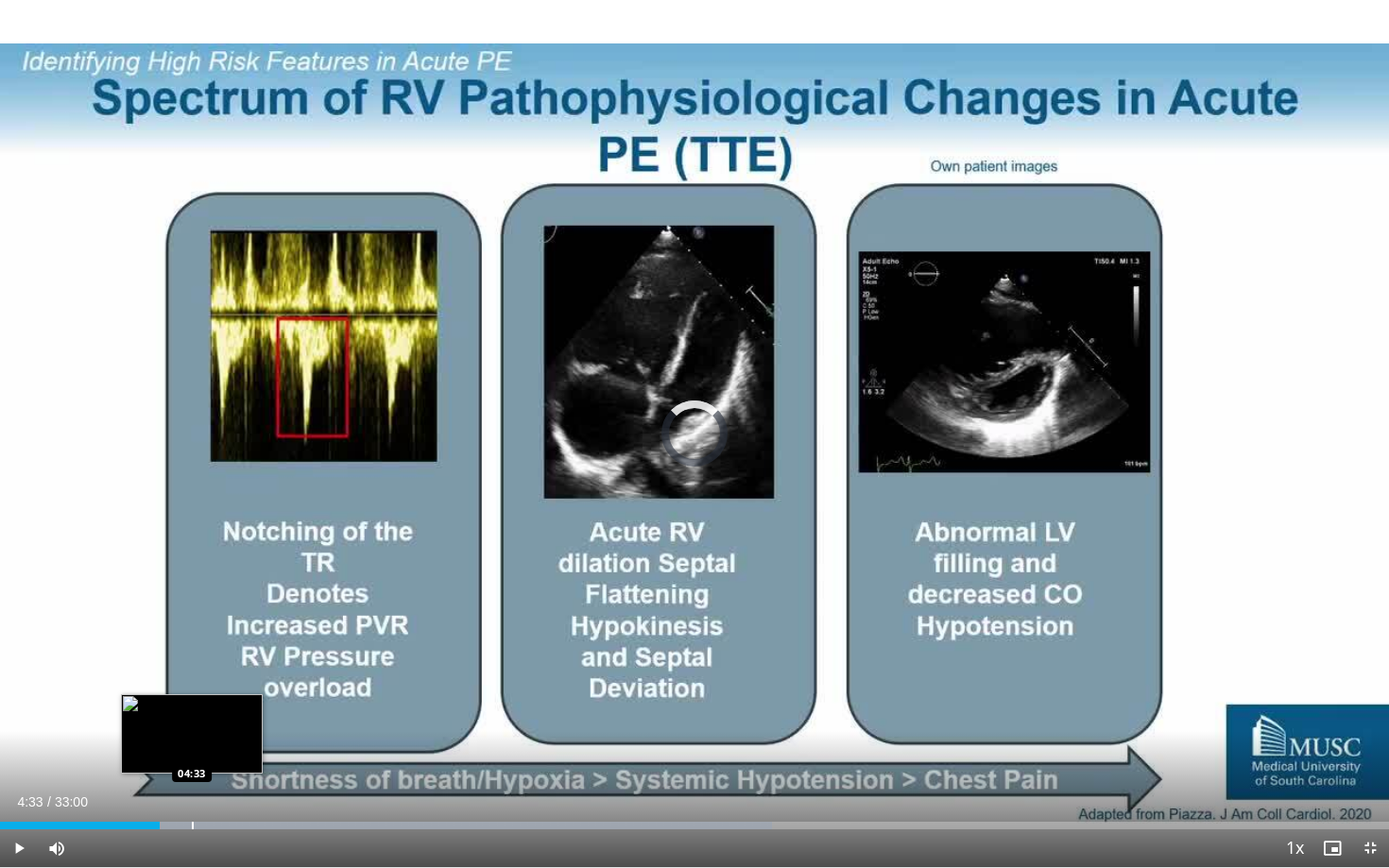 click on "Loaded :  55.55% 03:48 04:33" at bounding box center (694, 820) 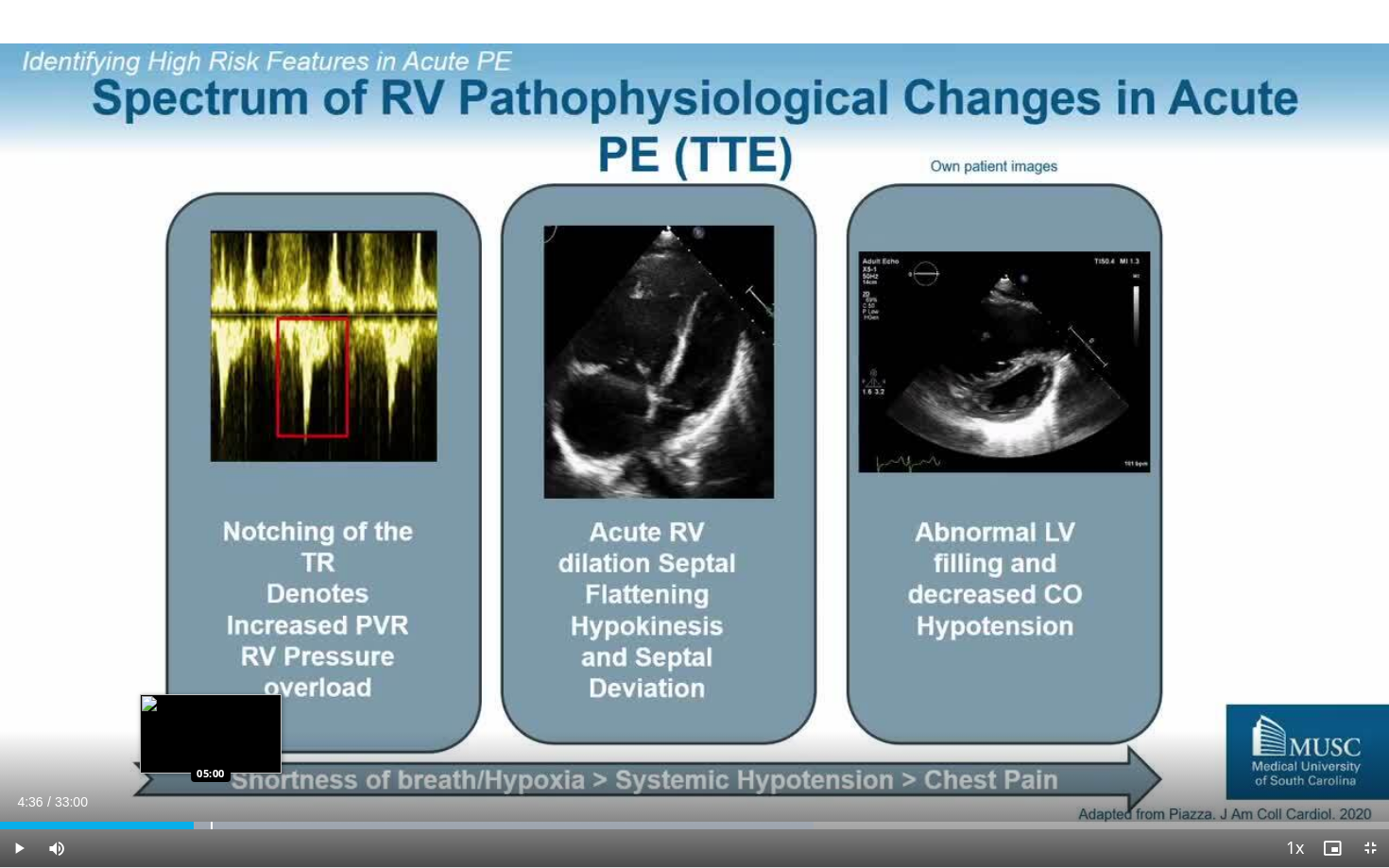 click at bounding box center (212, 825) 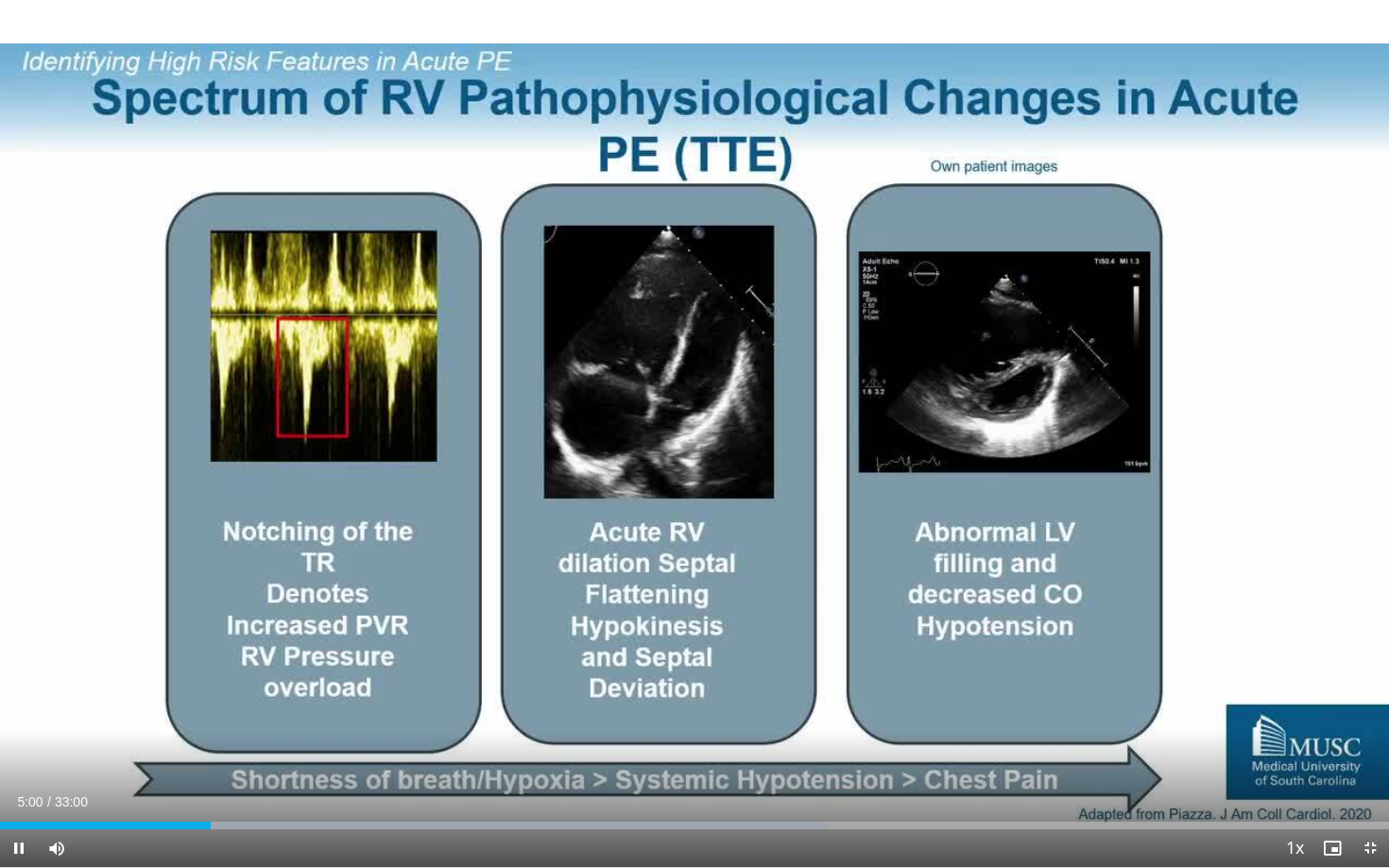 click on "**********" at bounding box center (694, 434) 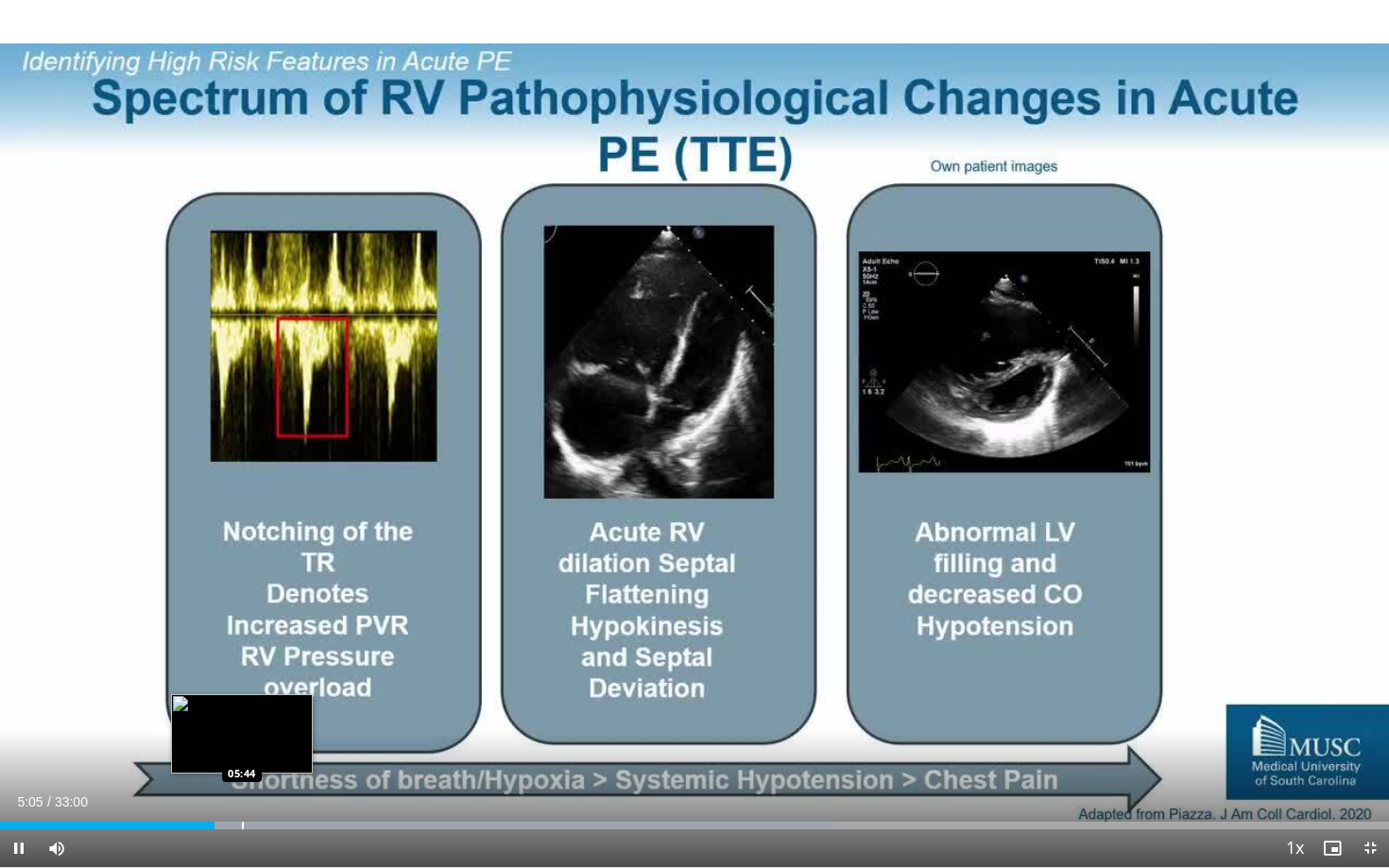 click at bounding box center (243, 825) 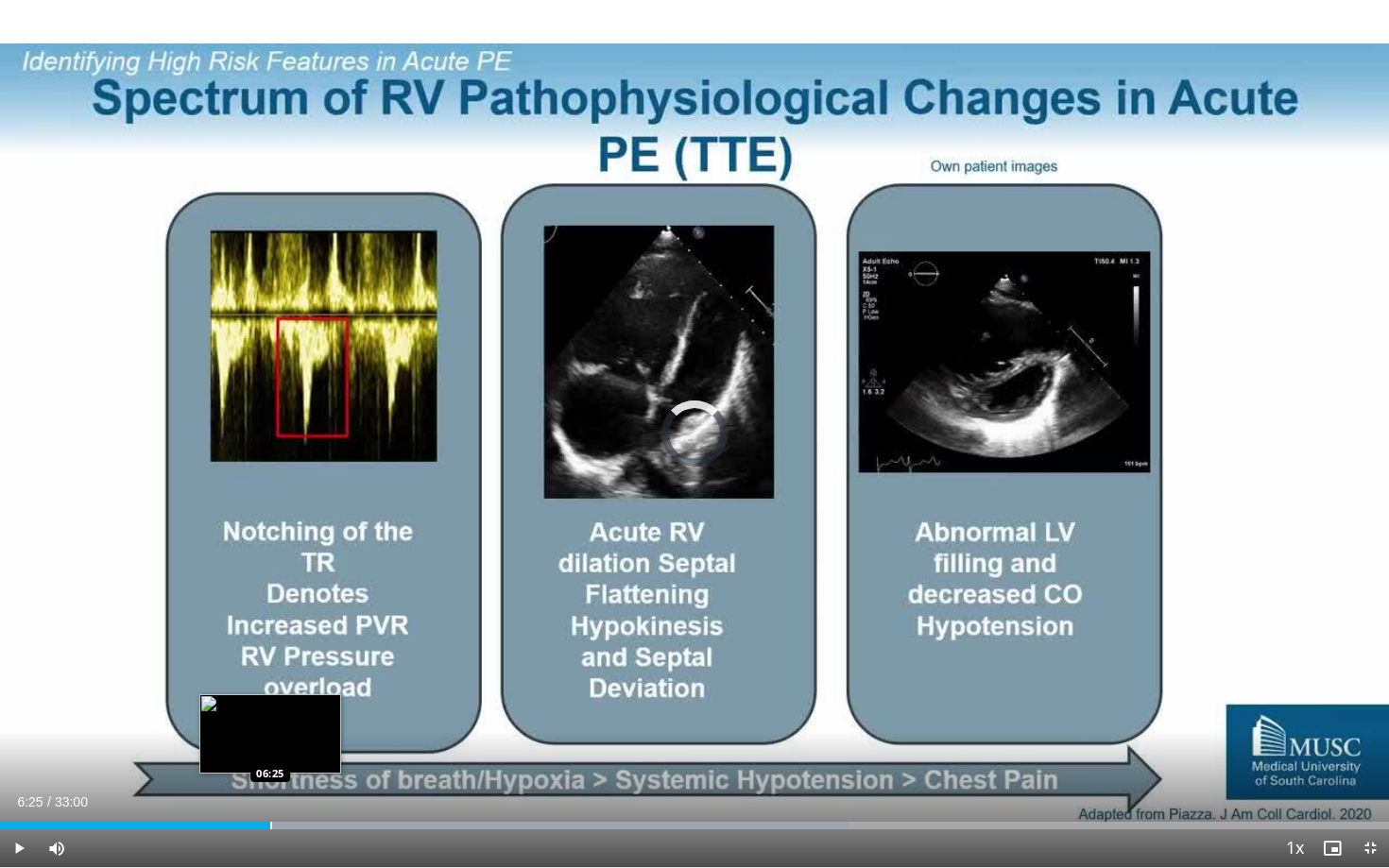 click at bounding box center (271, 825) 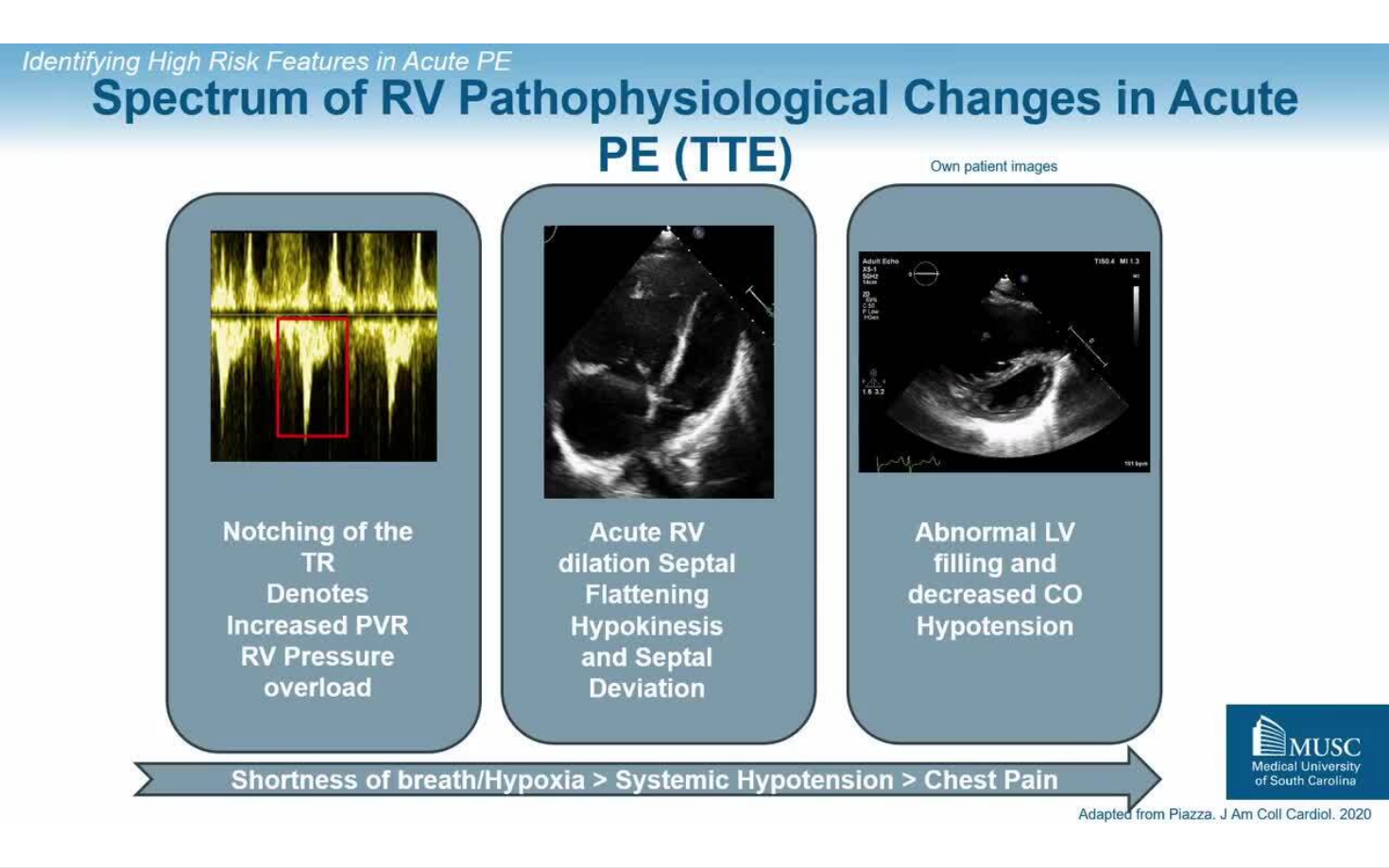 click on "10 seconds
Tap to unmute" at bounding box center [694, 434] 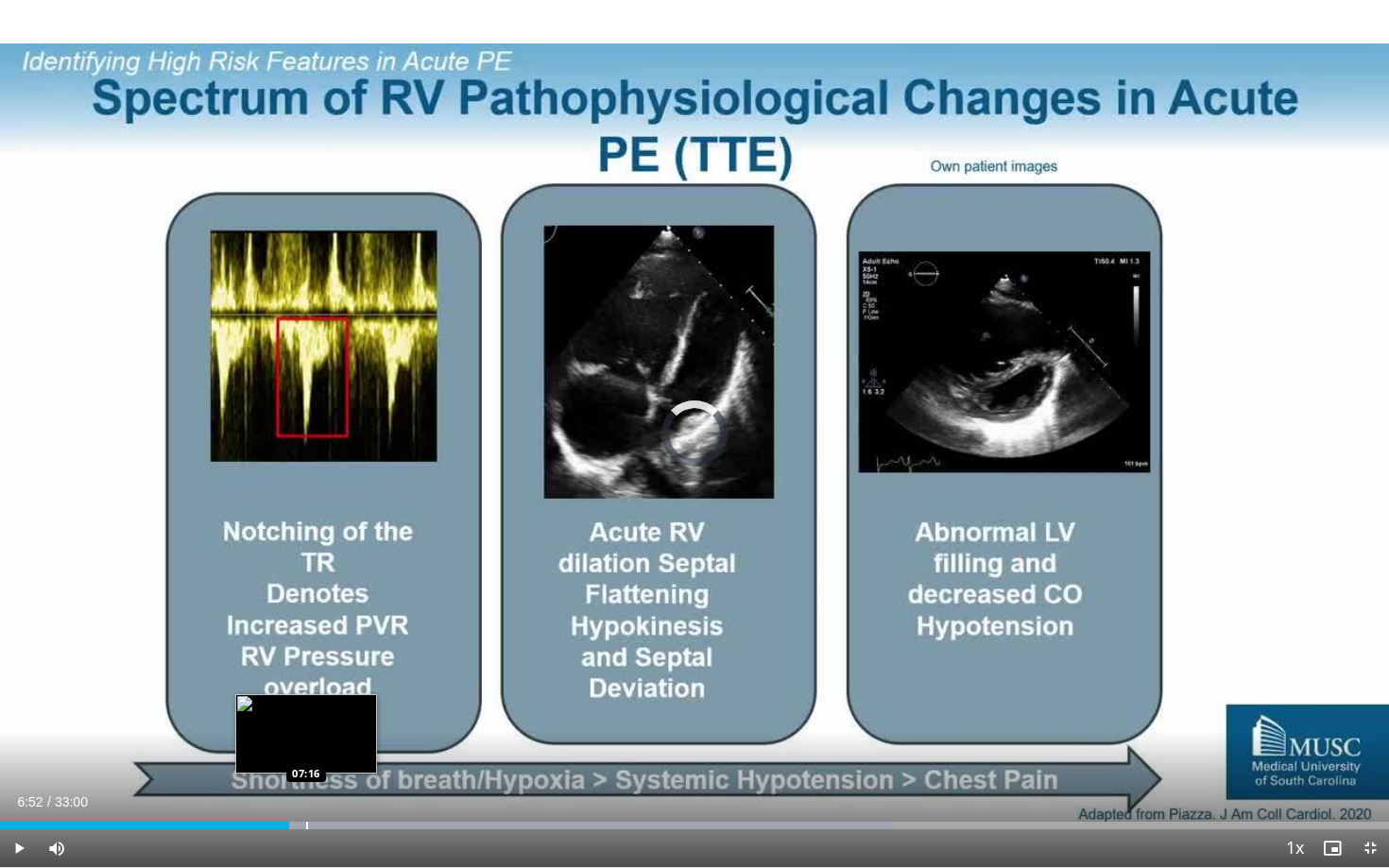 click at bounding box center [307, 825] 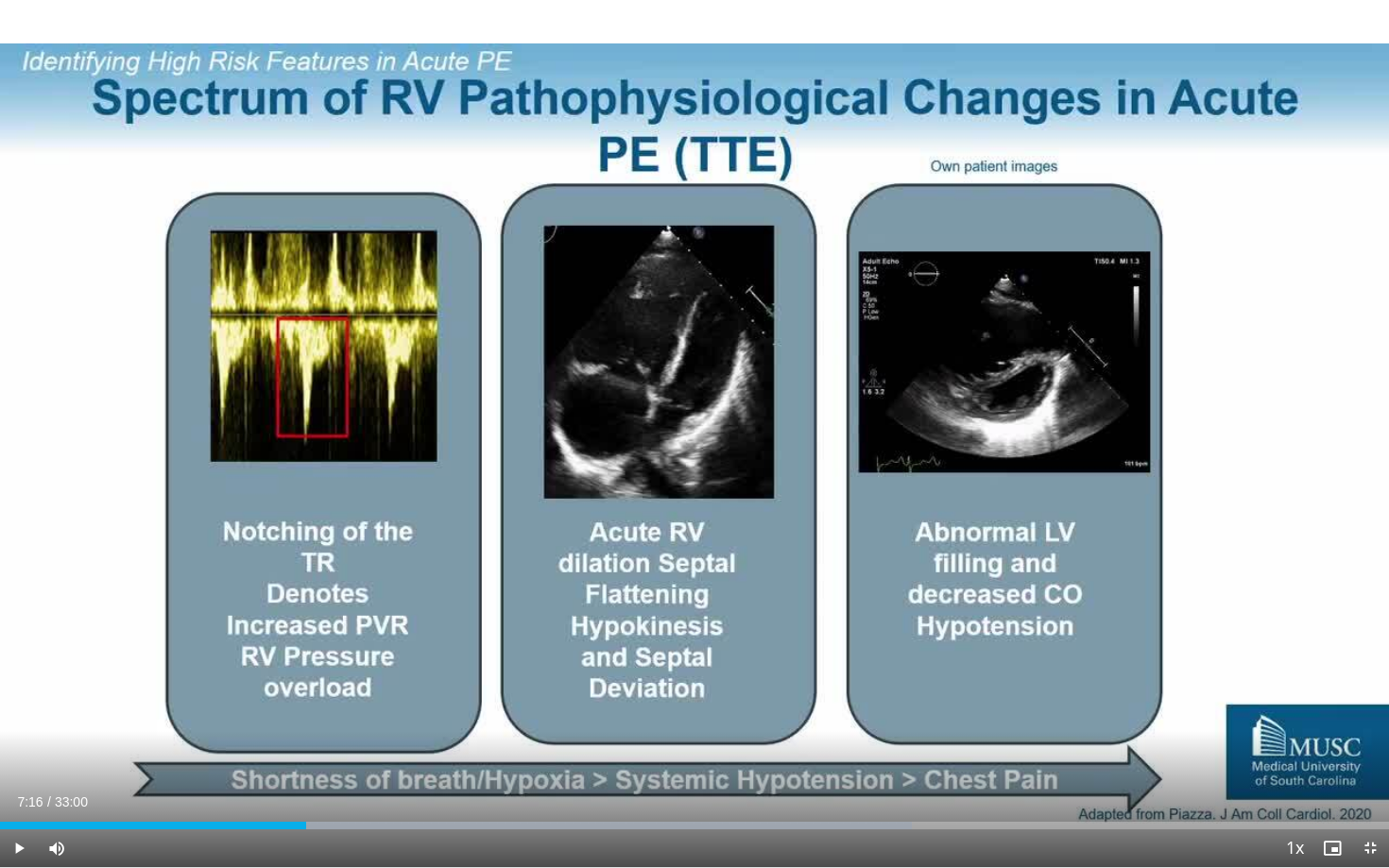click on "Current Time  7:16 / Duration  33:00 Play Skip Backward Skip Forward Mute Loaded :  65.62% 07:16 07:39 Stream Type  LIVE Seek to live, currently behind live LIVE   1x Playback Rate 0.5x 0.75x 1x , selected 1.25x 1.5x 1.75x 2x Chapters Chapters Descriptions descriptions off , selected Captions captions off , selected Audio Track en (Main) , selected Exit Fullscreen Enable picture-in-picture mode" at bounding box center [694, 848] 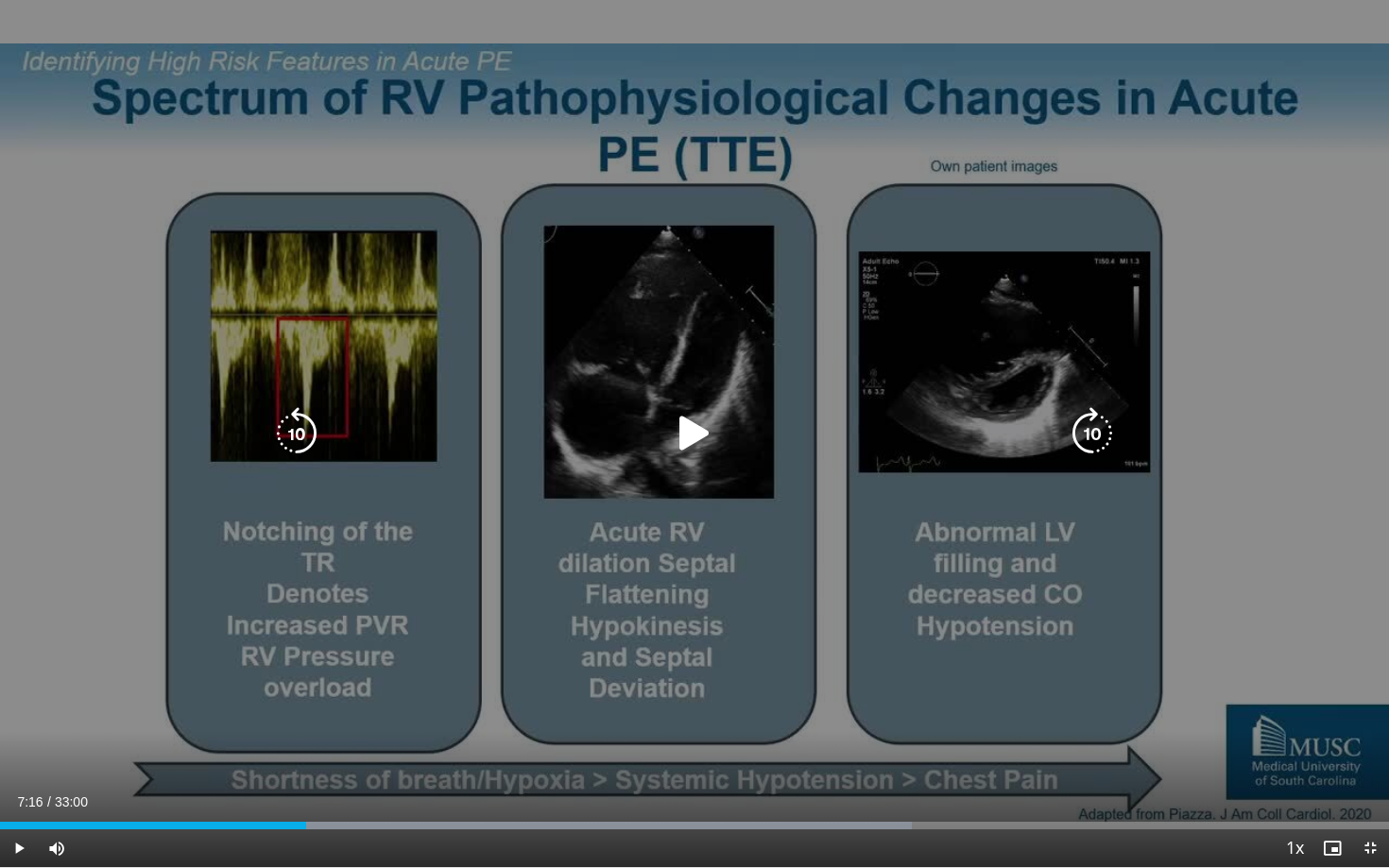 click at bounding box center [694, 434] 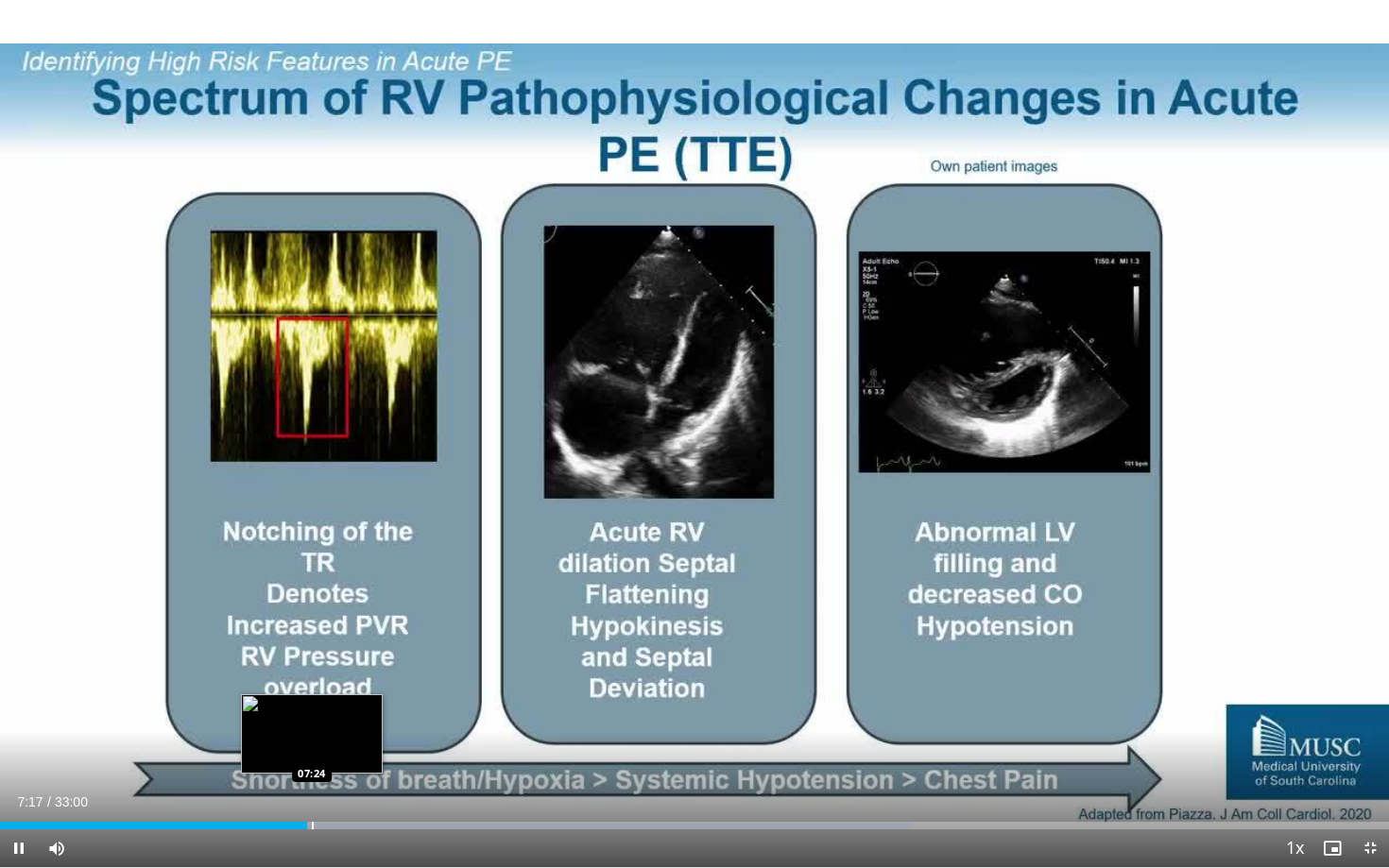 click at bounding box center [313, 825] 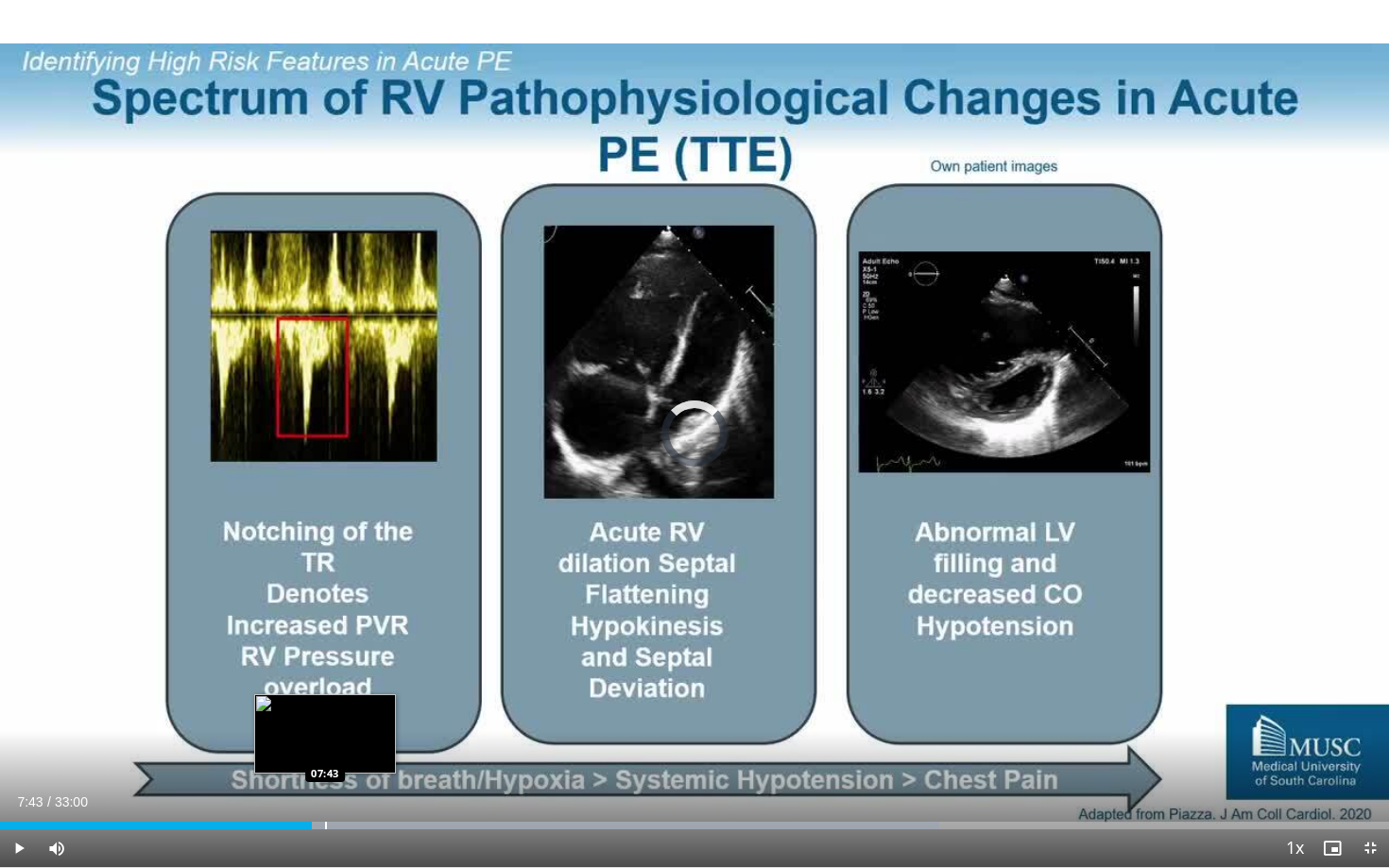 click at bounding box center (326, 825) 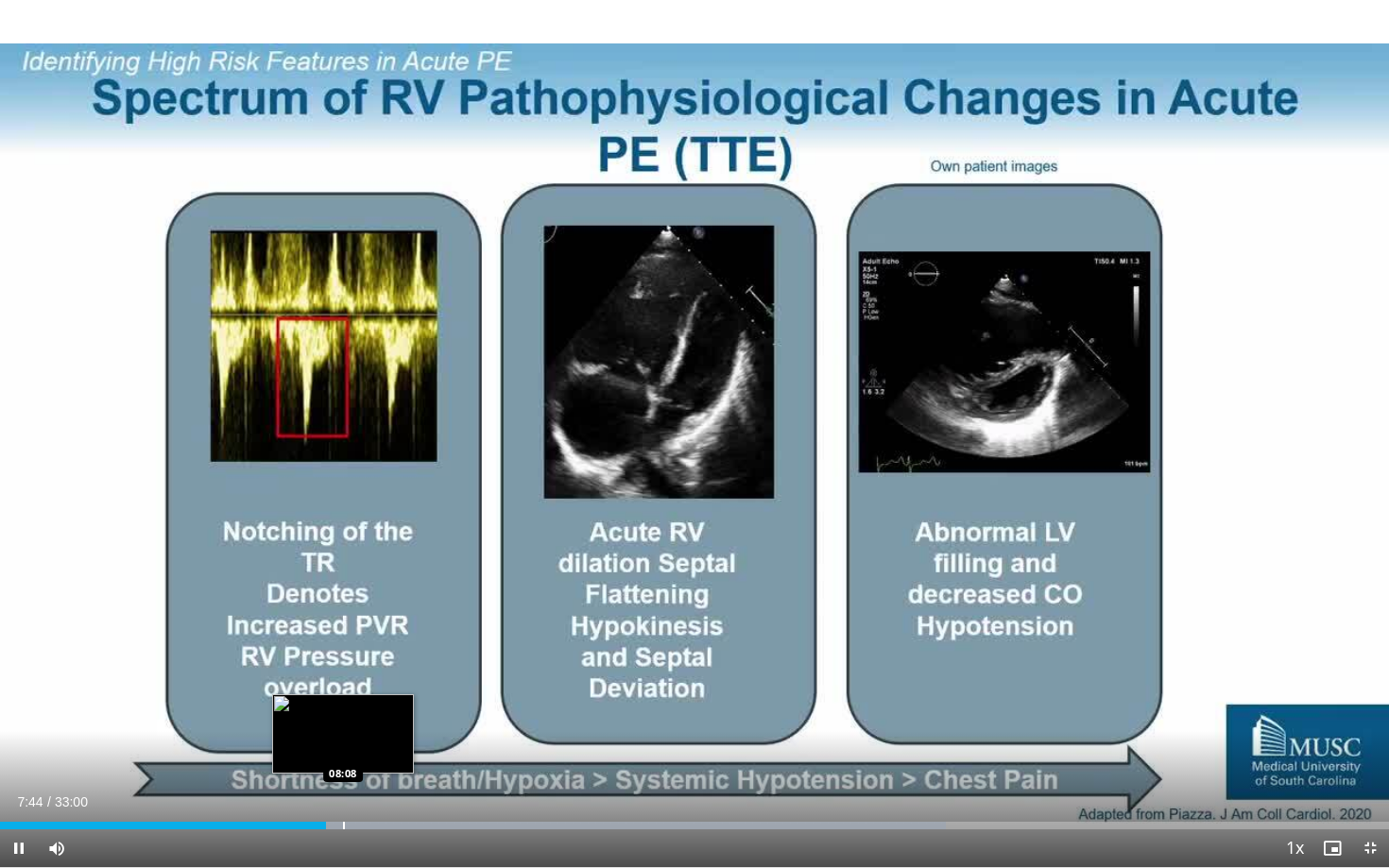click at bounding box center [344, 825] 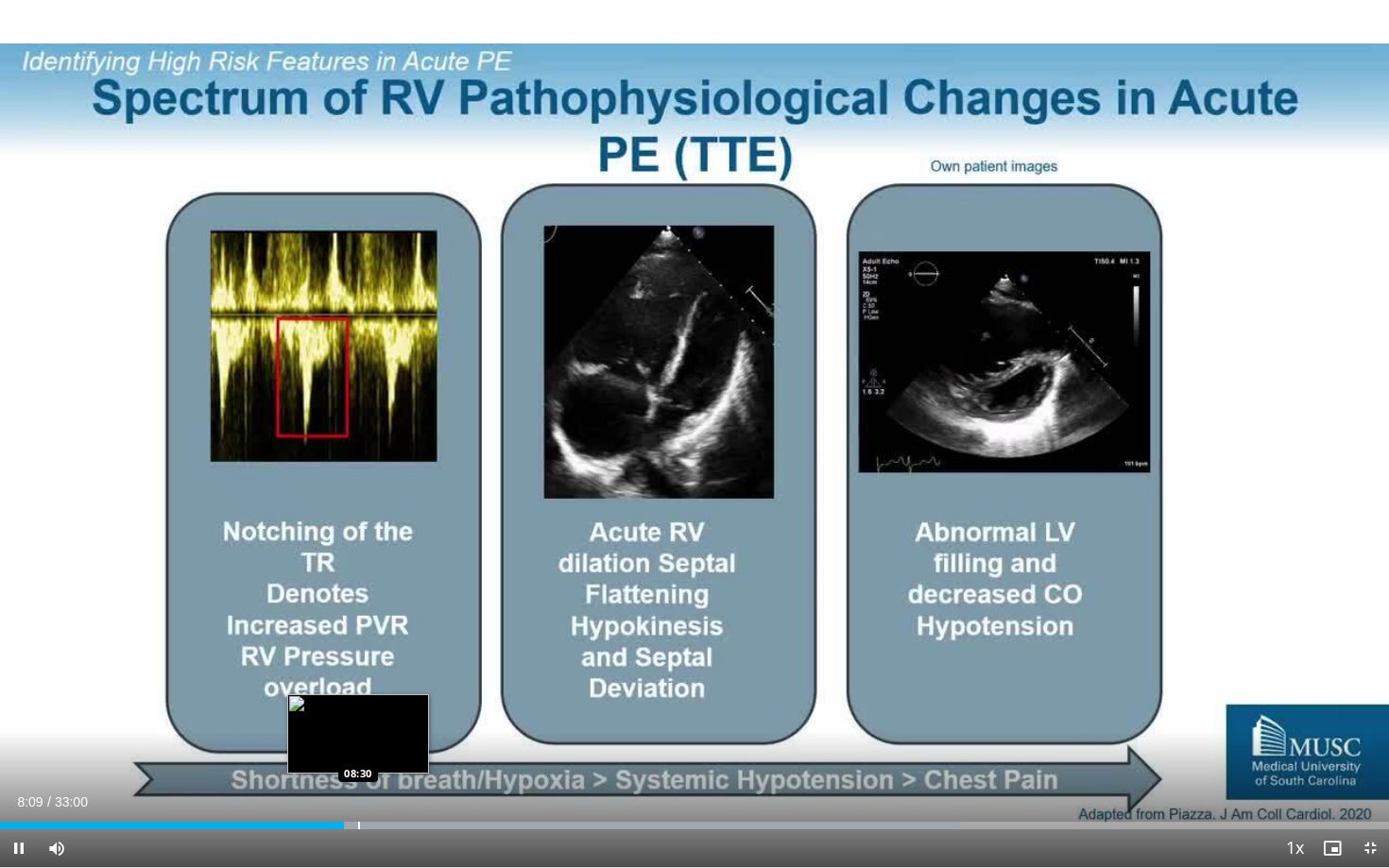 click at bounding box center (613, 825) 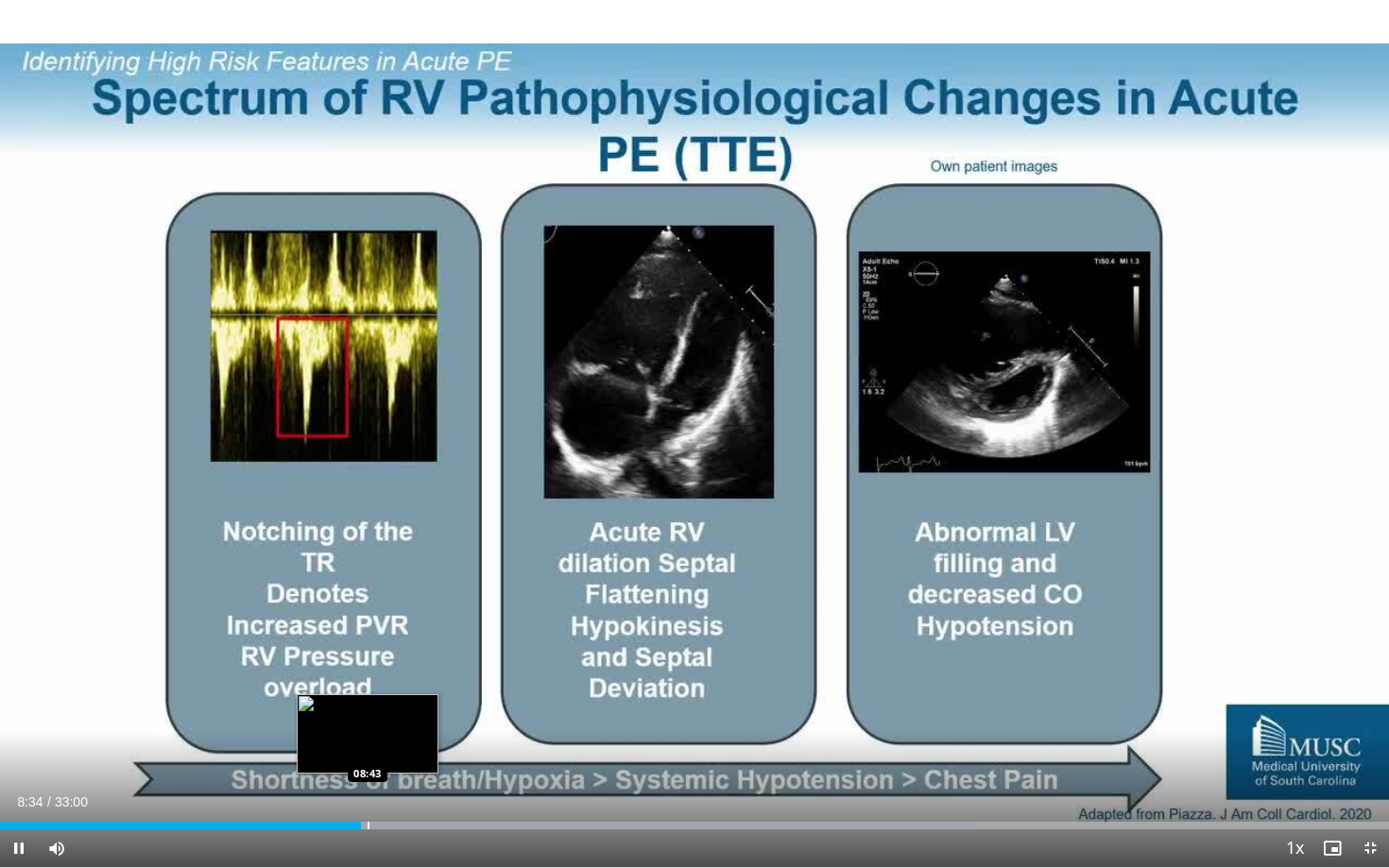 click at bounding box center [369, 825] 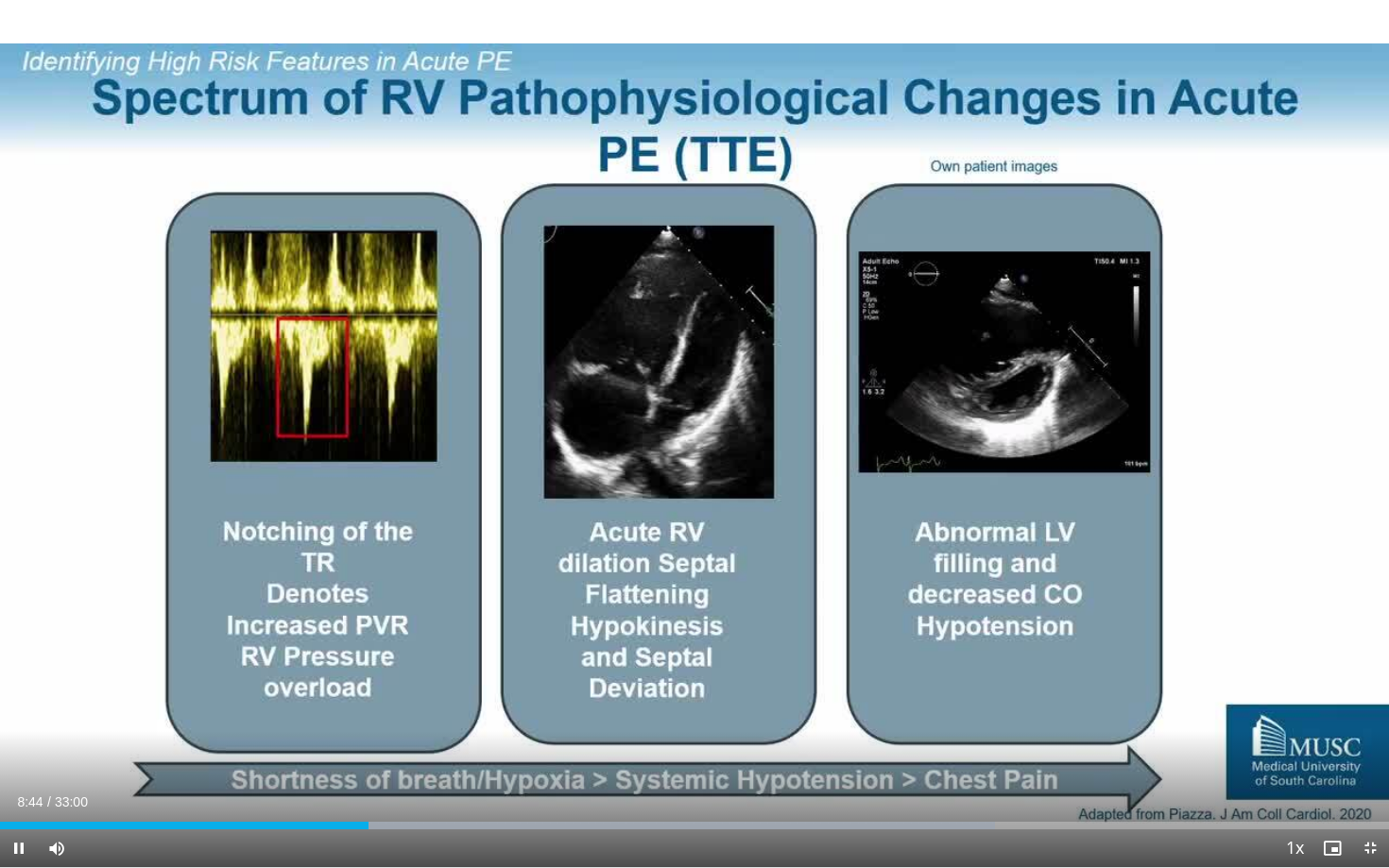 click on "Current Time  8:44 / Duration  33:00 Pause Skip Backward Skip Forward Mute Loaded :  71.64% 08:44 09:14 Stream Type  LIVE Seek to live, currently behind live LIVE   1x Playback Rate 0.5x 0.75x 1x , selected 1.25x 1.5x 1.75x 2x Chapters Chapters Descriptions descriptions off , selected Captions captions off , selected Audio Track en (Main) , selected Exit Fullscreen Enable picture-in-picture mode" at bounding box center [694, 848] 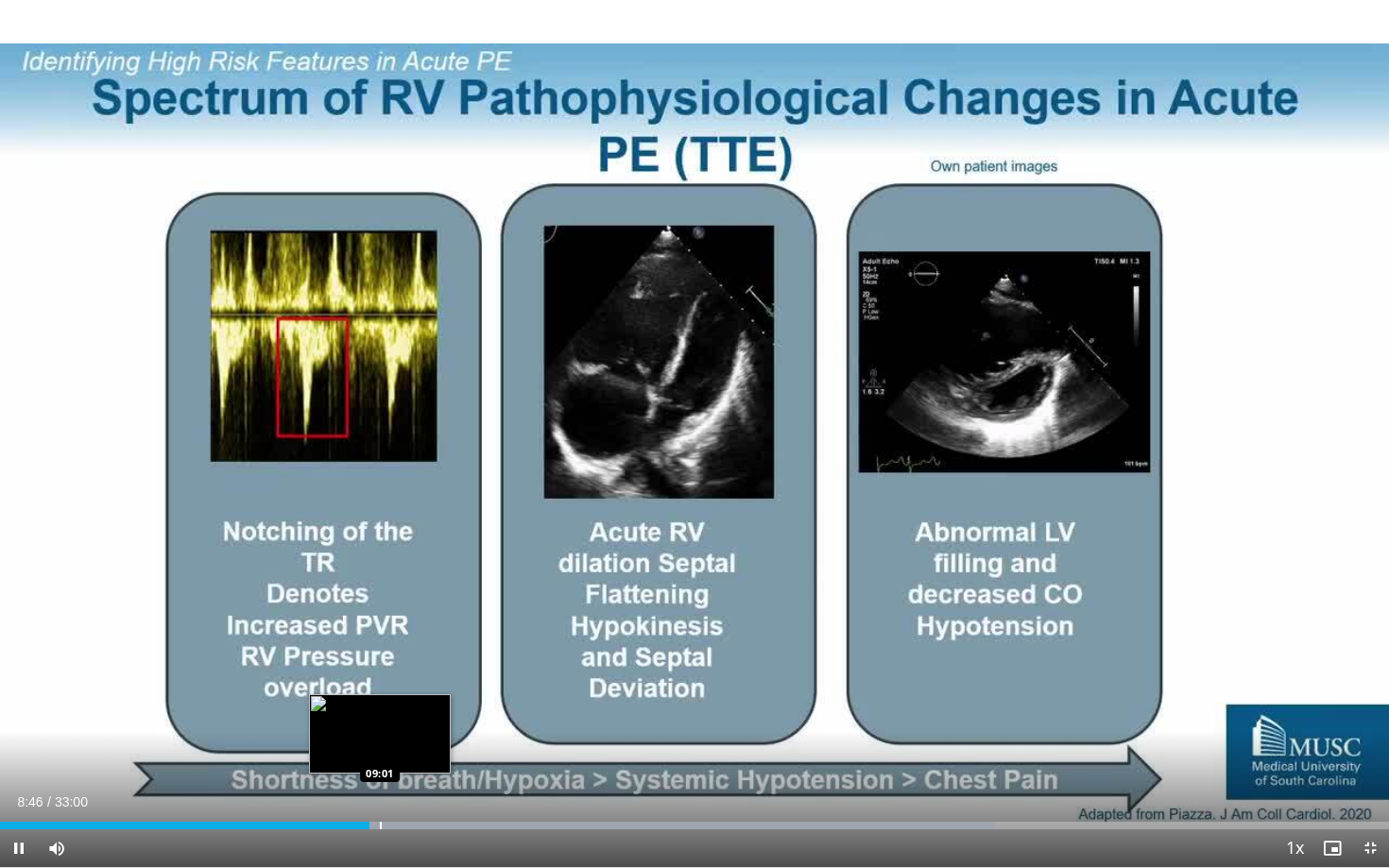 click at bounding box center [649, 825] 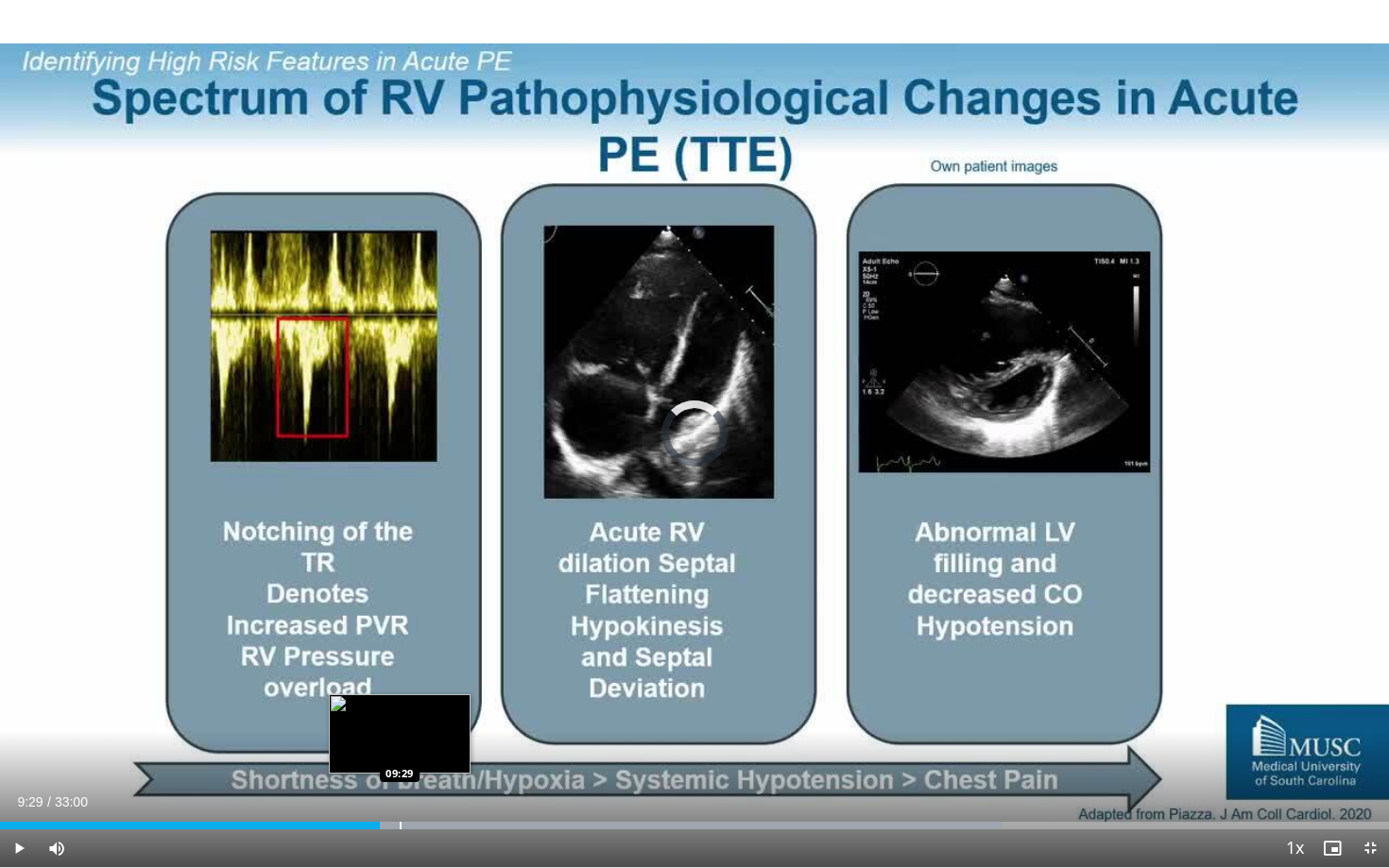 click at bounding box center (401, 825) 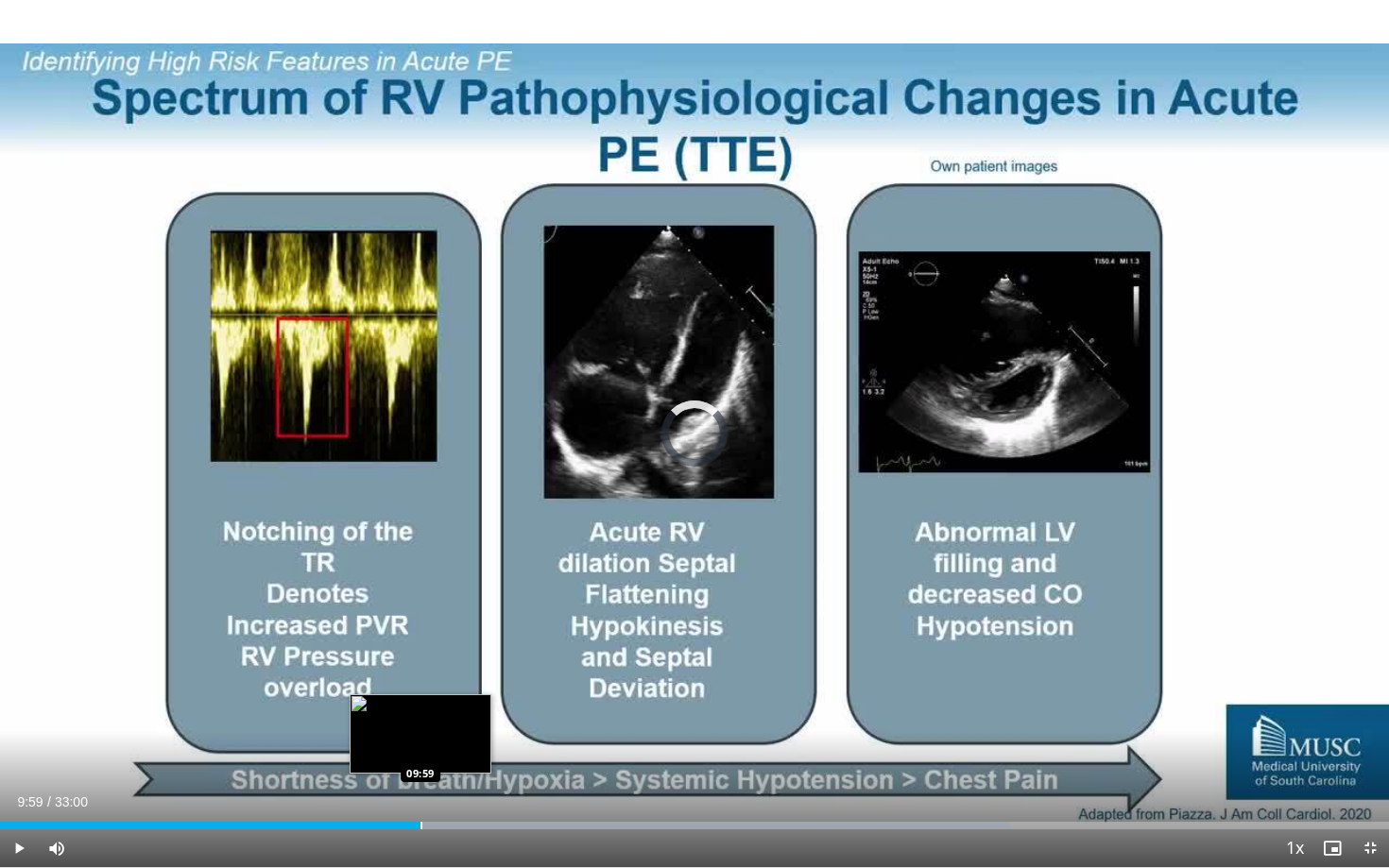 click at bounding box center [421, 825] 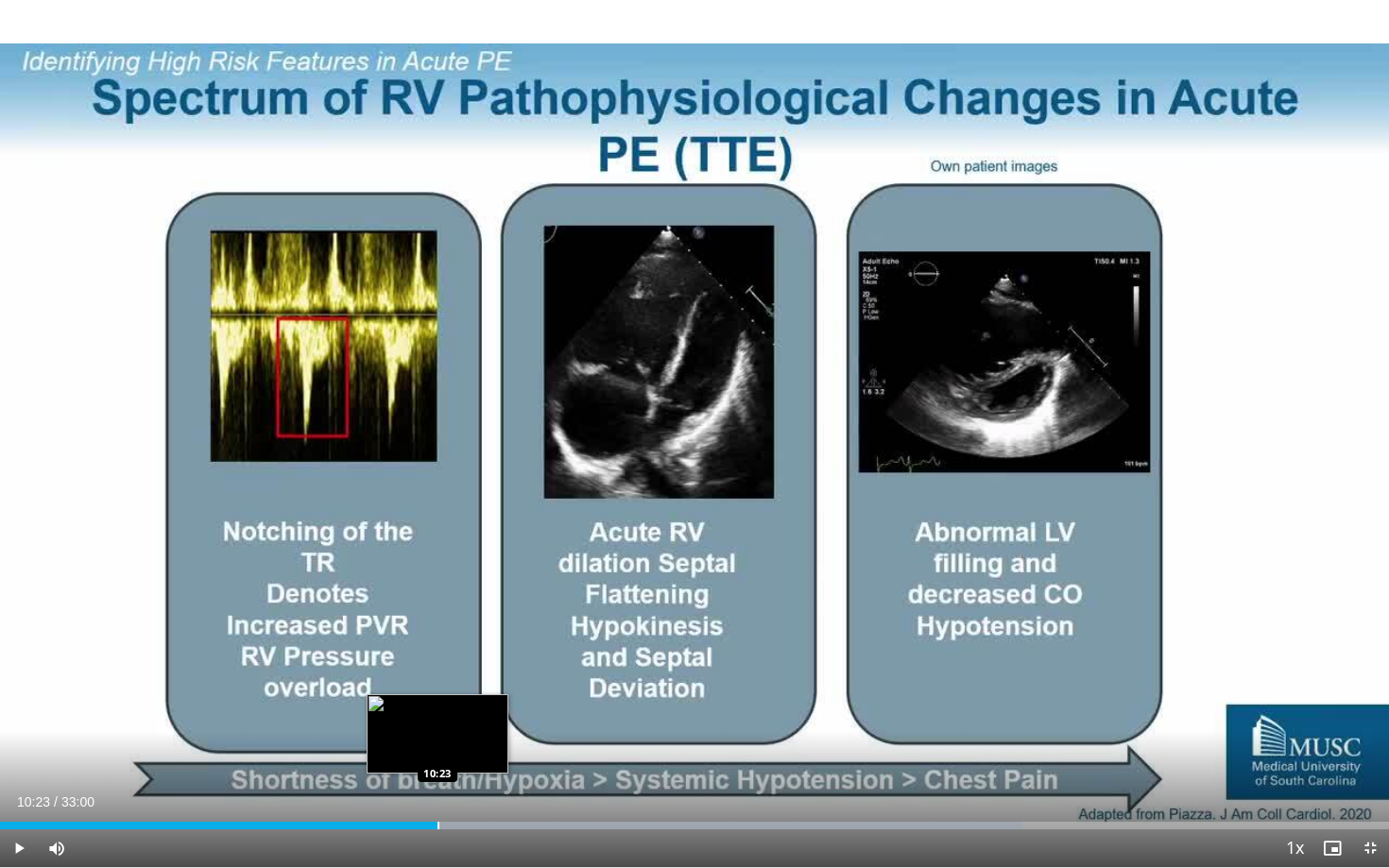 click on "Loaded :  73.62% 10:23 10:23" at bounding box center (694, 820) 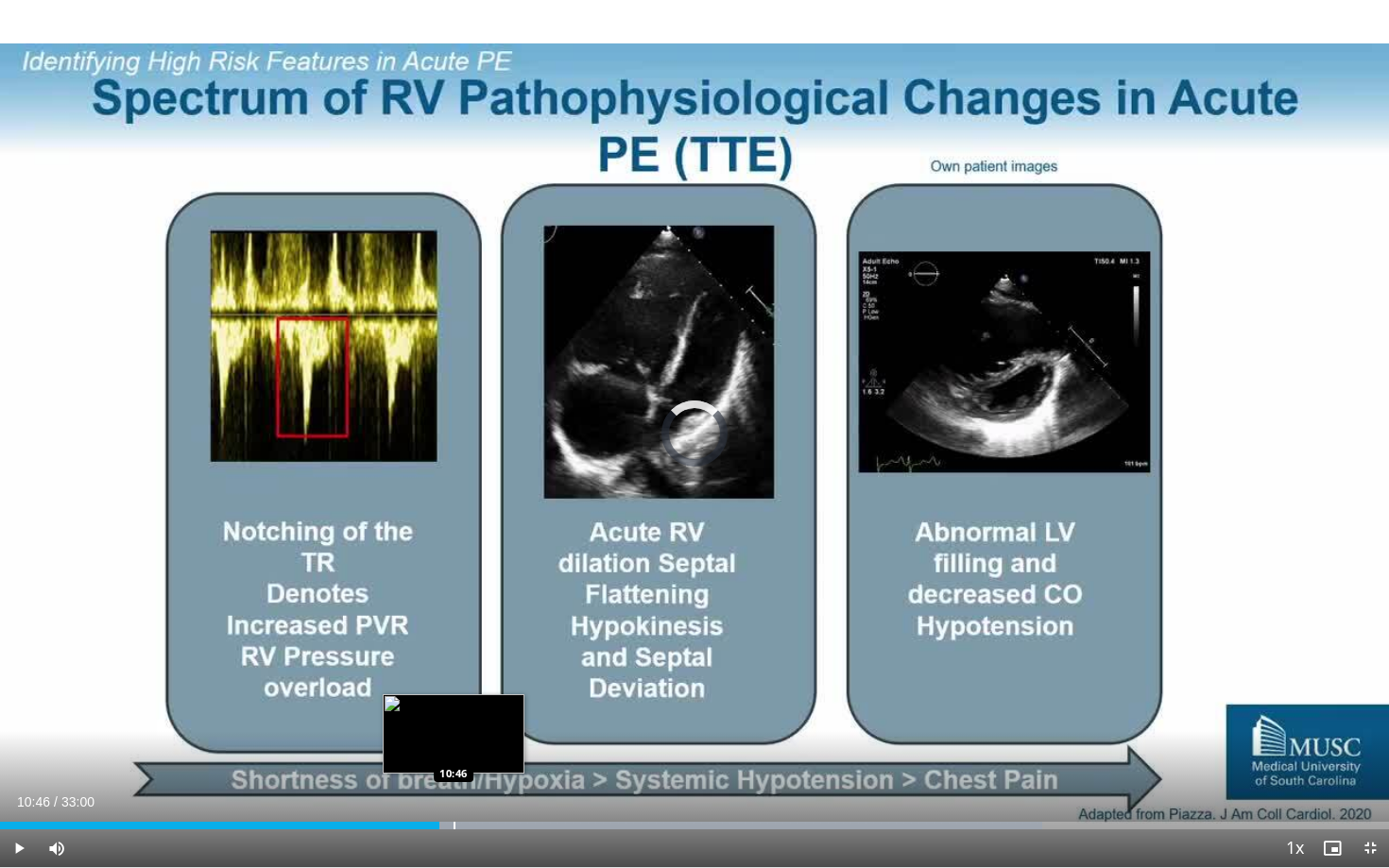 click at bounding box center [454, 825] 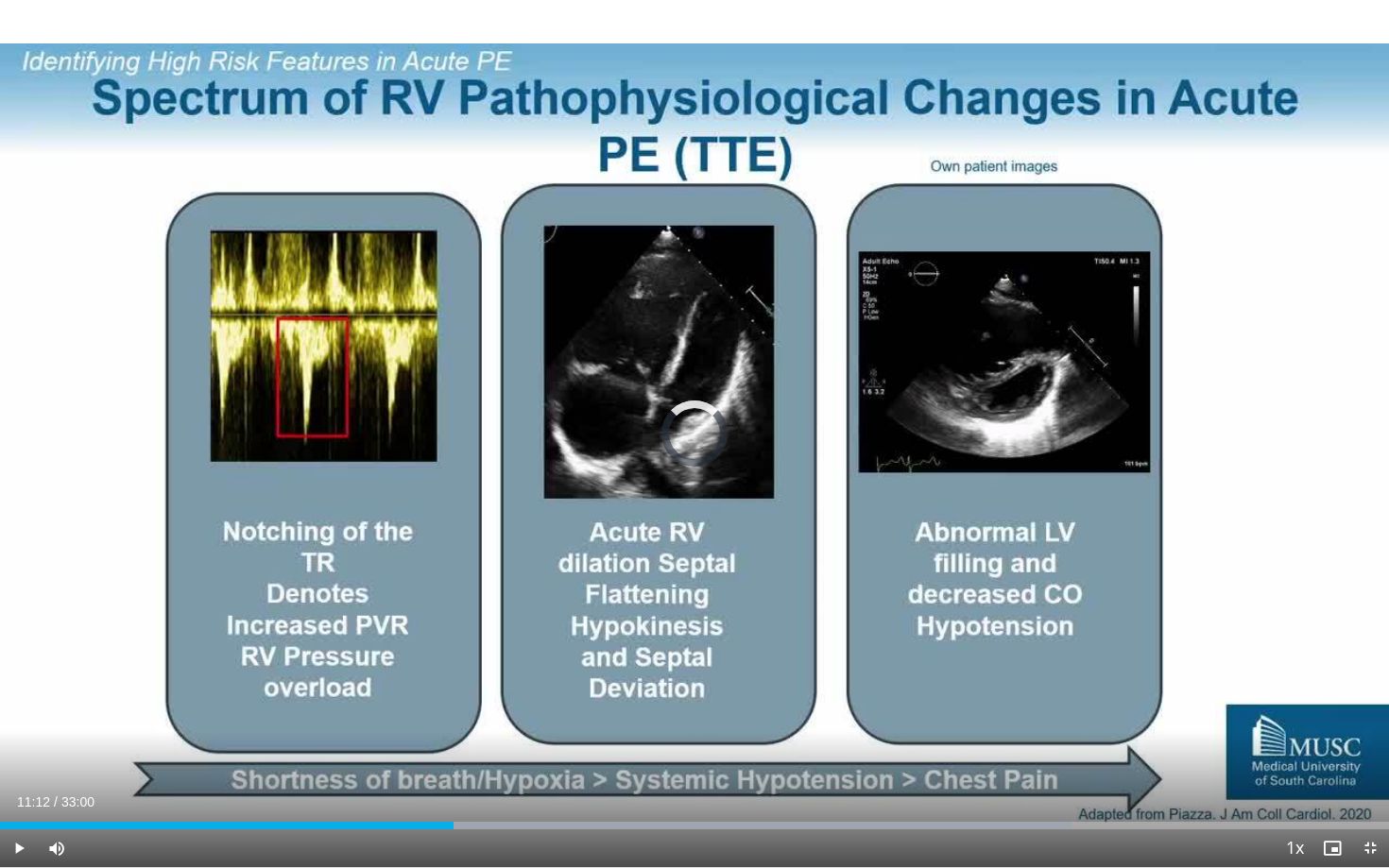click at bounding box center [472, 825] 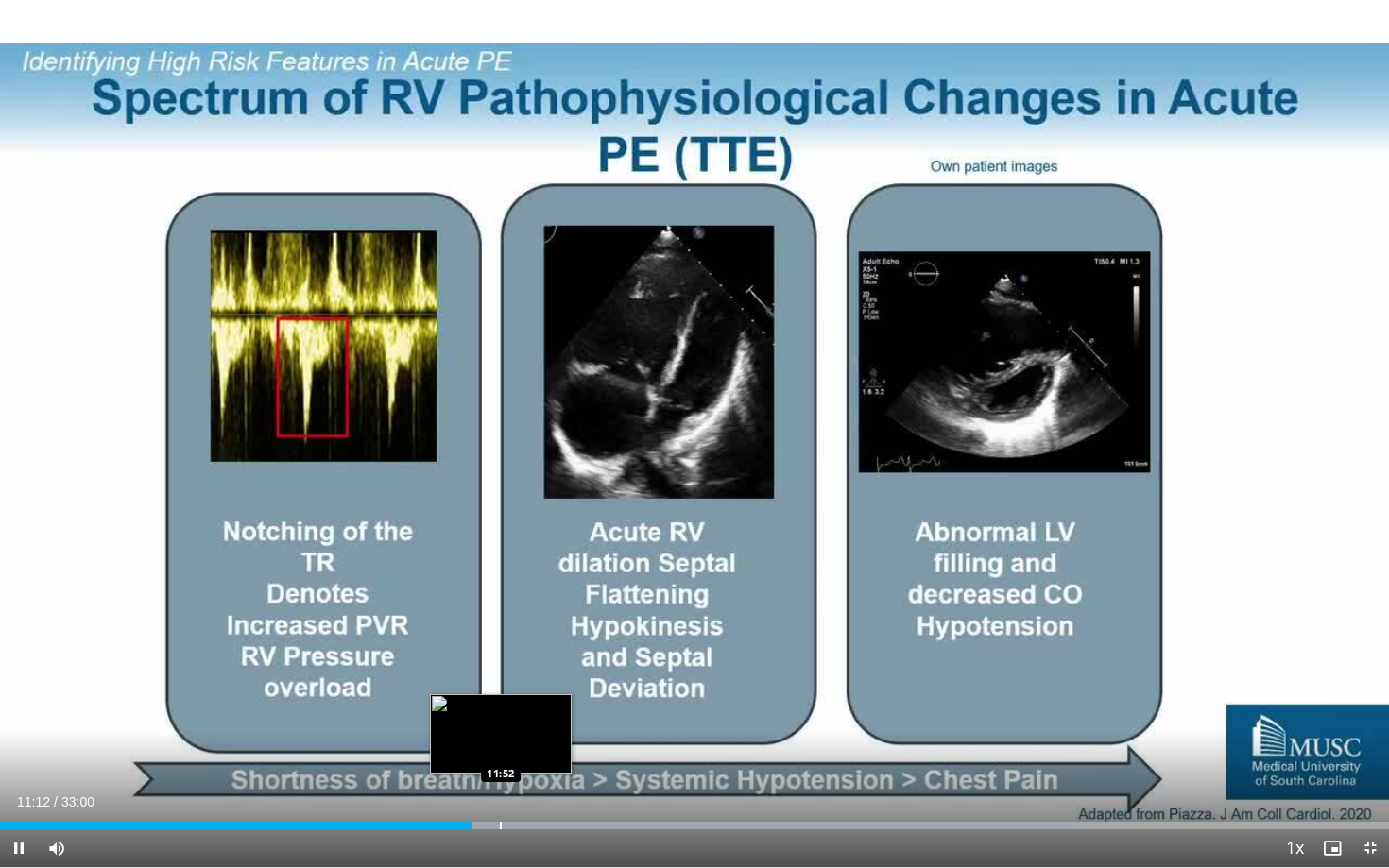 click at bounding box center [501, 825] 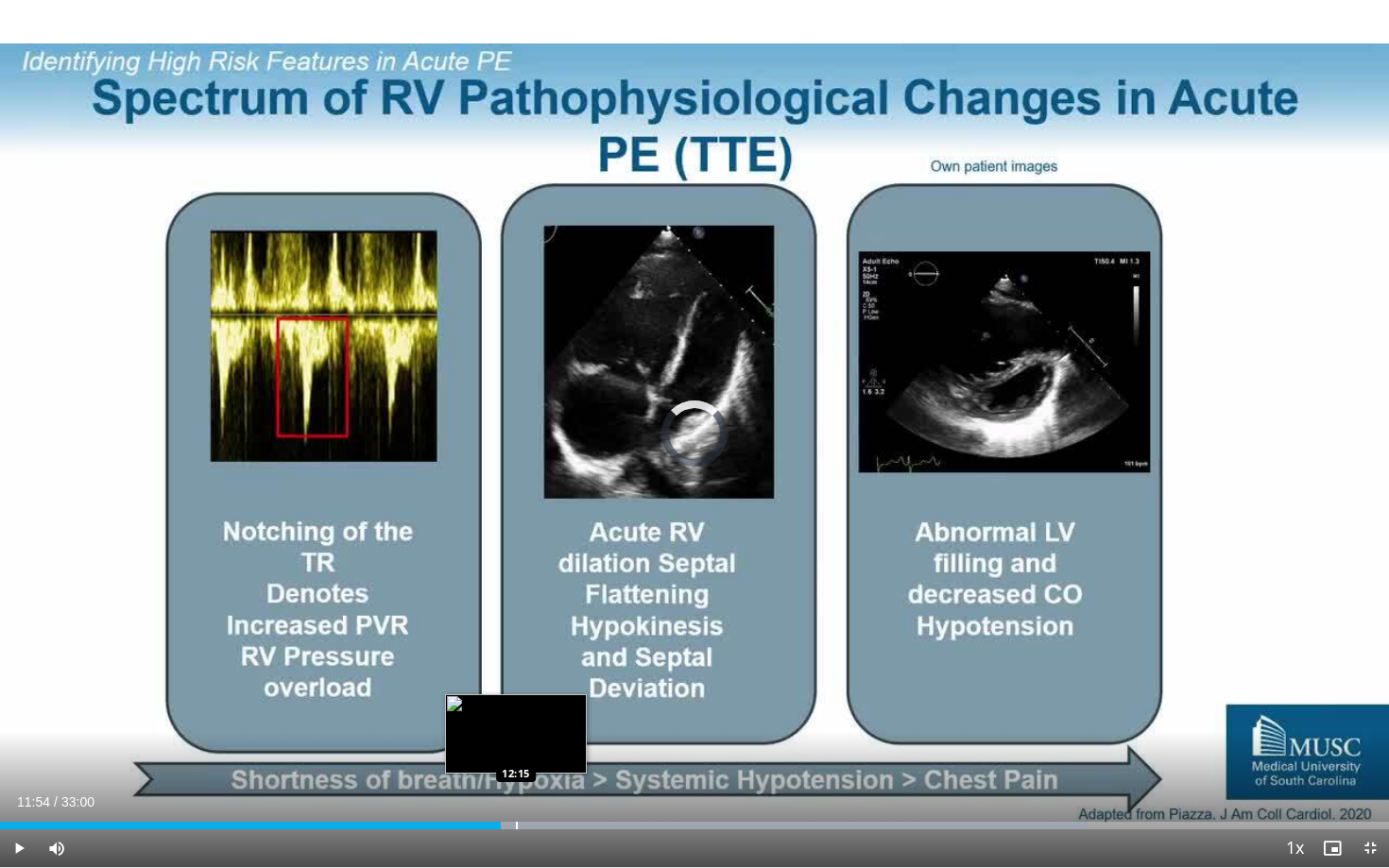 click at bounding box center (517, 825) 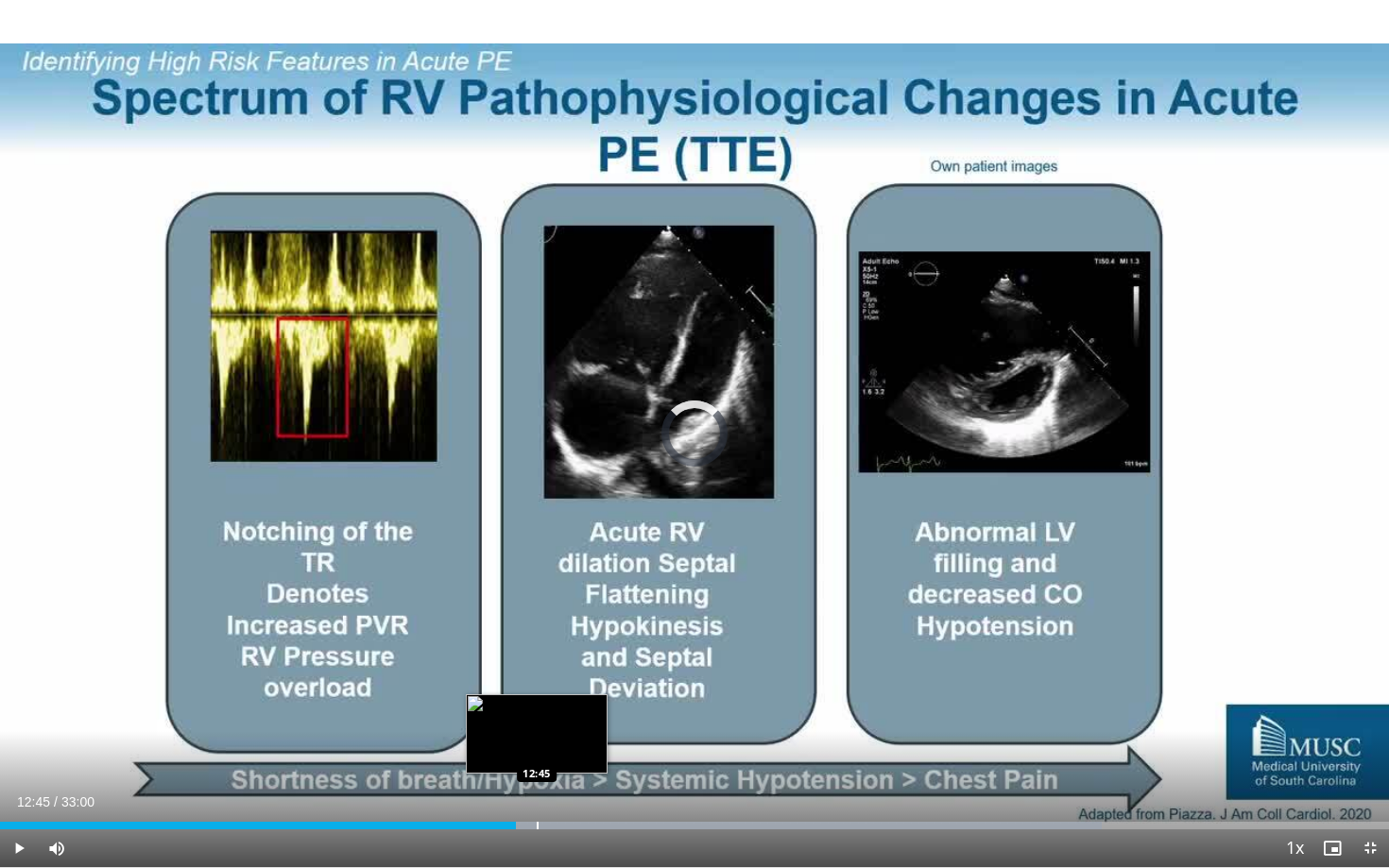 click at bounding box center (538, 825) 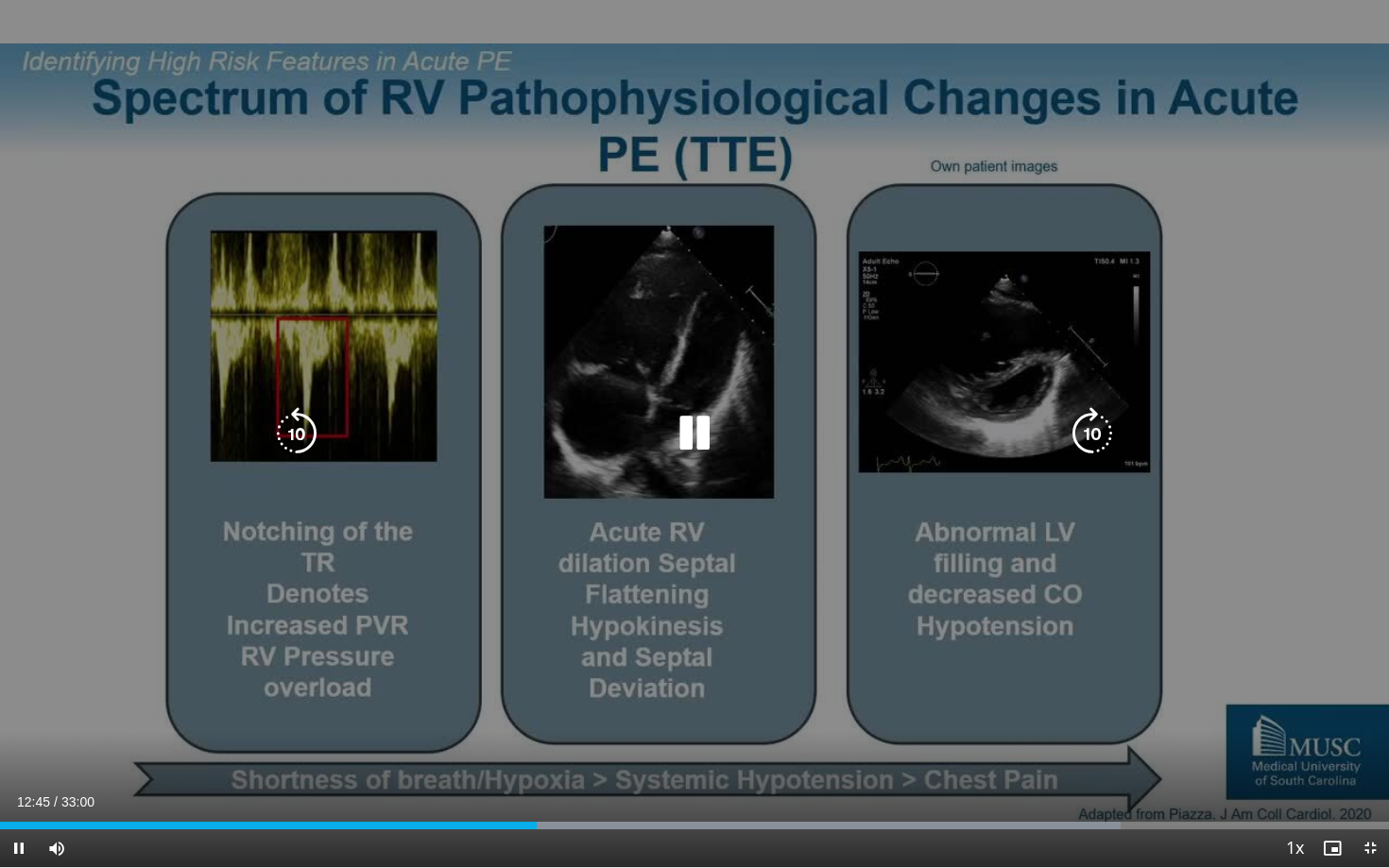 click on "**********" at bounding box center (694, 434) 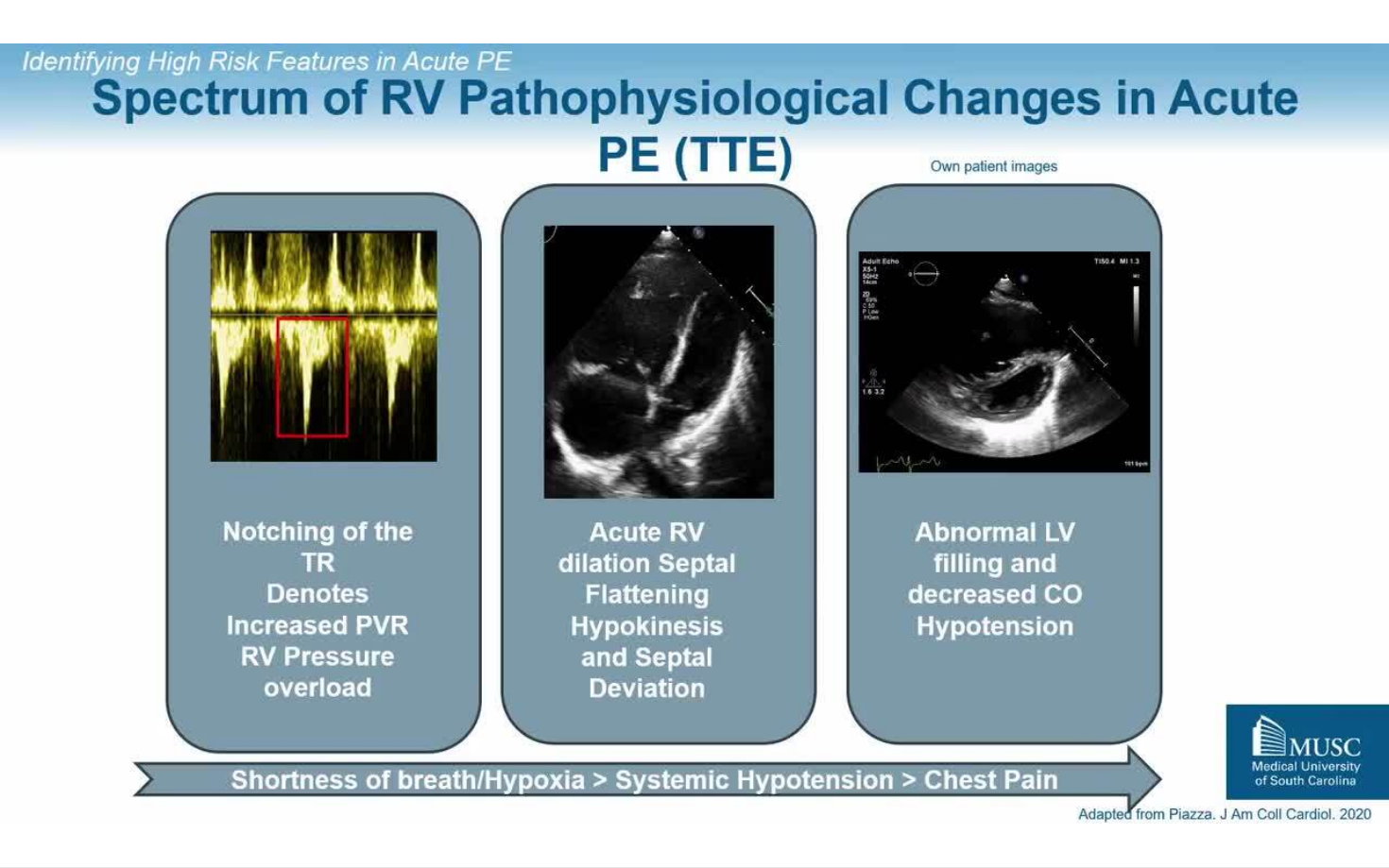 click on "10 seconds
Tap to unmute" at bounding box center [694, 434] 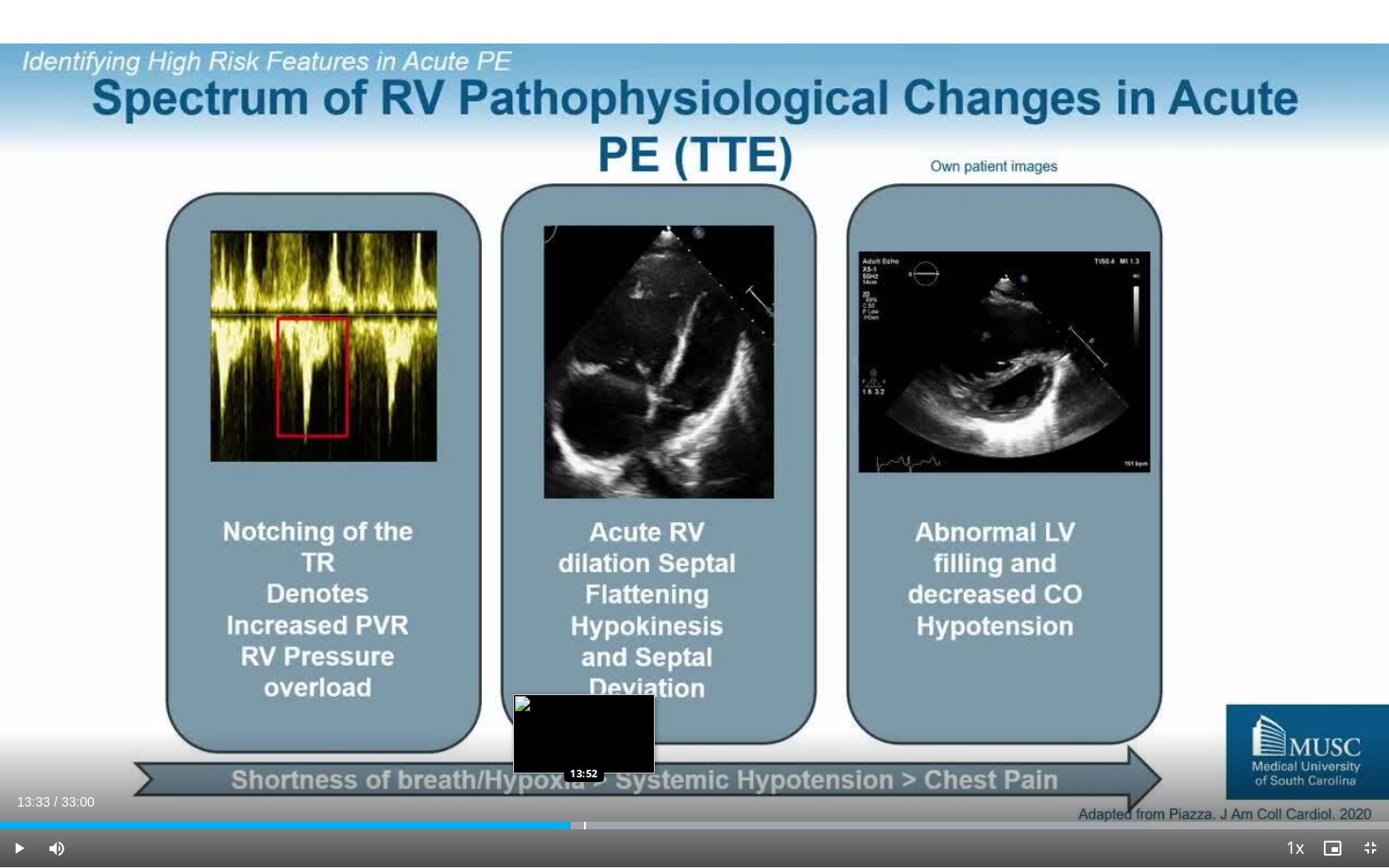 click on "Loaded :  82.82% 13:33 13:52" at bounding box center [694, 820] 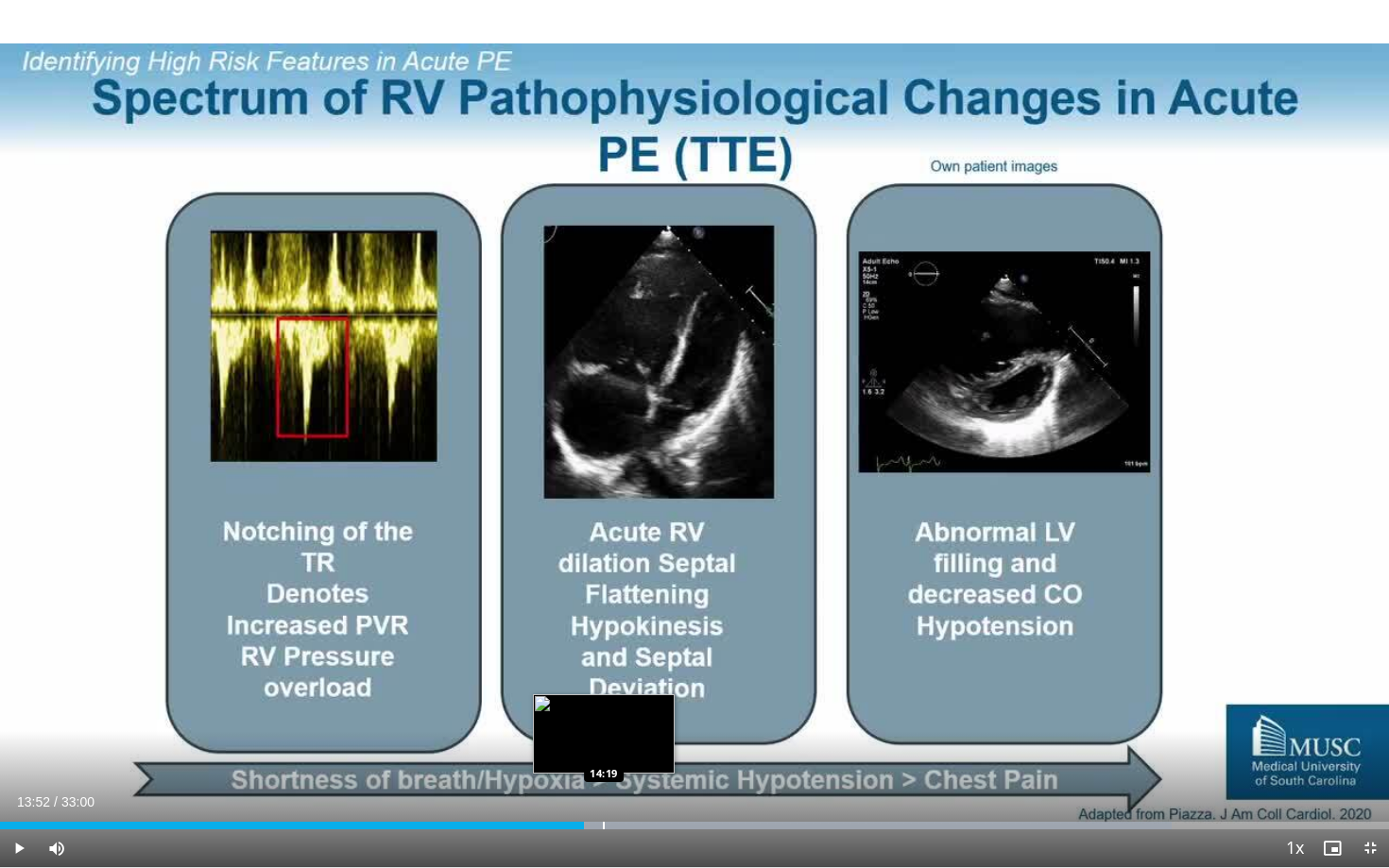 click at bounding box center [604, 825] 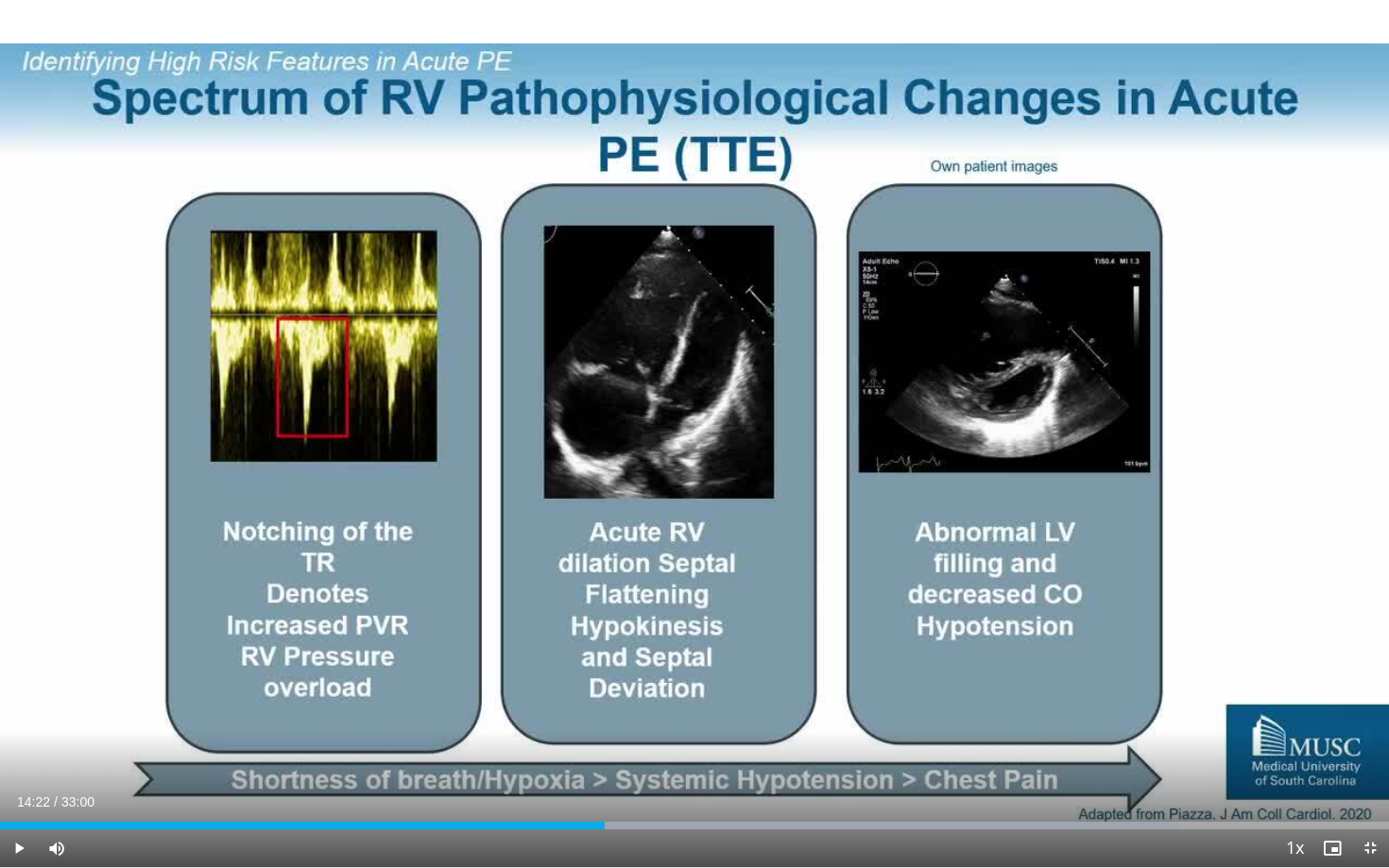 click at bounding box center [19, 848] 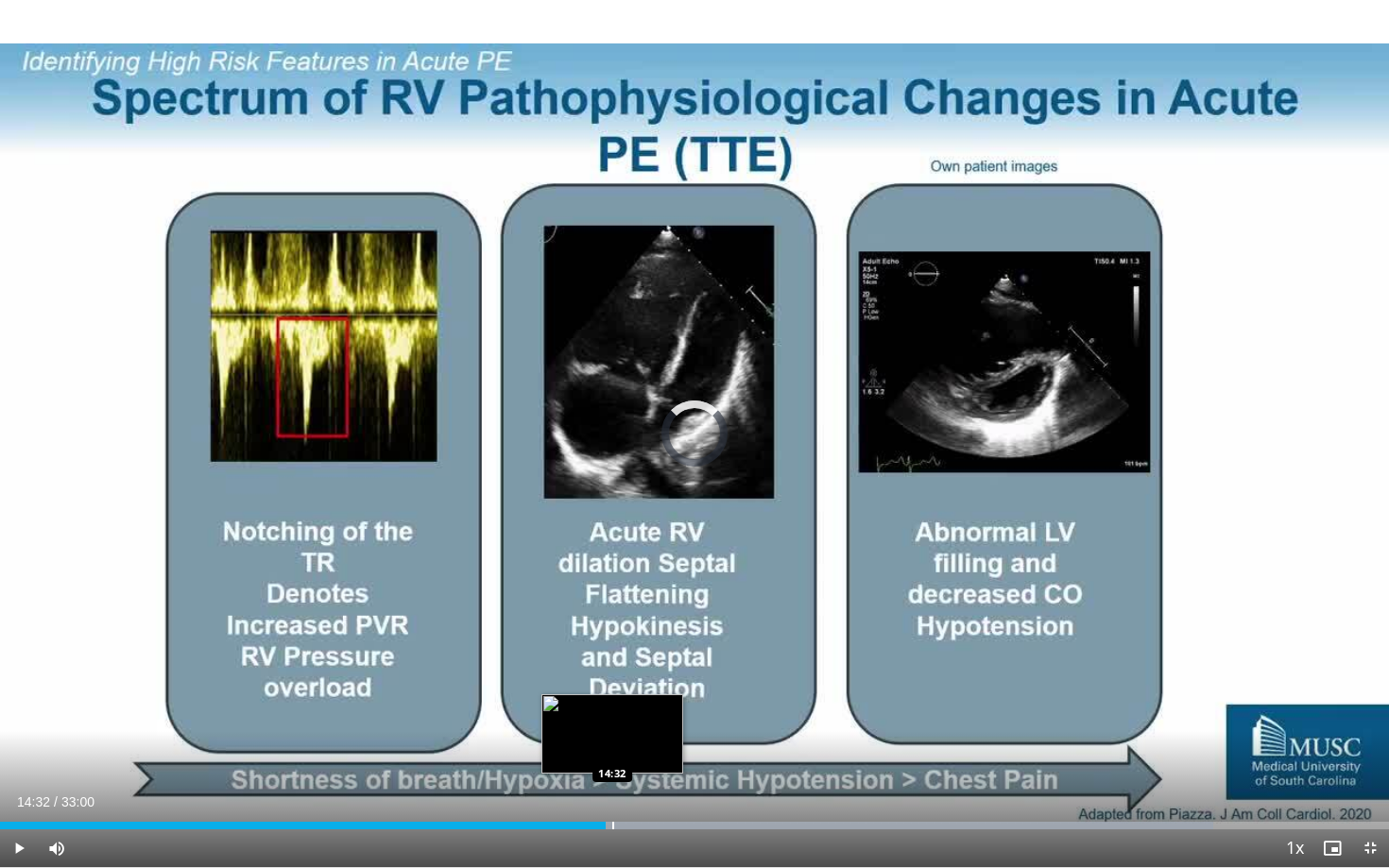 click at bounding box center [613, 825] 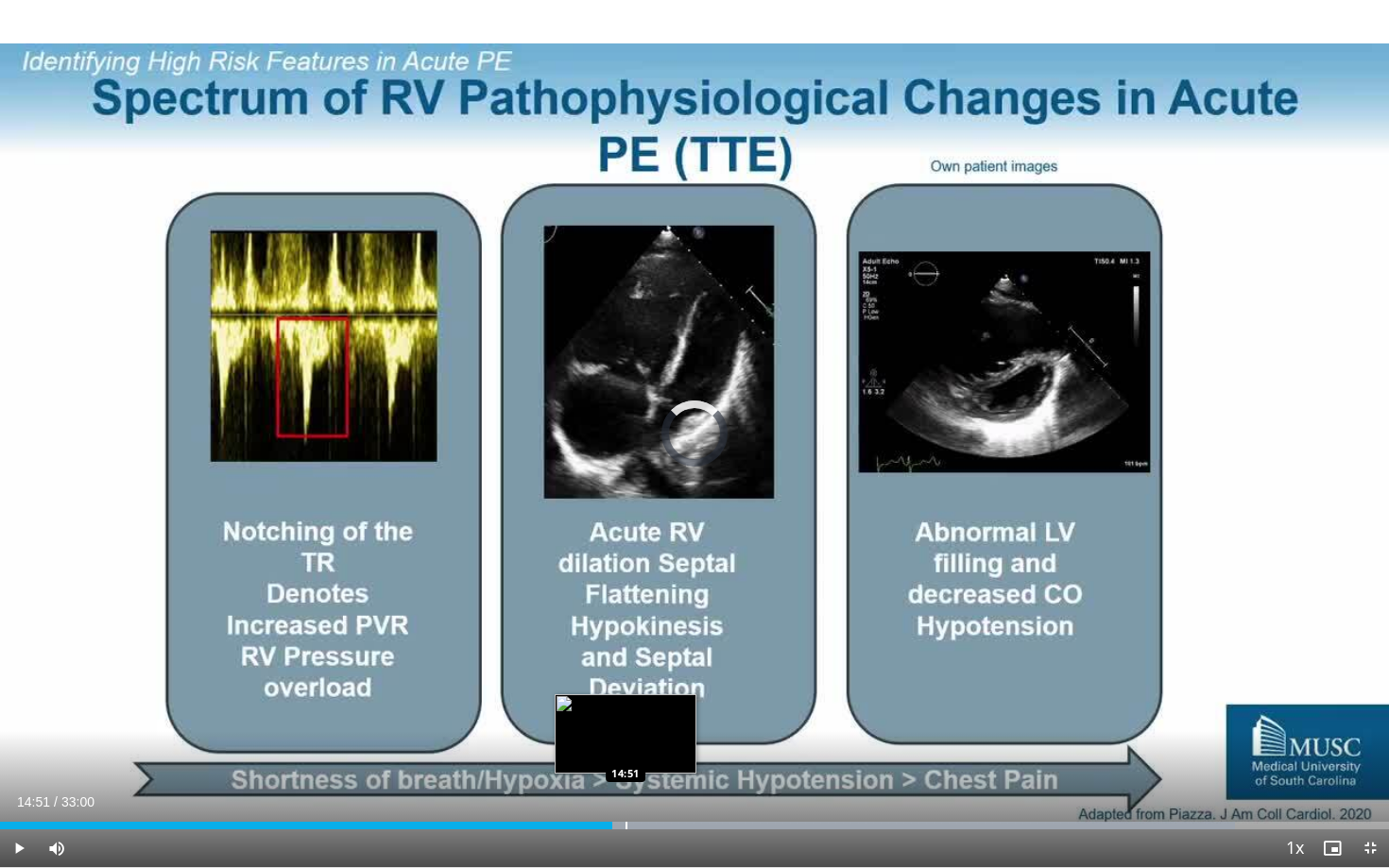 click at bounding box center [626, 825] 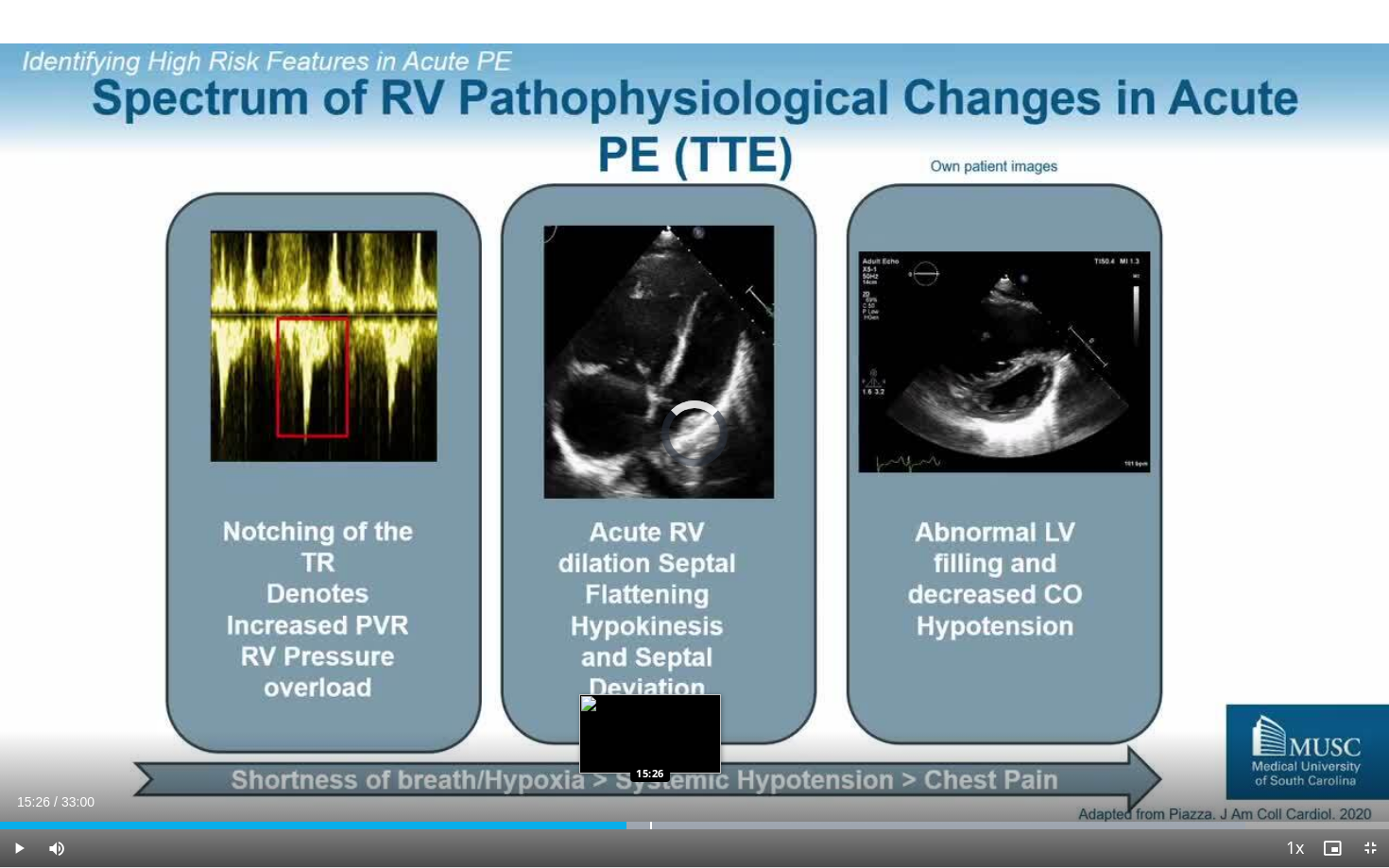 click at bounding box center (651, 825) 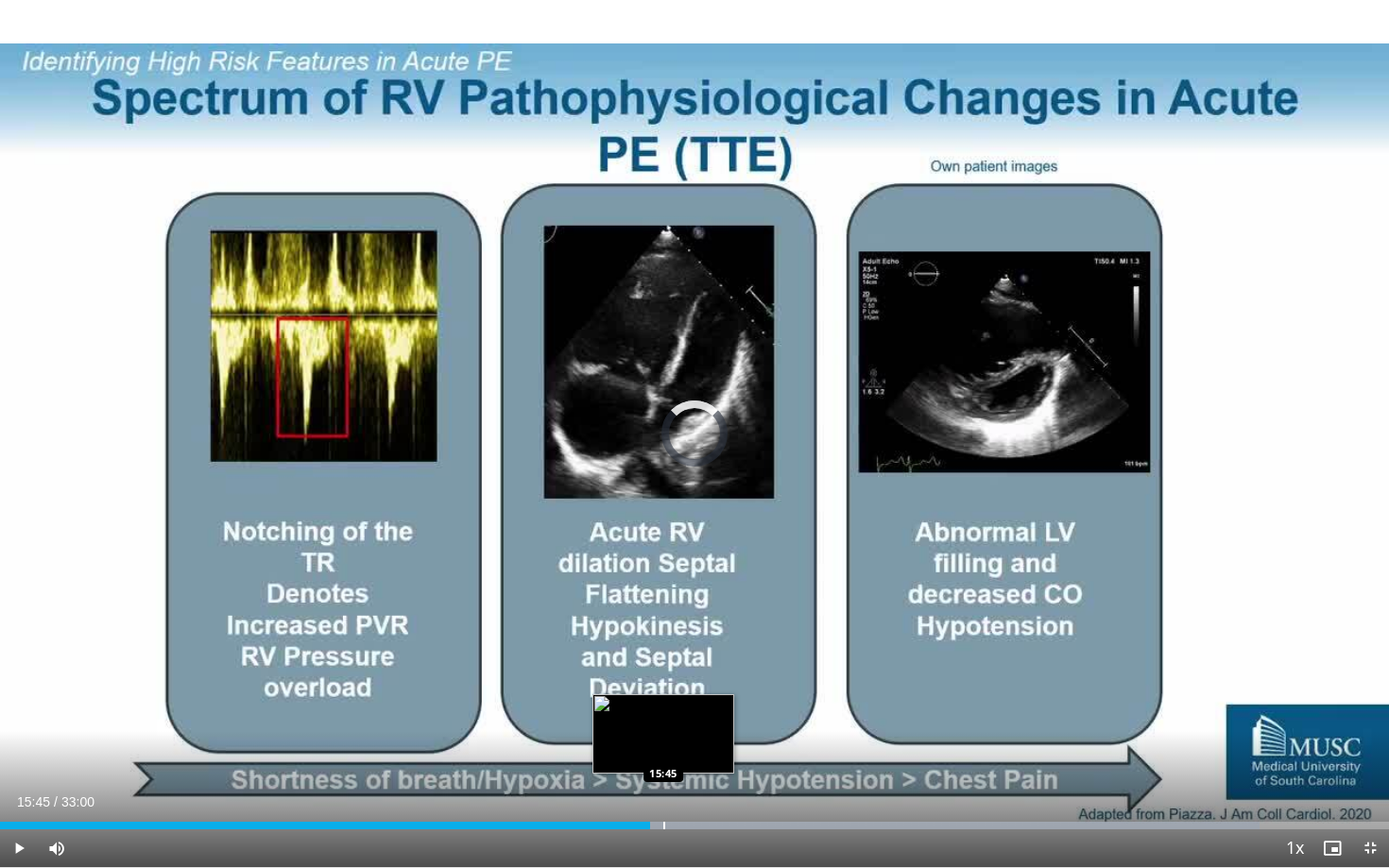 click at bounding box center (664, 825) 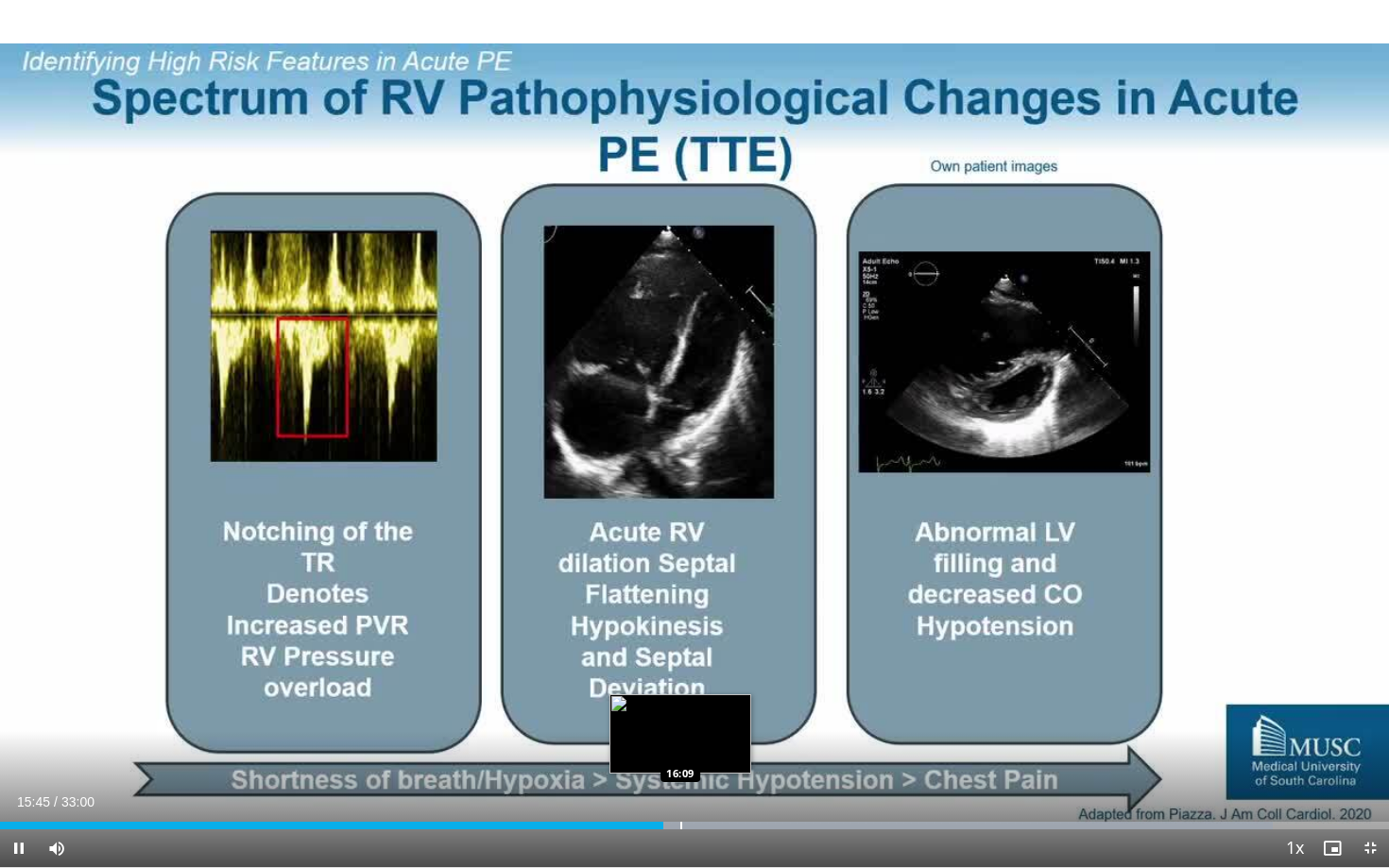 click at bounding box center (681, 825) 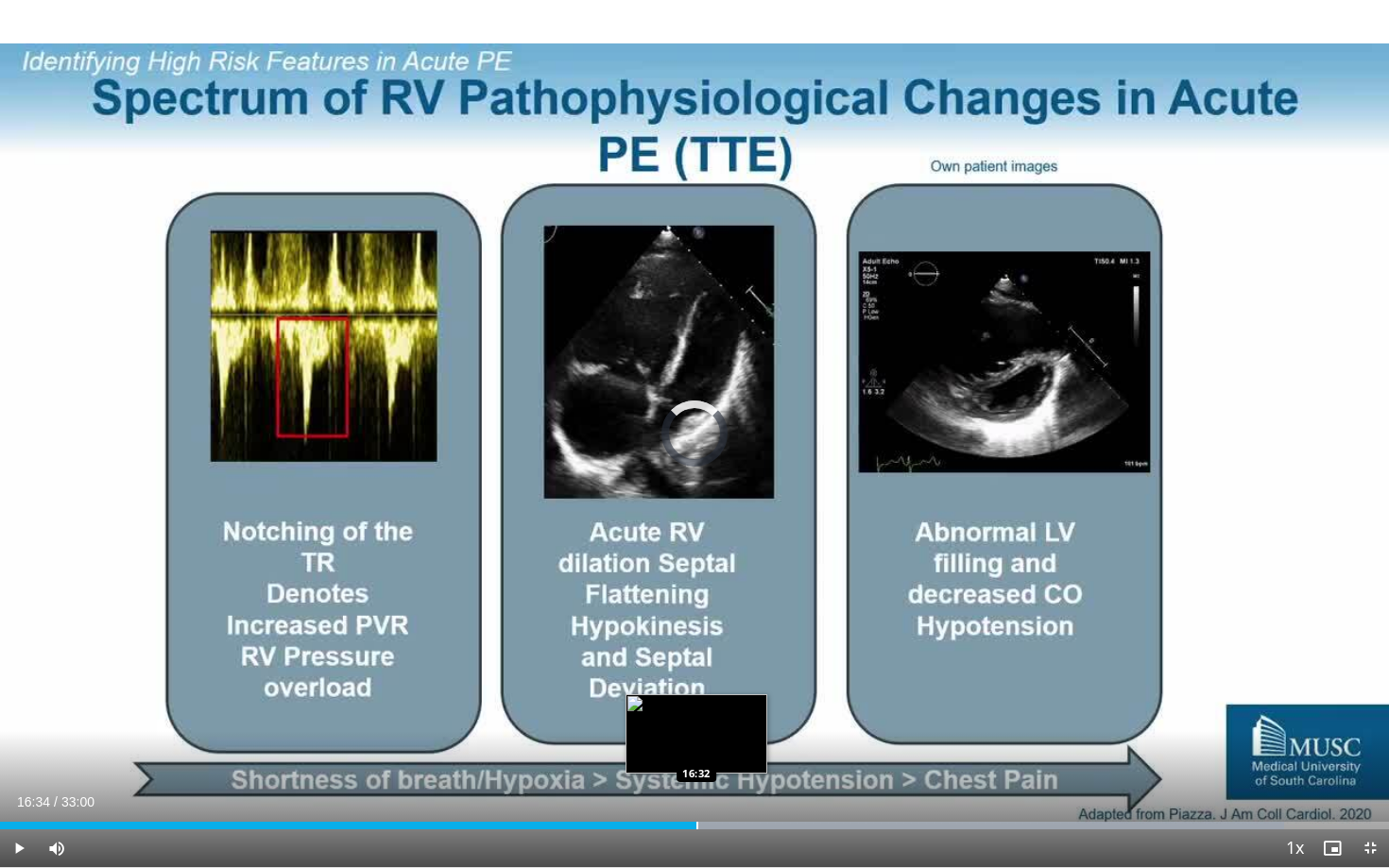 click at bounding box center [697, 825] 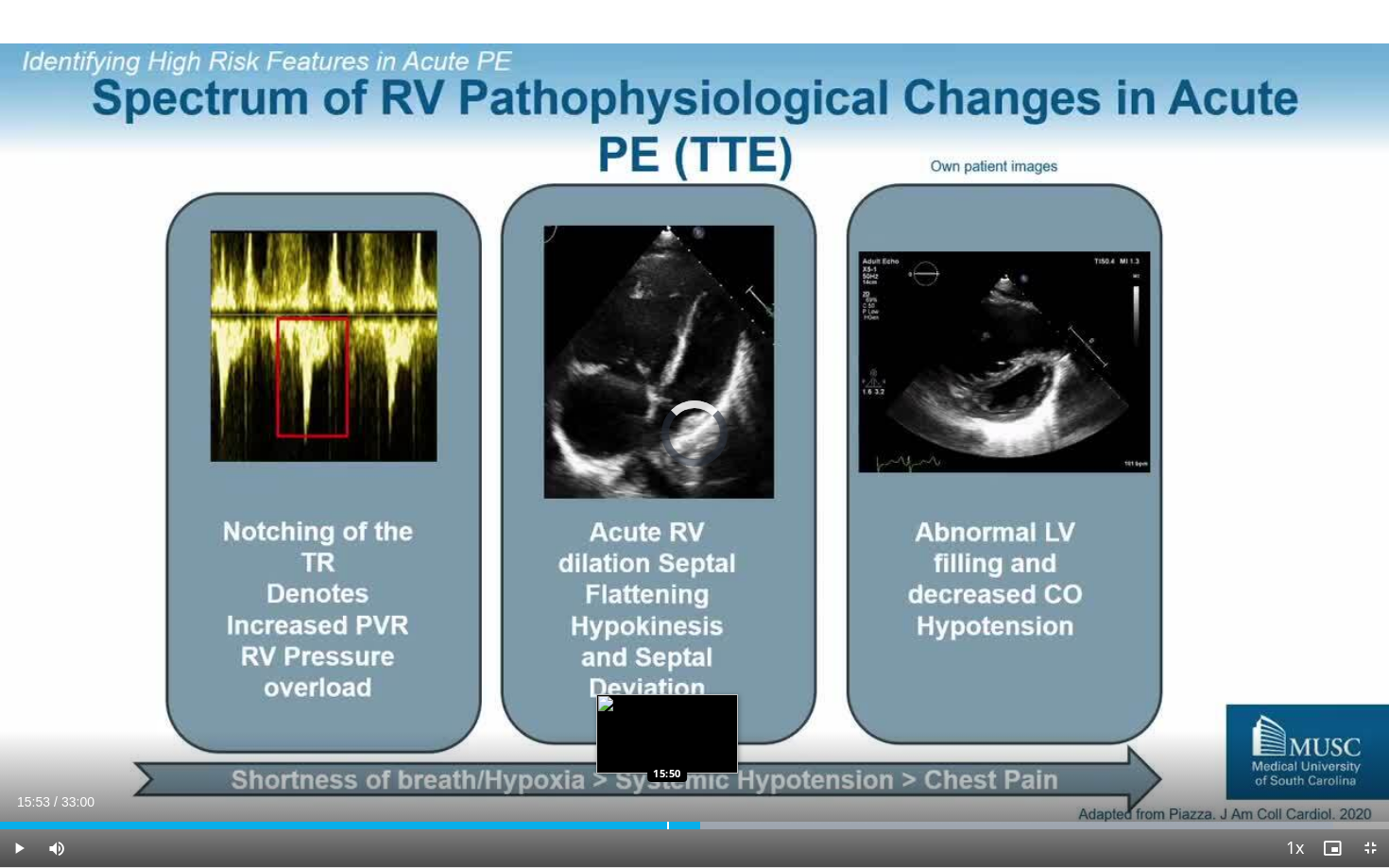 click on "16:38" at bounding box center [350, 825] 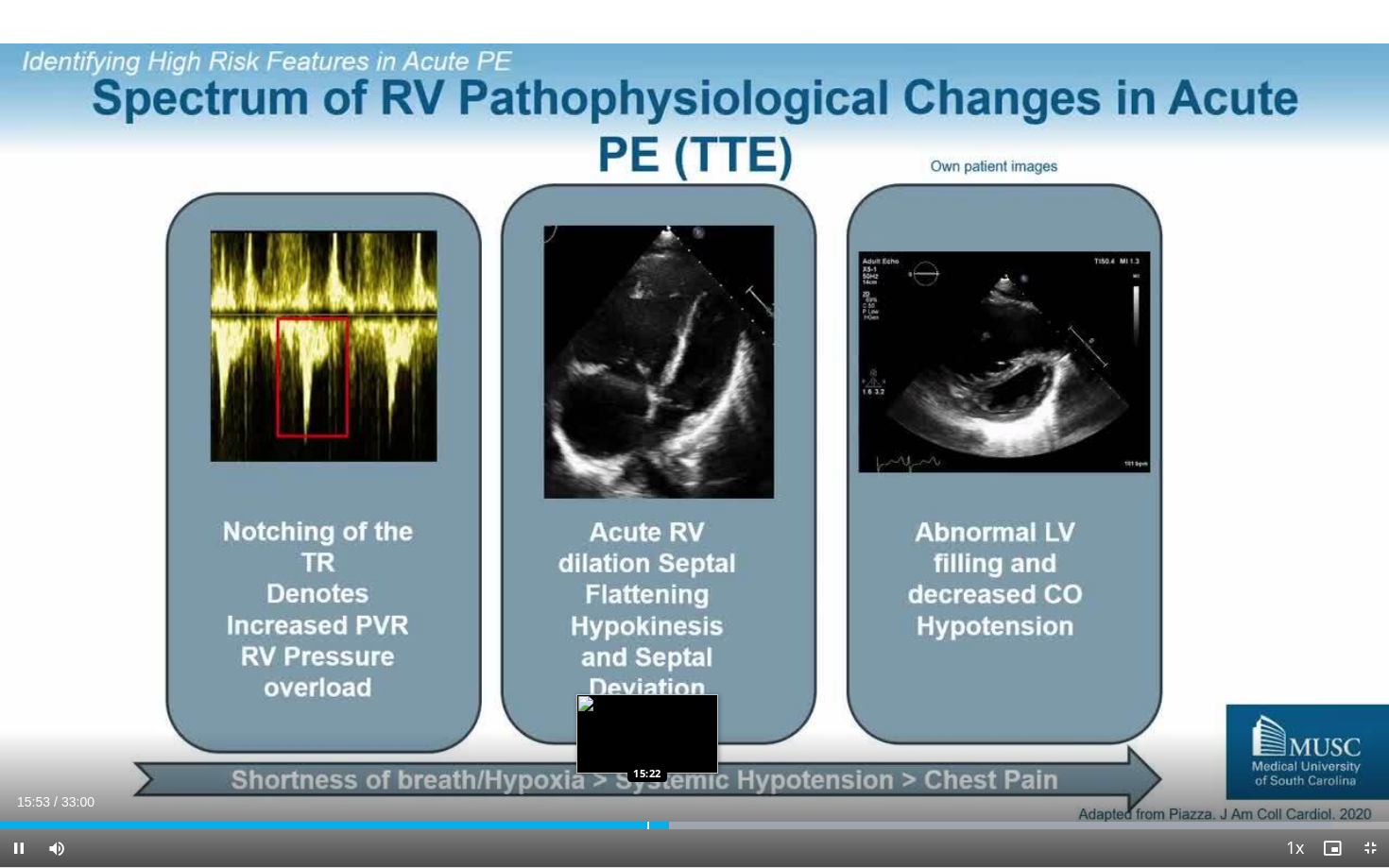 click on "**********" at bounding box center (694, 434) 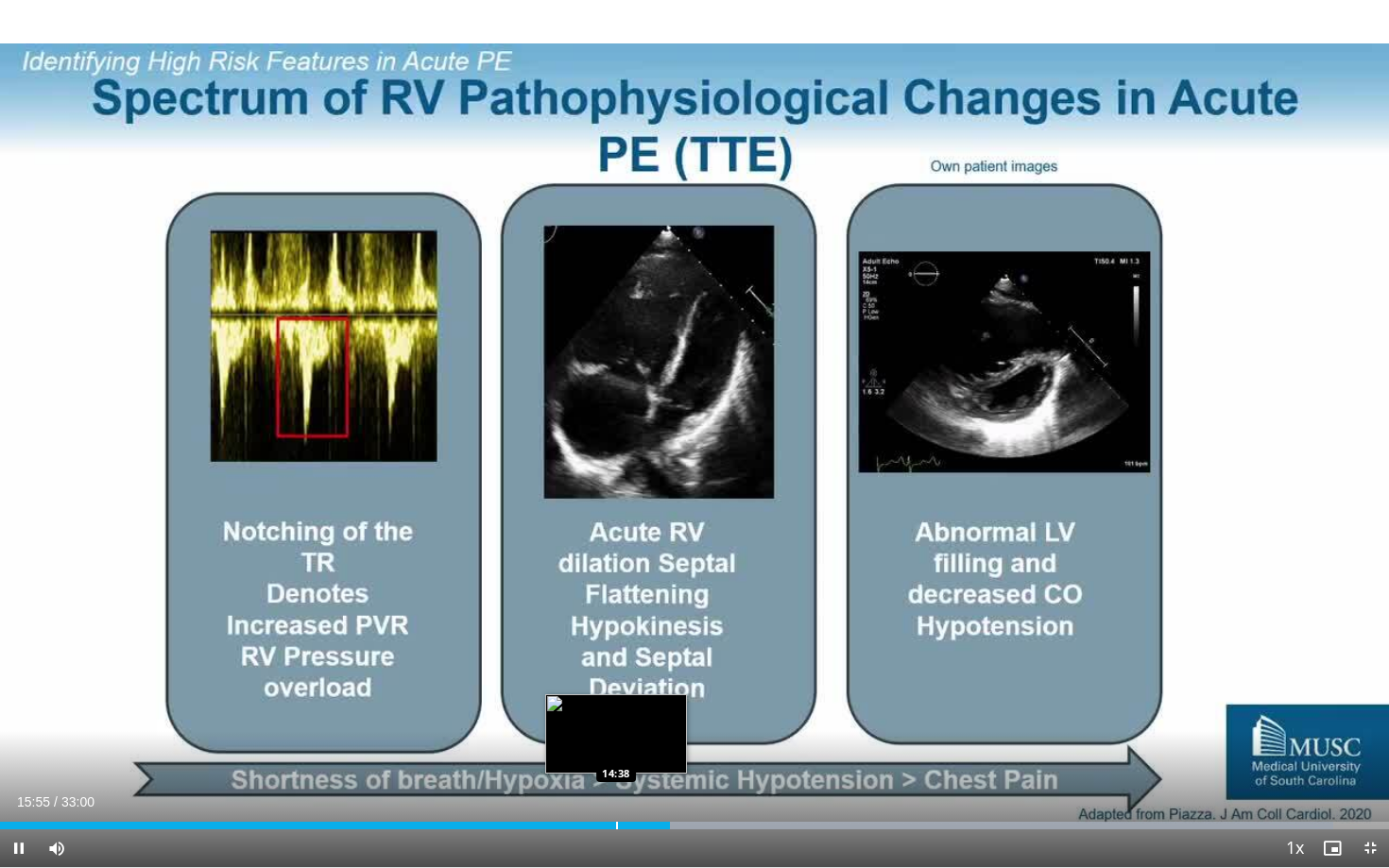 click at bounding box center (617, 825) 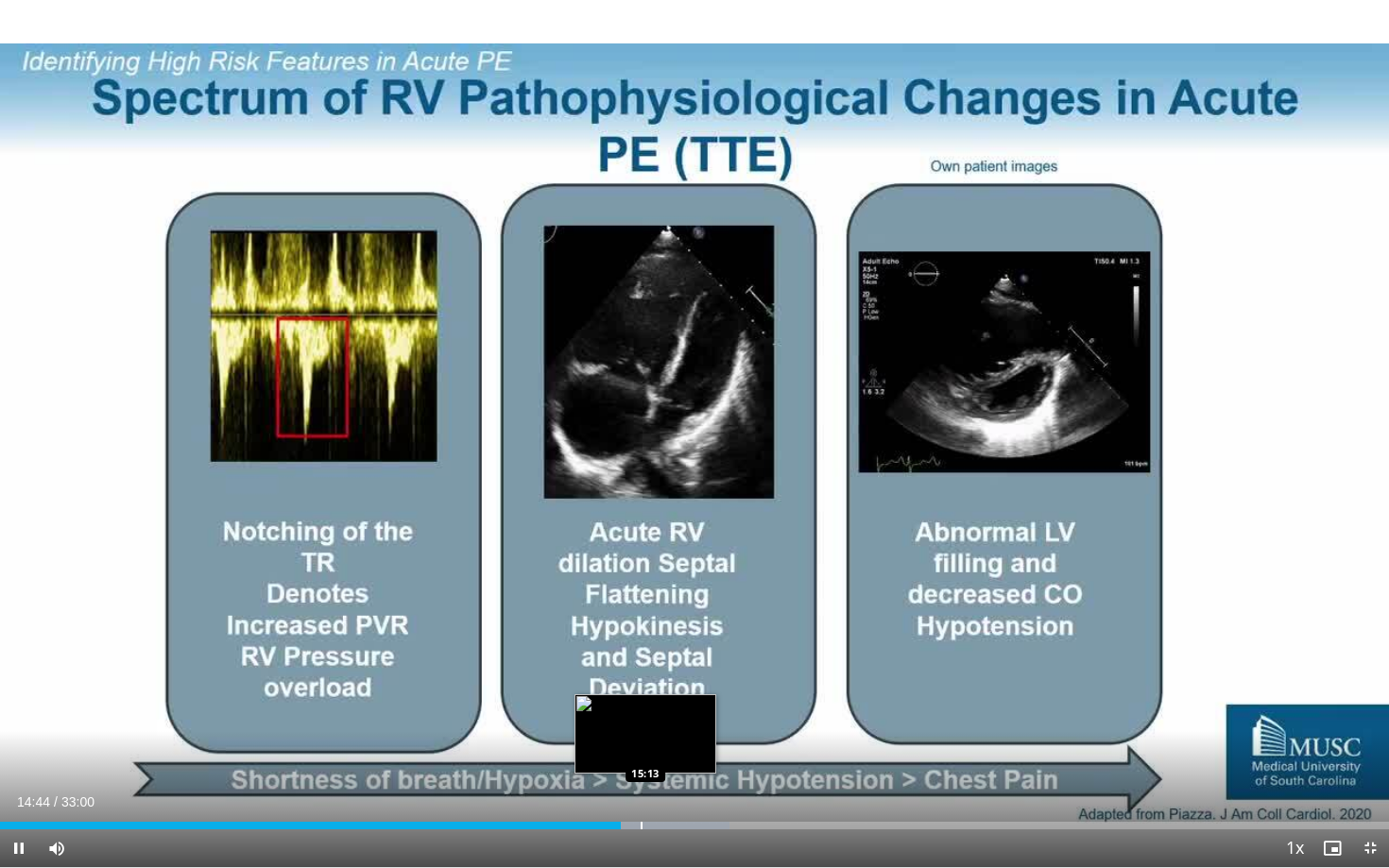 click at bounding box center (642, 825) 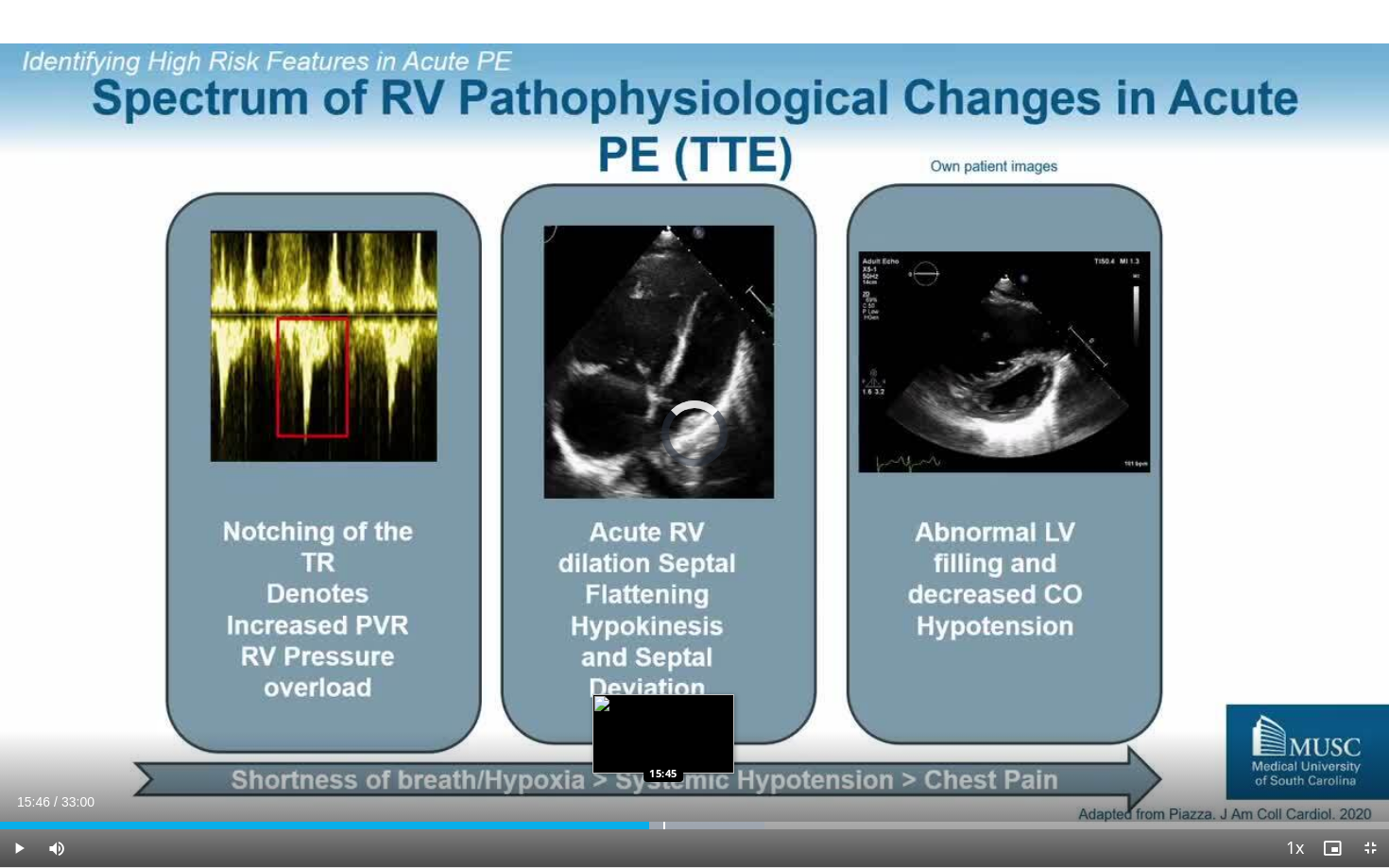 click at bounding box center [664, 825] 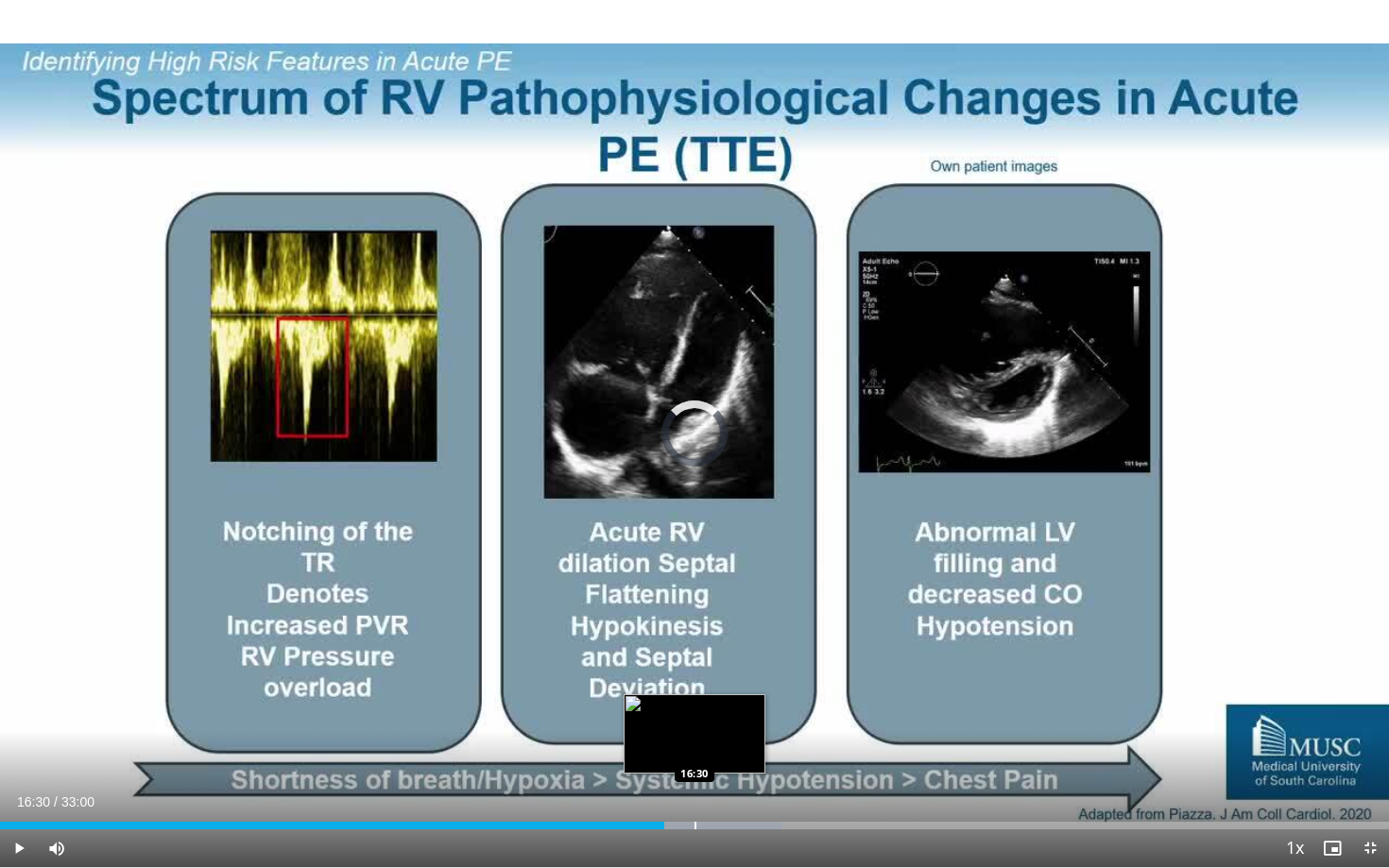 click at bounding box center (695, 825) 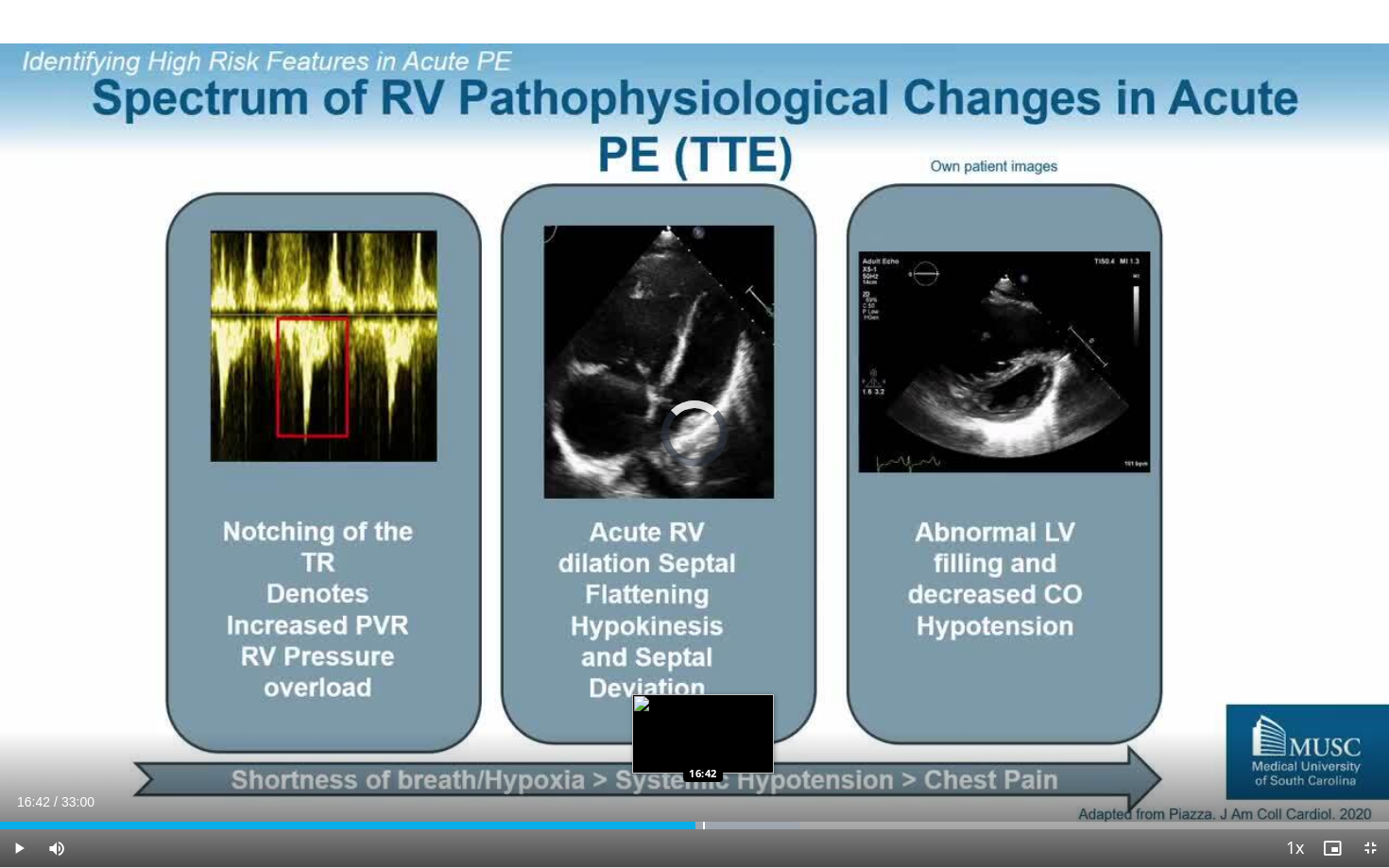 click at bounding box center [704, 825] 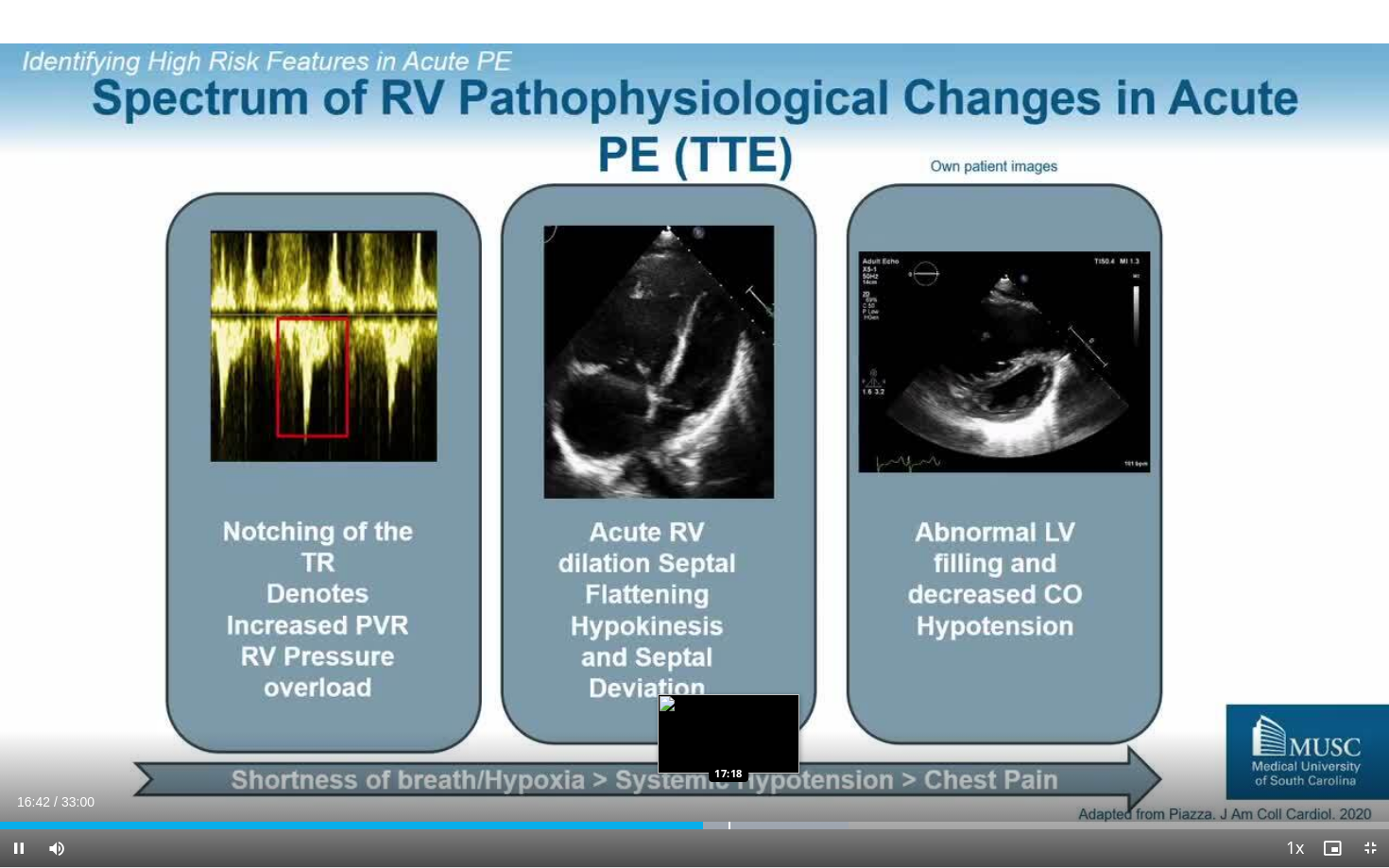 click at bounding box center [729, 825] 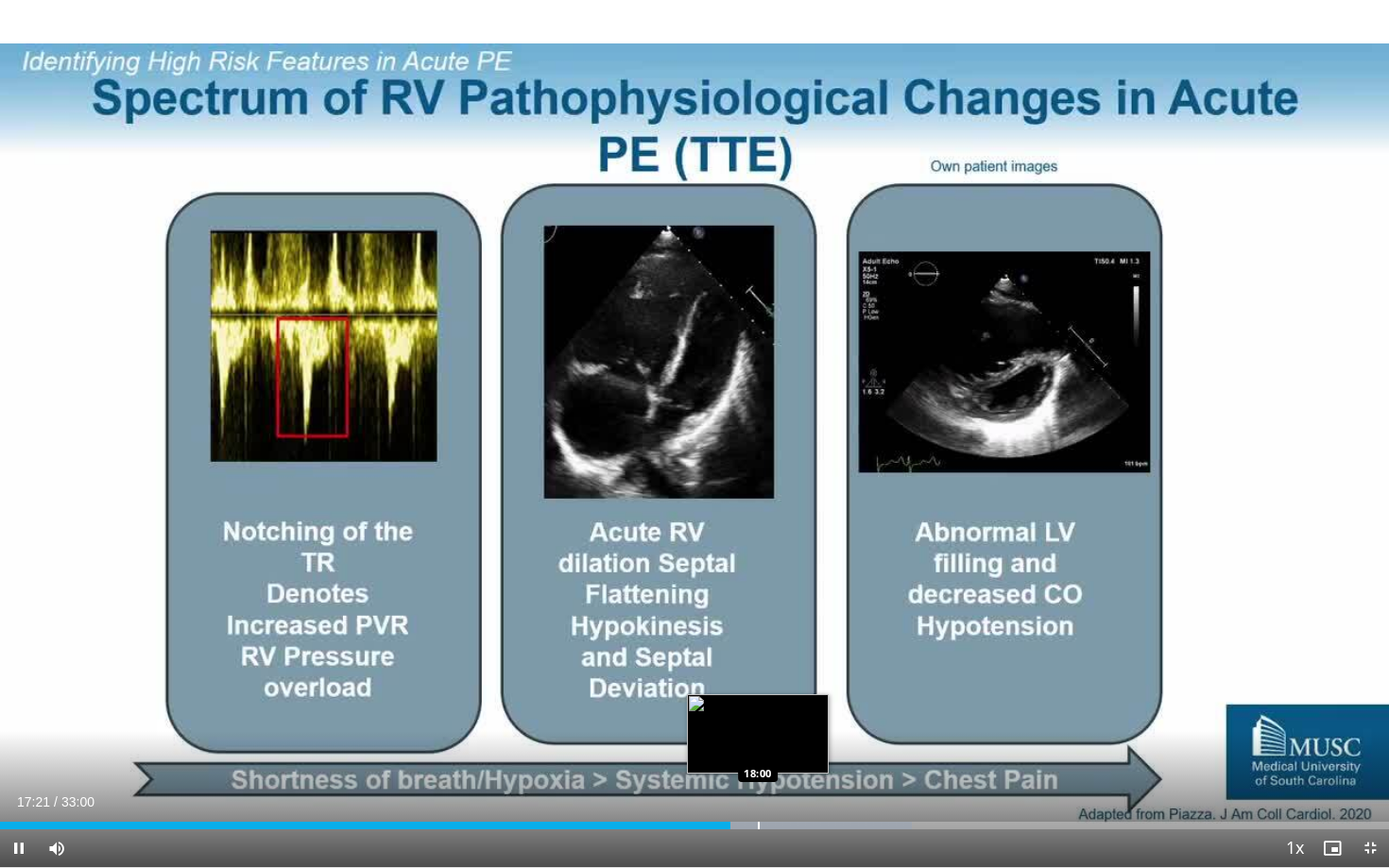 click at bounding box center [759, 825] 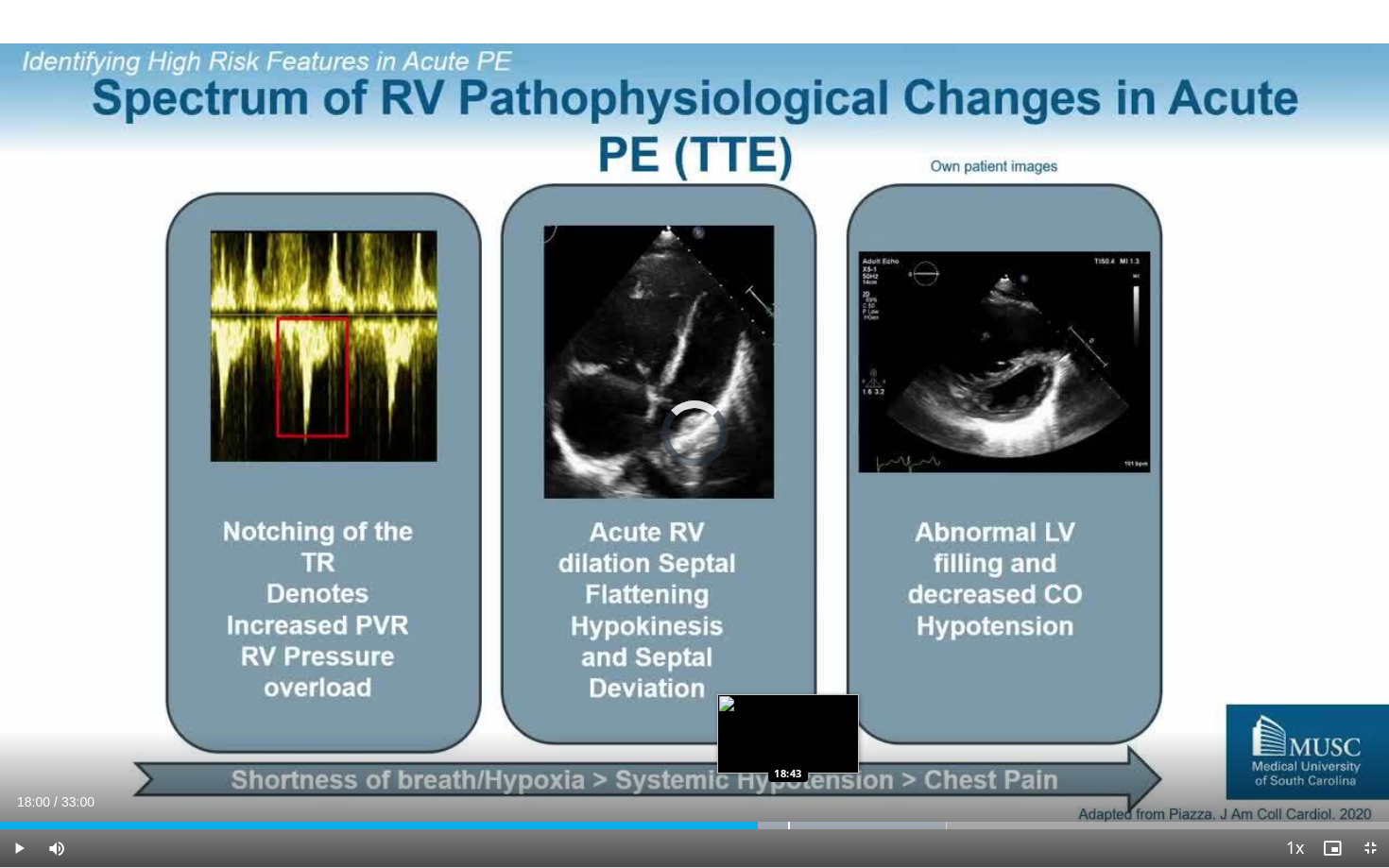 click at bounding box center [789, 825] 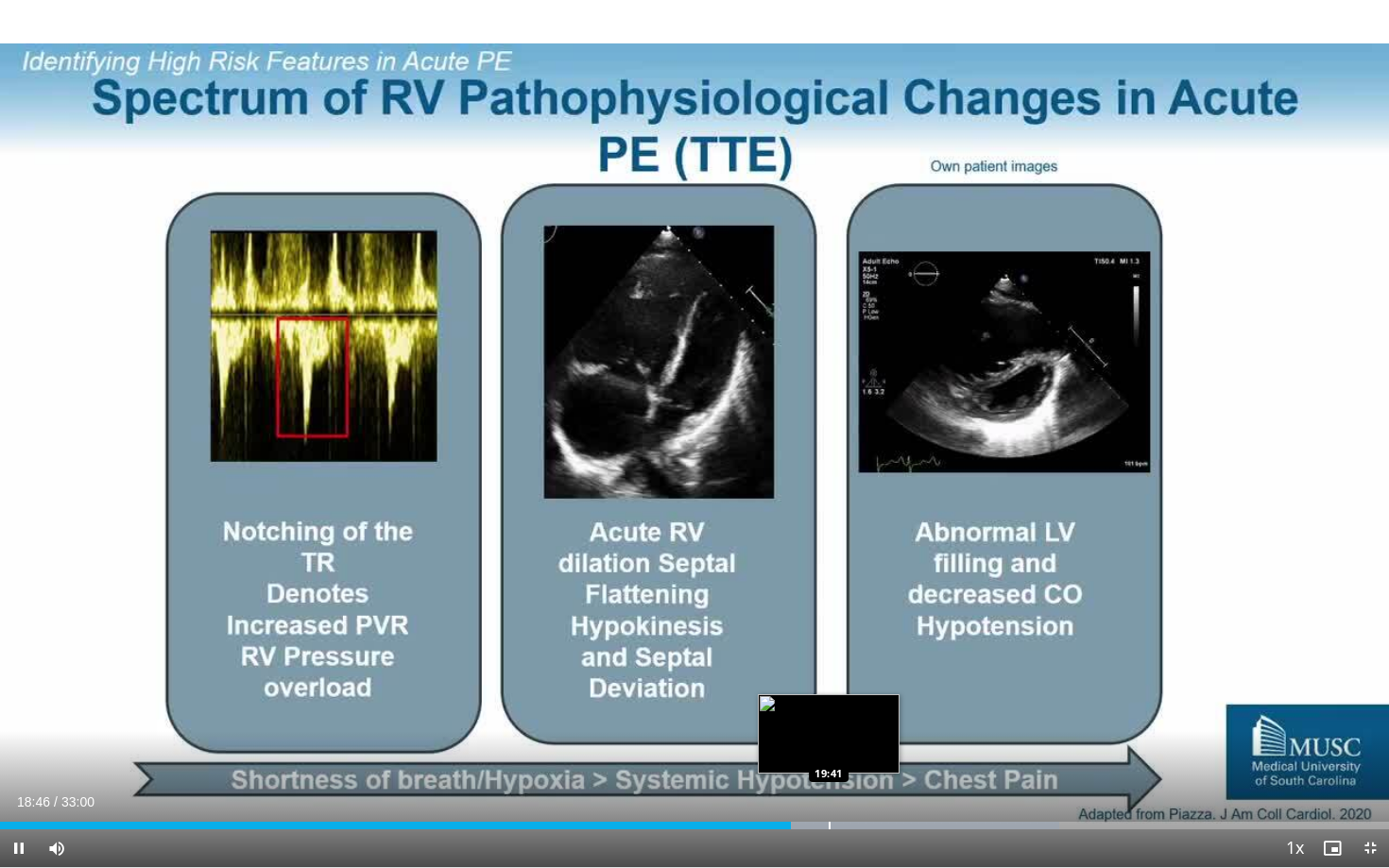 click at bounding box center [830, 825] 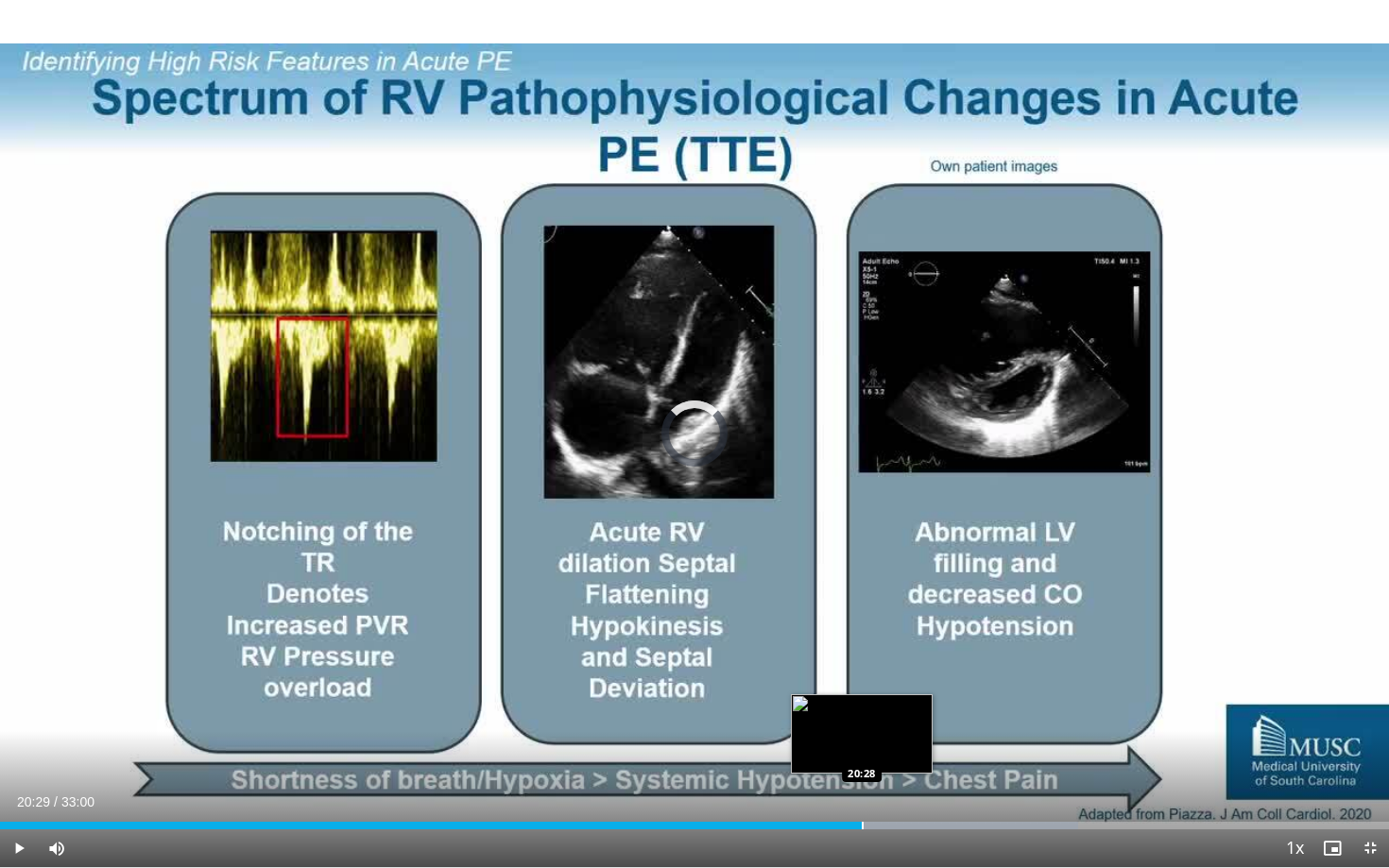 click at bounding box center [863, 825] 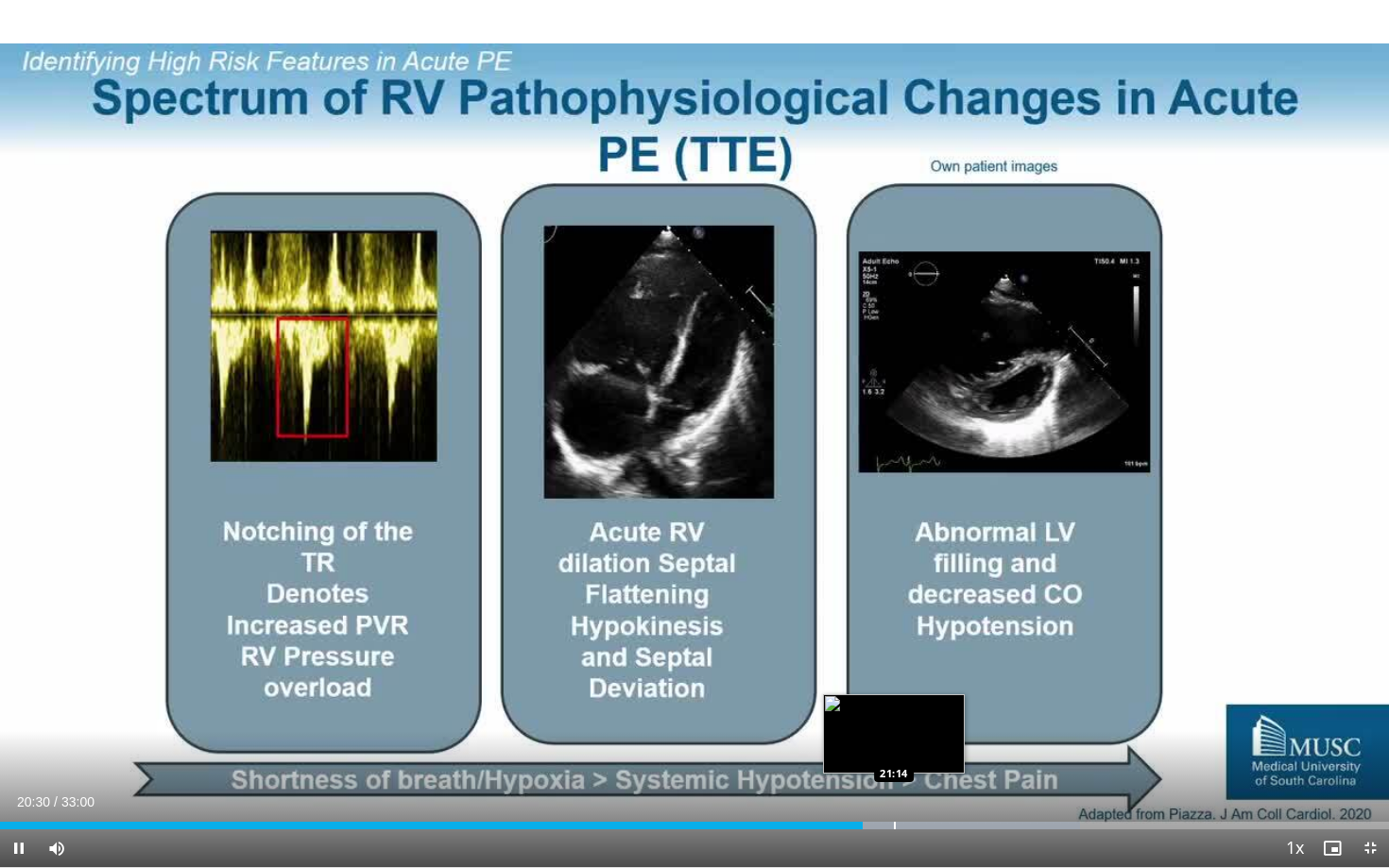 click at bounding box center [895, 825] 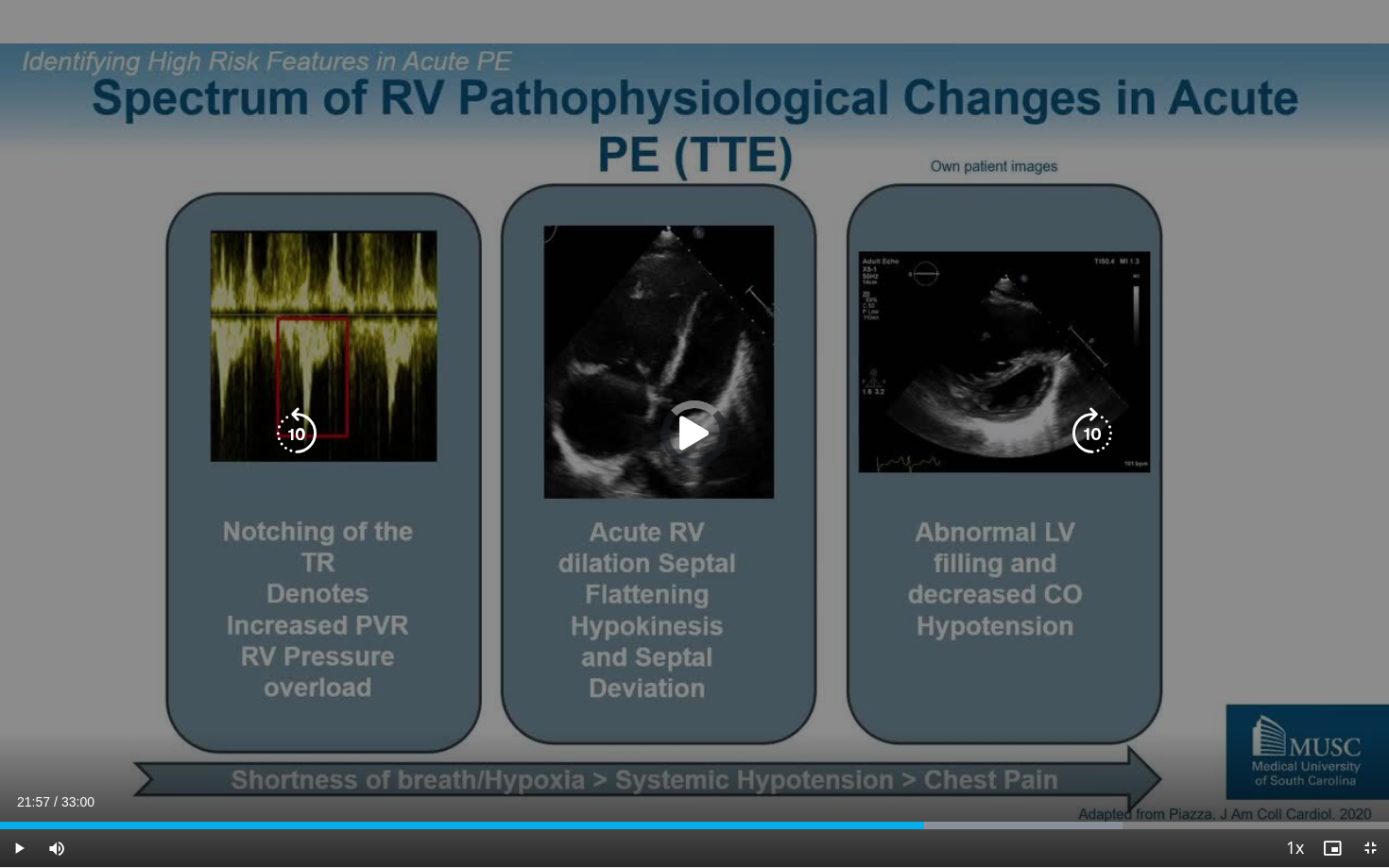 click at bounding box center [867, 825] 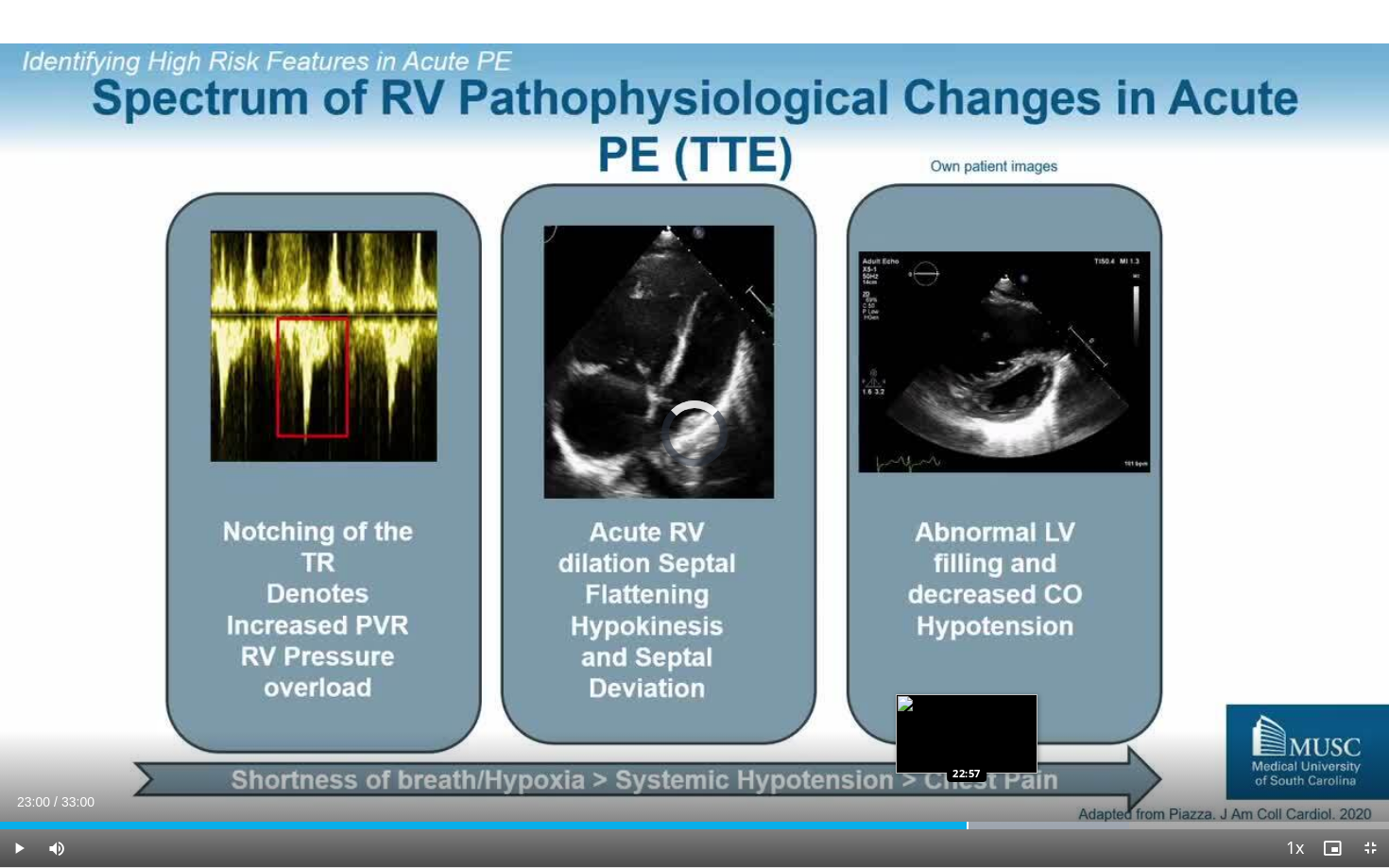 click on "Loaded :  81.31% 23:00 22:57" at bounding box center (694, 820) 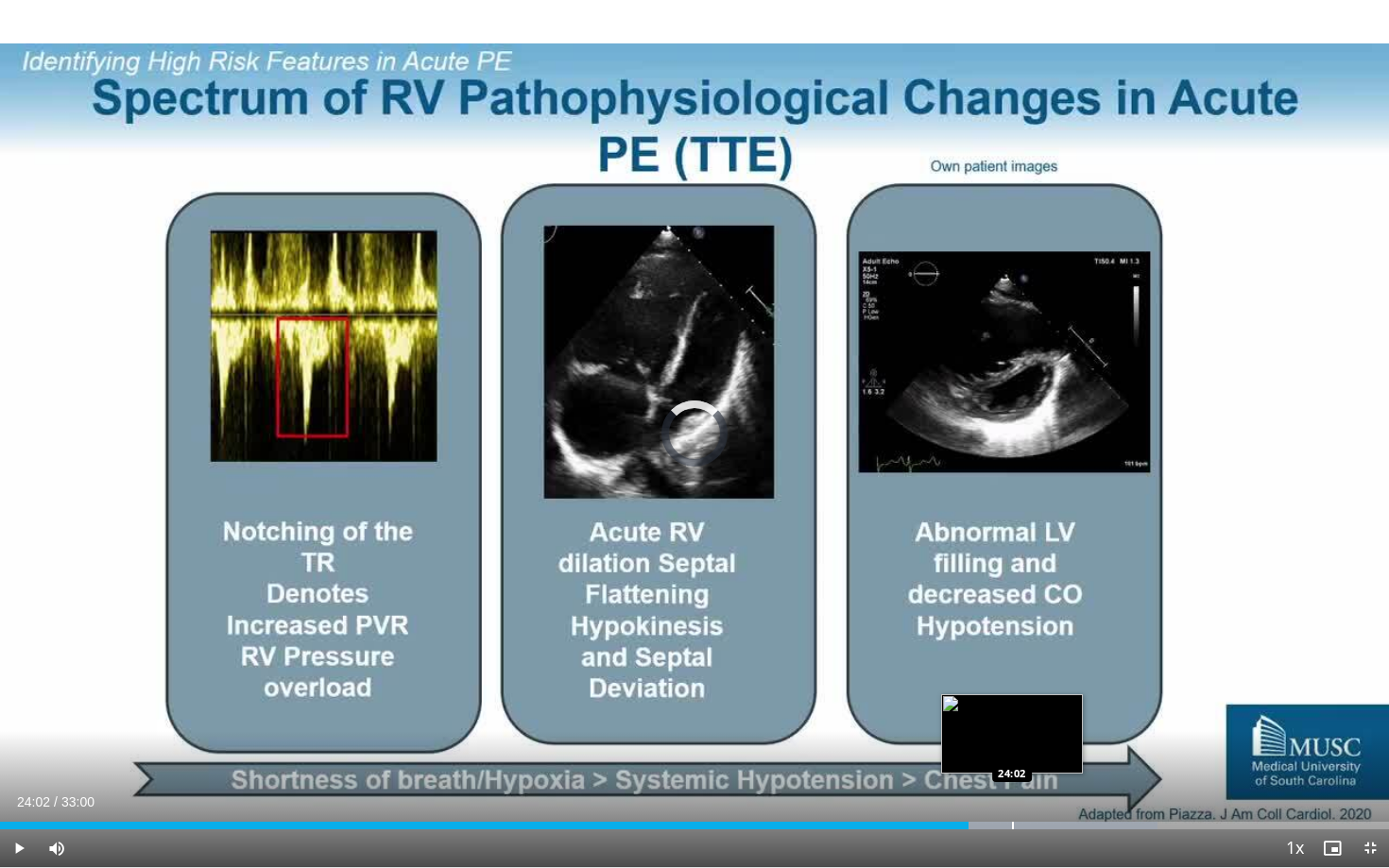 click on "Loaded :  83.33% 23:00 24:02" at bounding box center [694, 820] 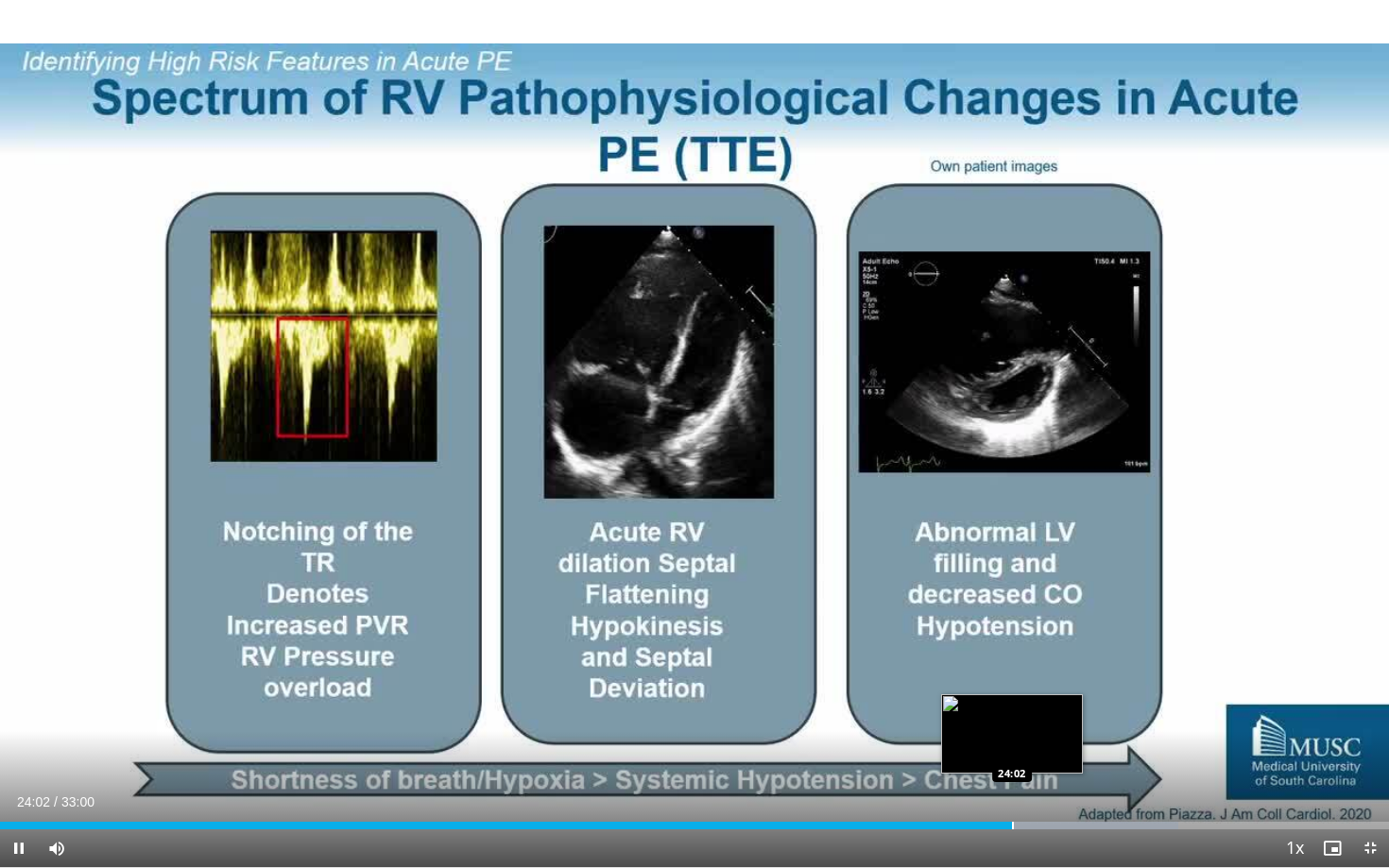 click at bounding box center (1013, 825) 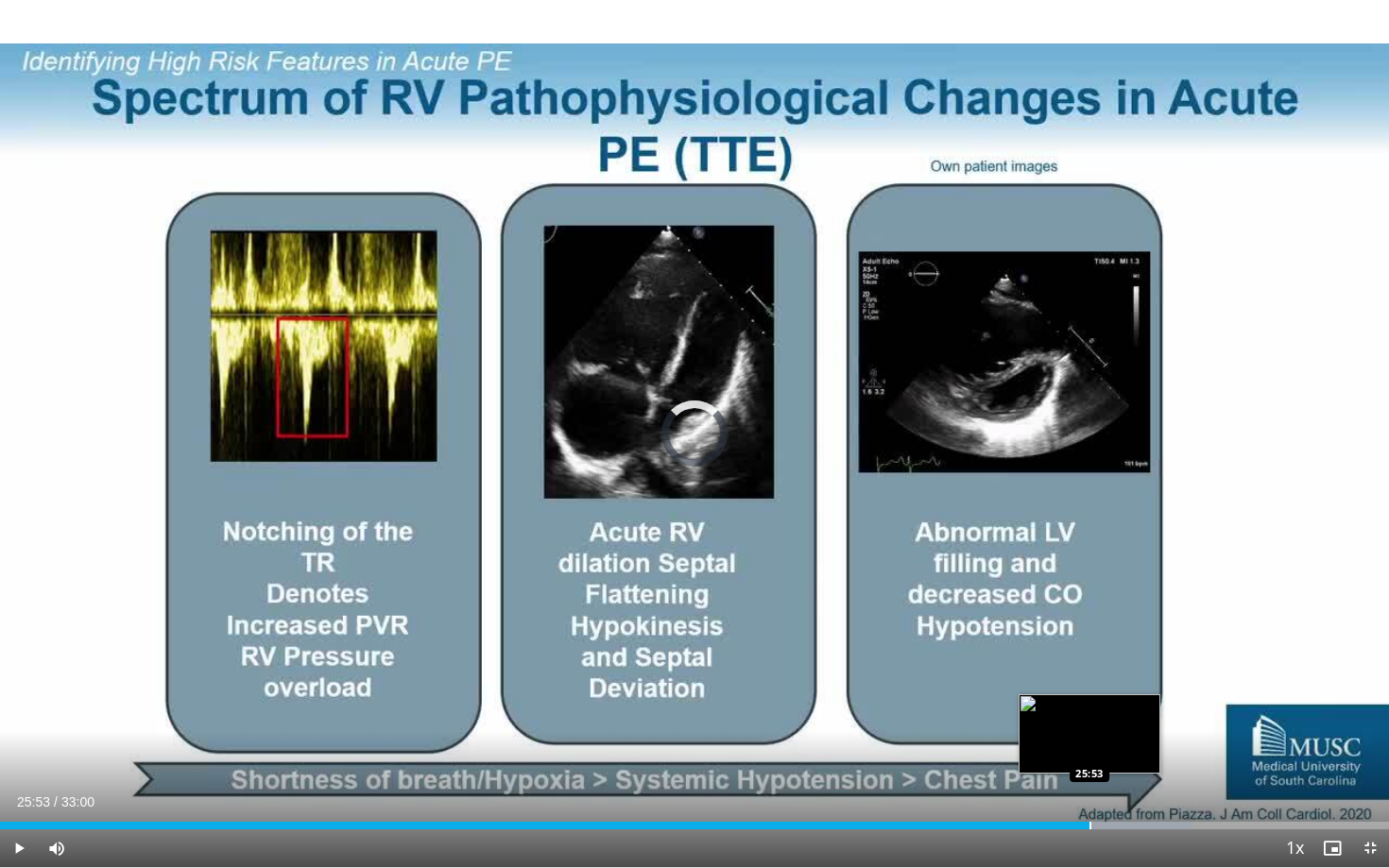 click at bounding box center (1090, 825) 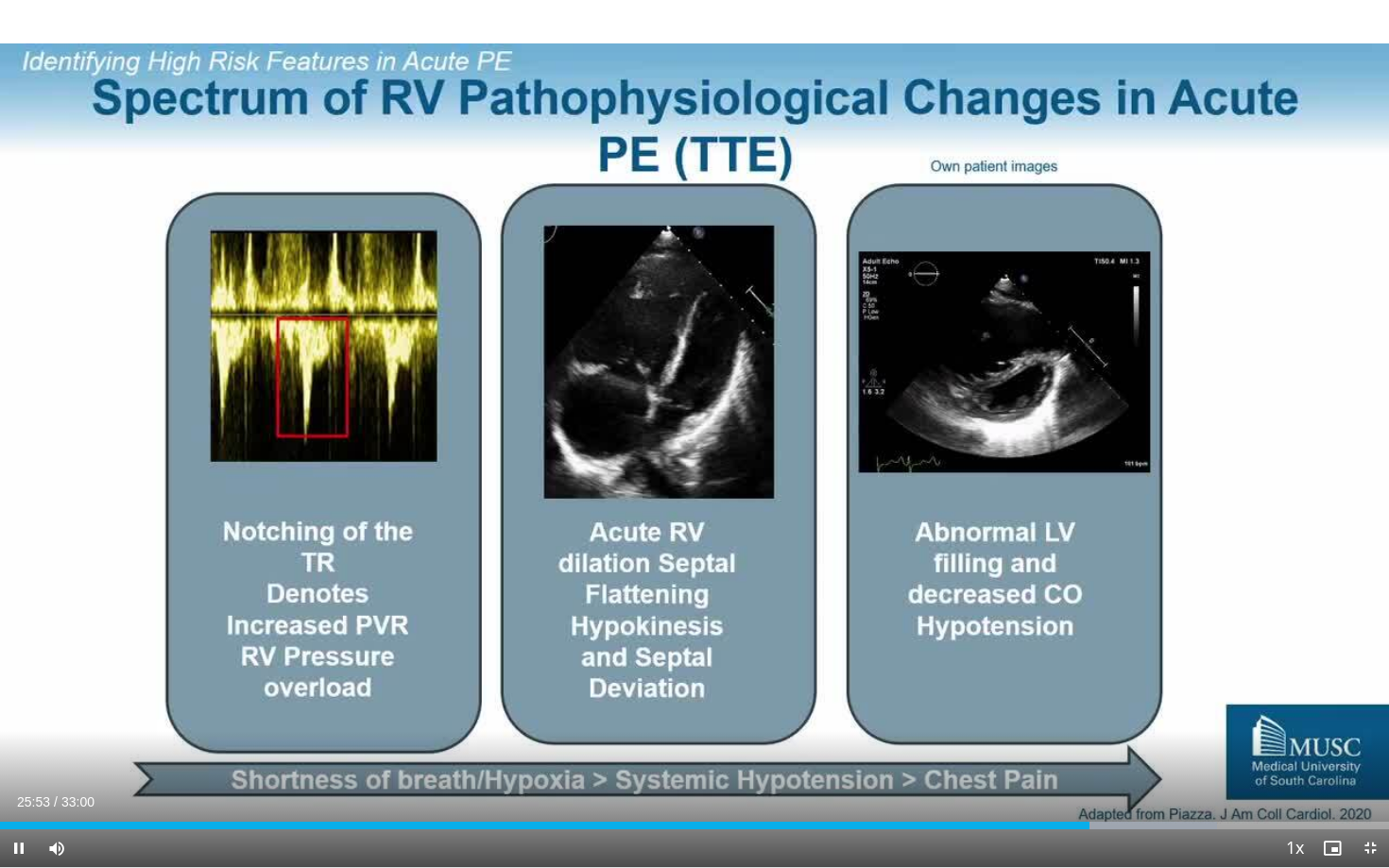 click on "Current Time  25:53 / Duration  33:00 Pause Skip Backward Skip Forward Mute Loaded :  87.65% 25:53 26:17 Stream Type  LIVE Seek to live, currently behind live LIVE   1x Playback Rate 0.5x 0.75x 1x , selected 1.25x 1.5x 1.75x 2x Chapters Chapters Descriptions descriptions off , selected Captions captions off , selected Audio Track en (Main) , selected Exit Fullscreen Enable picture-in-picture mode" at bounding box center (694, 848) 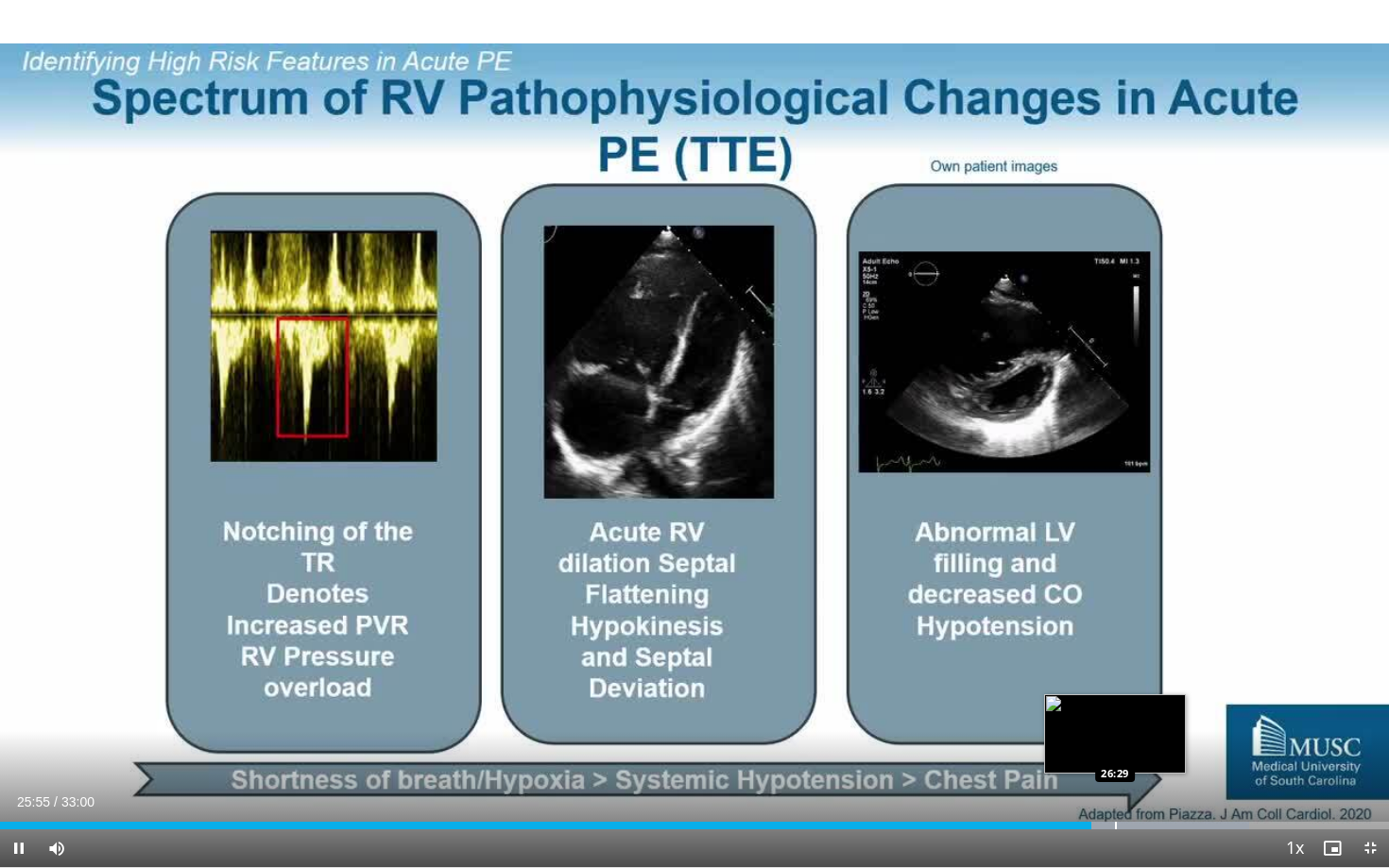 click on "Loaded :  89.90% 25:55 26:29" at bounding box center (694, 820) 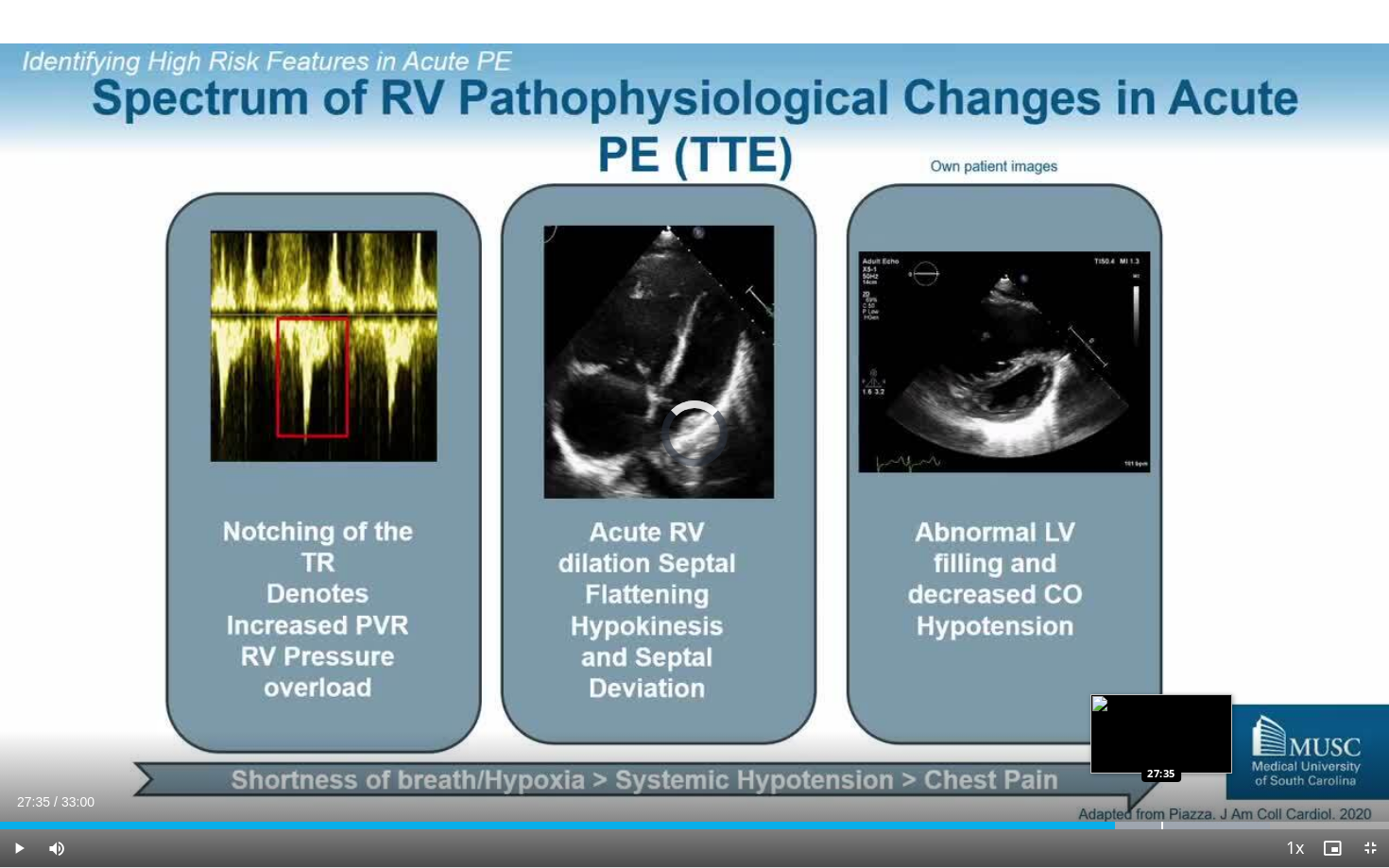 click at bounding box center [1162, 825] 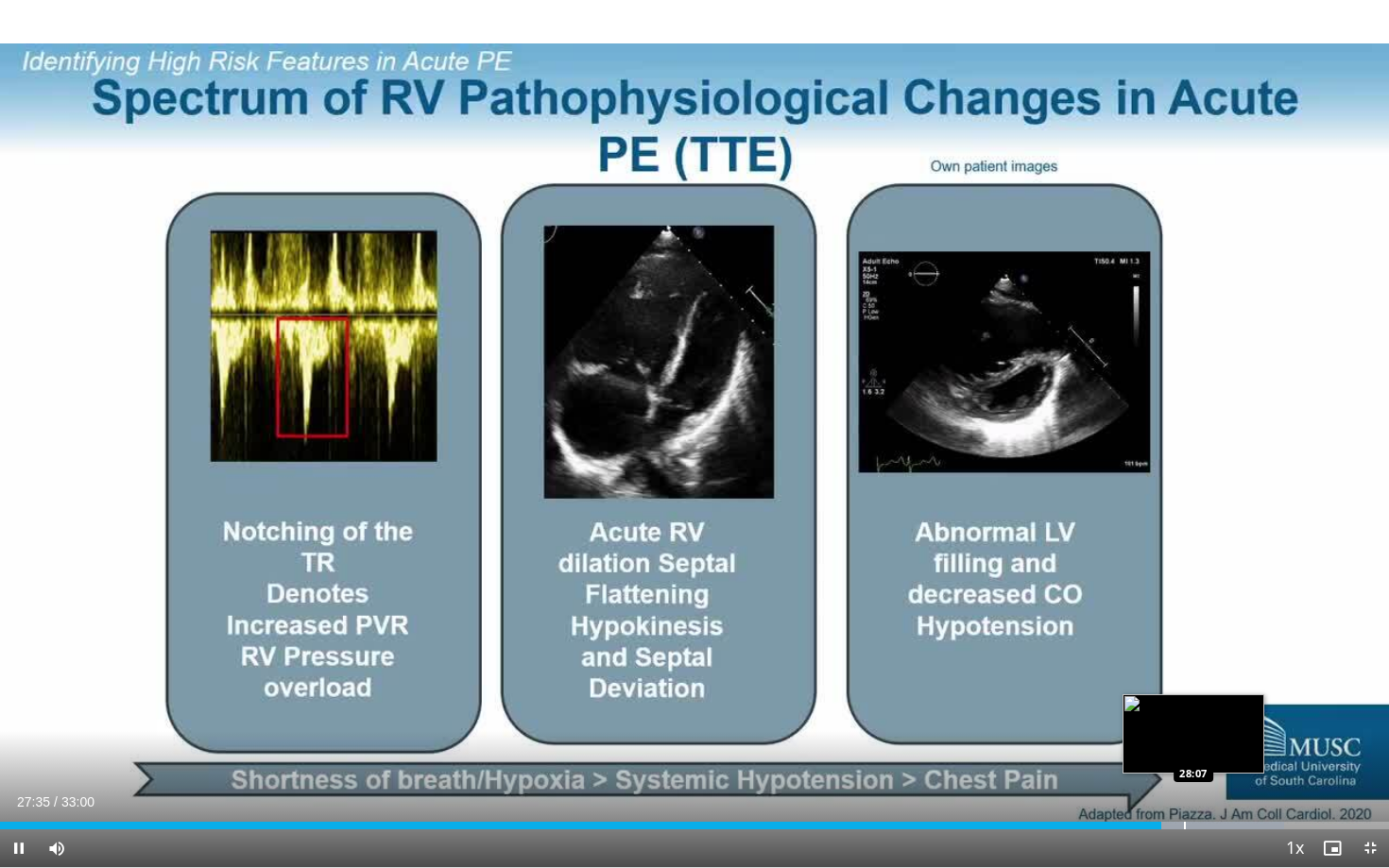 click at bounding box center (1185, 825) 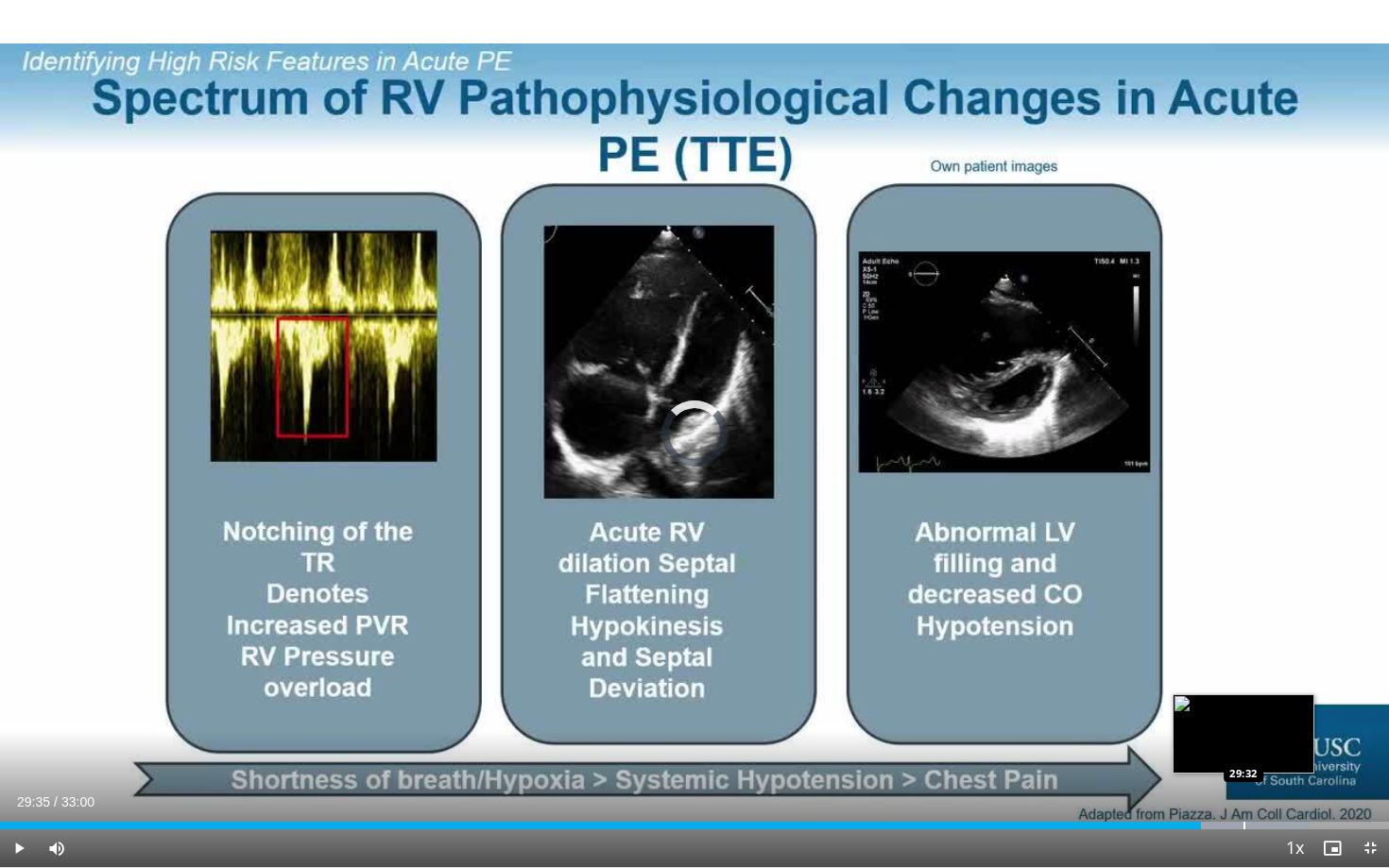 click at bounding box center (963, 825) 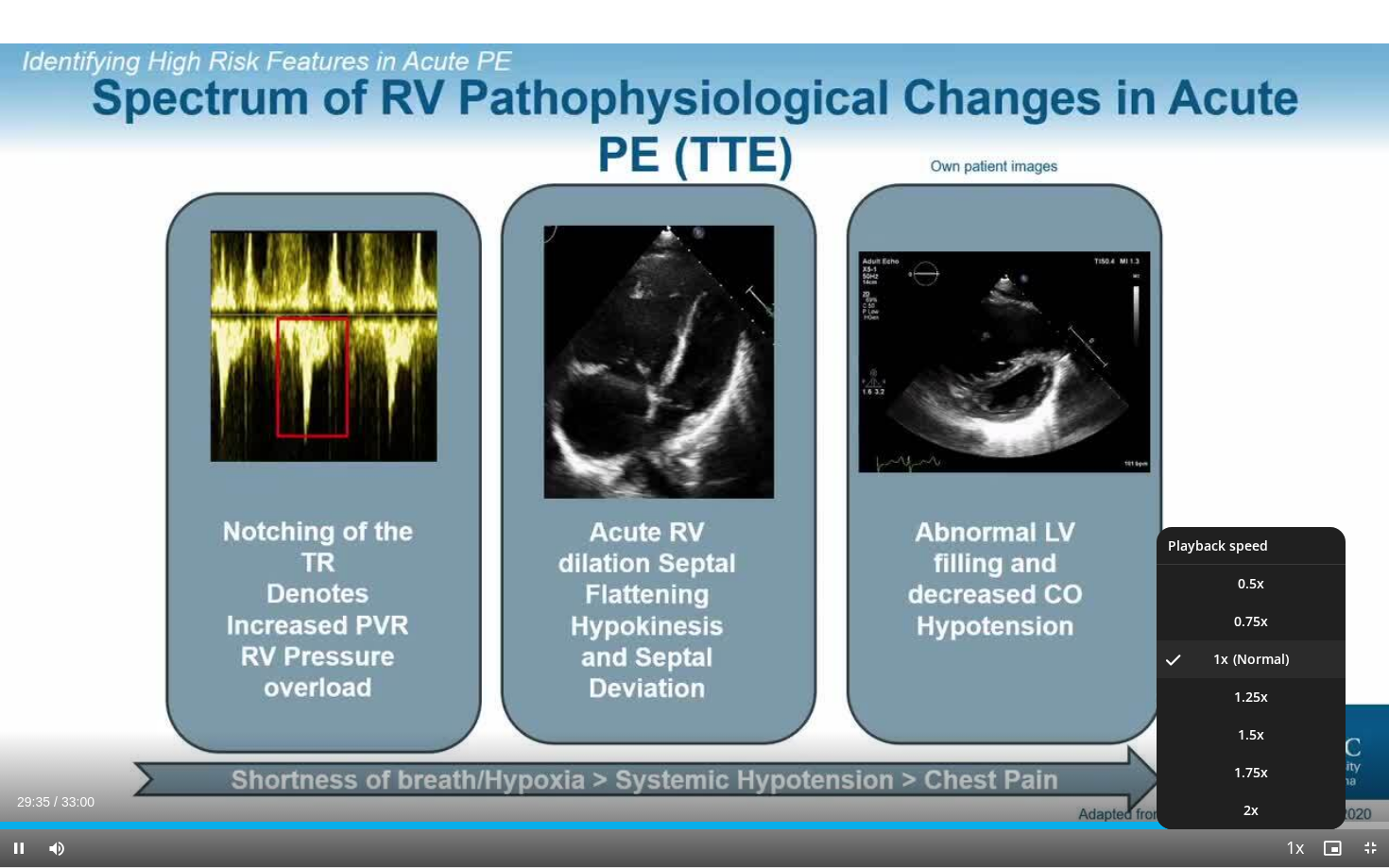 click at bounding box center [1295, 849] 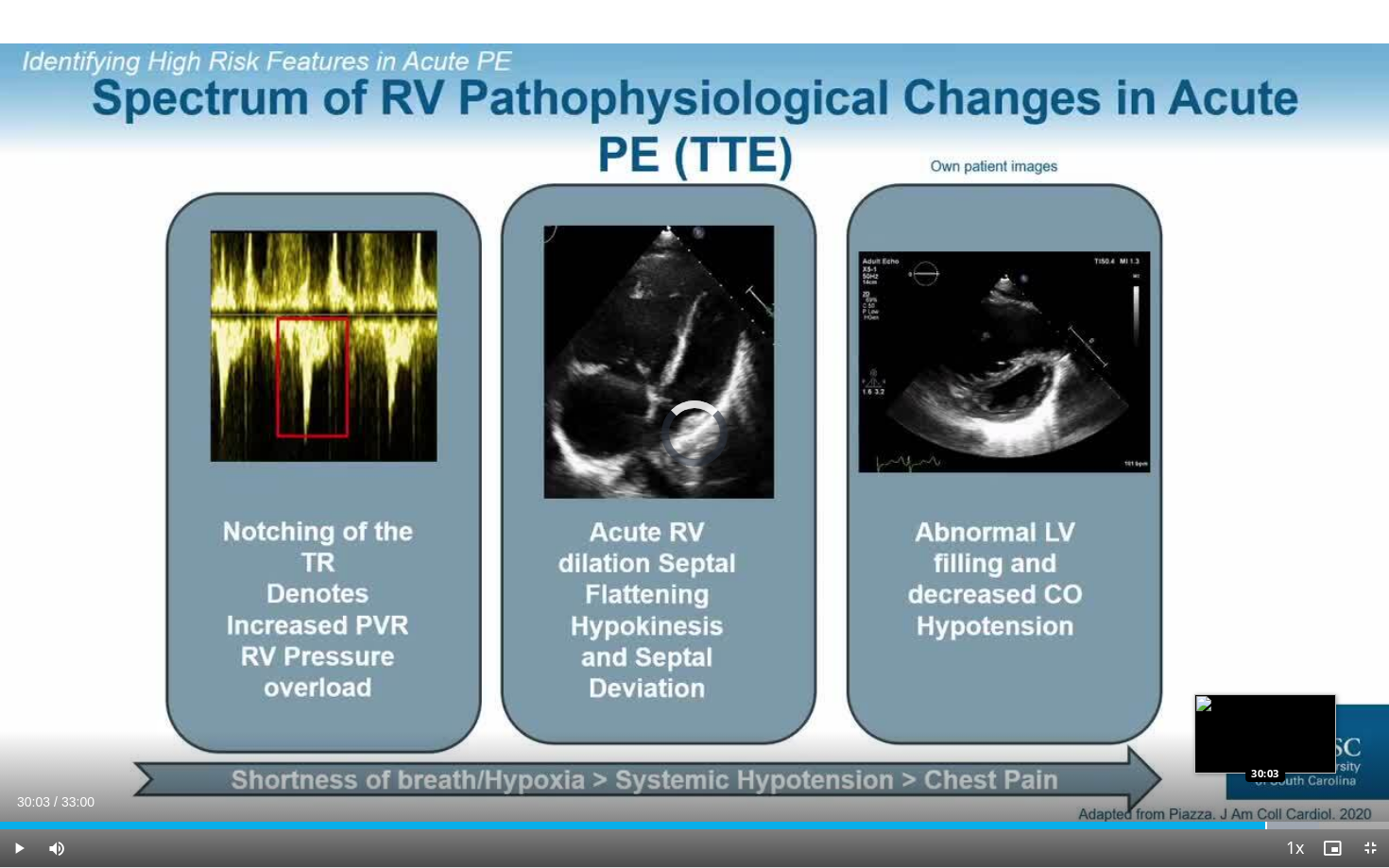 click on "Loaded :  94.95% 30:03 30:03" at bounding box center [694, 820] 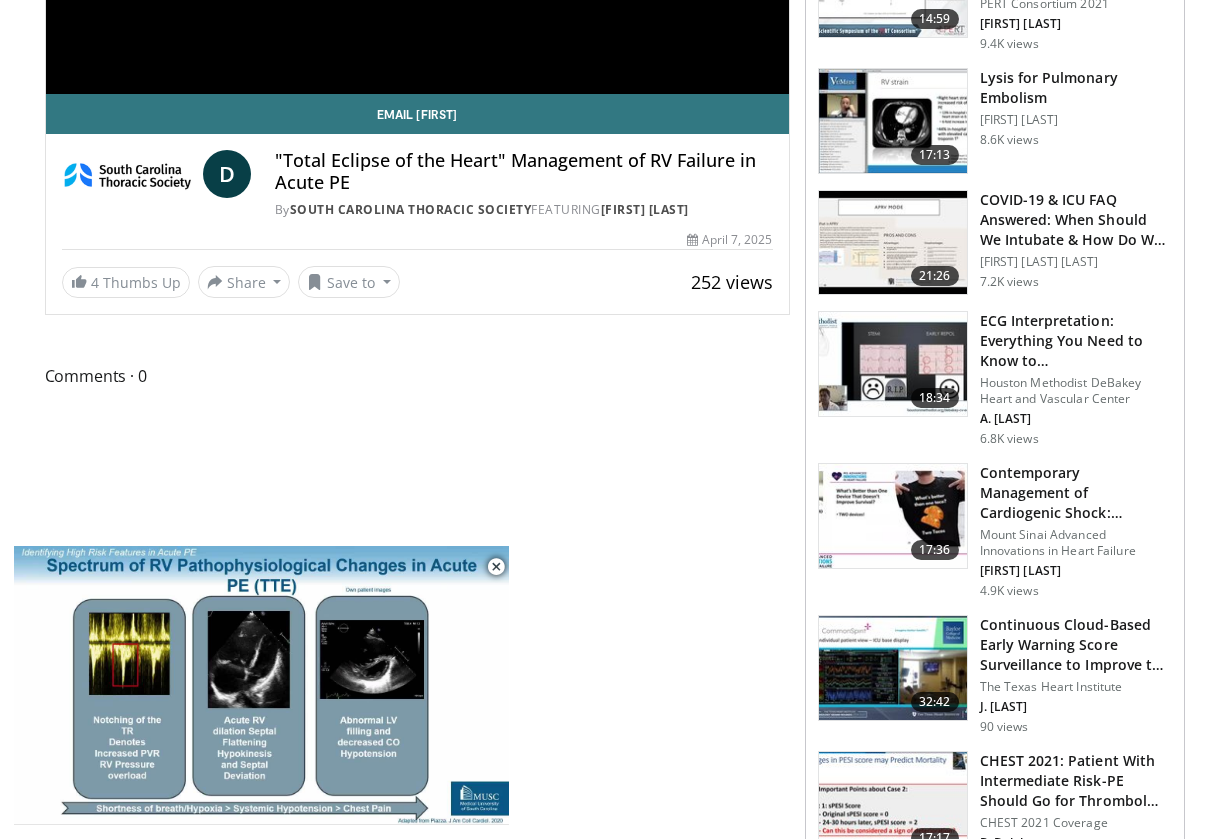 scroll, scrollTop: 403, scrollLeft: 0, axis: vertical 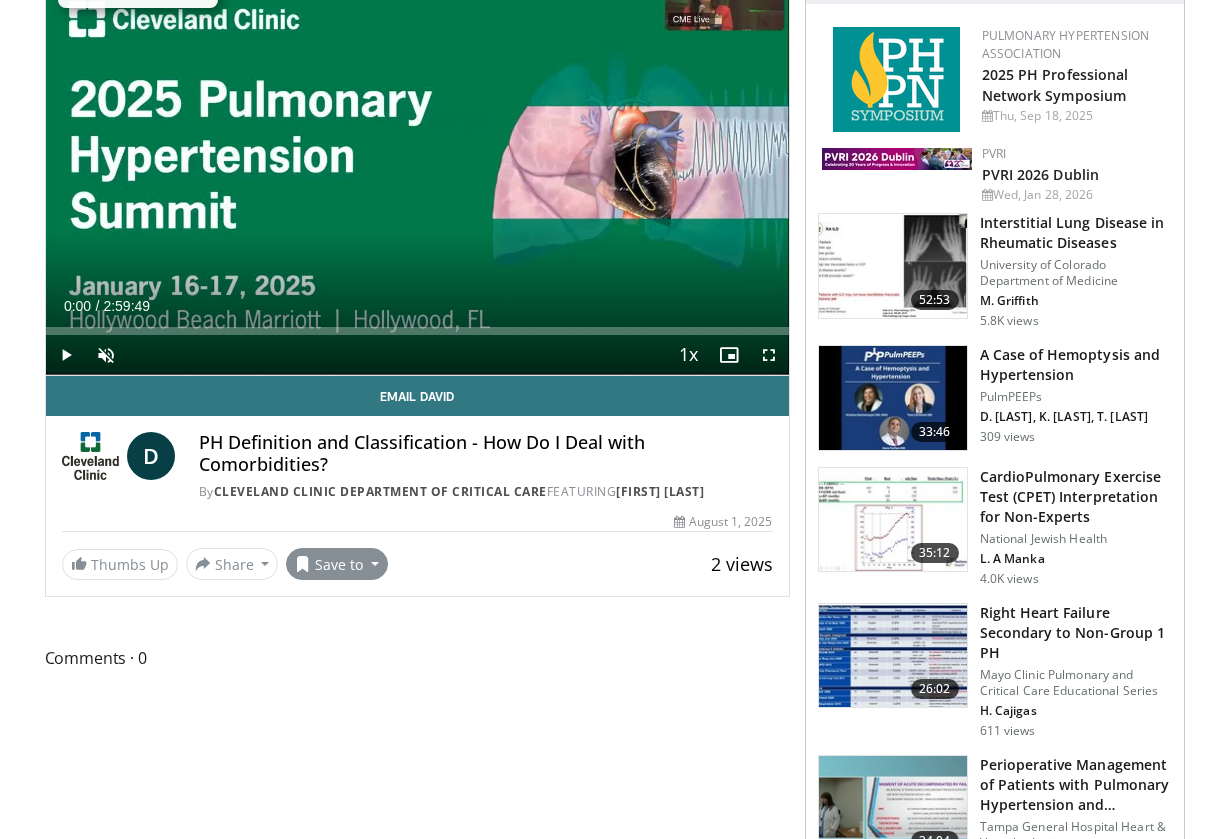 click on "Save to" at bounding box center [337, 564] 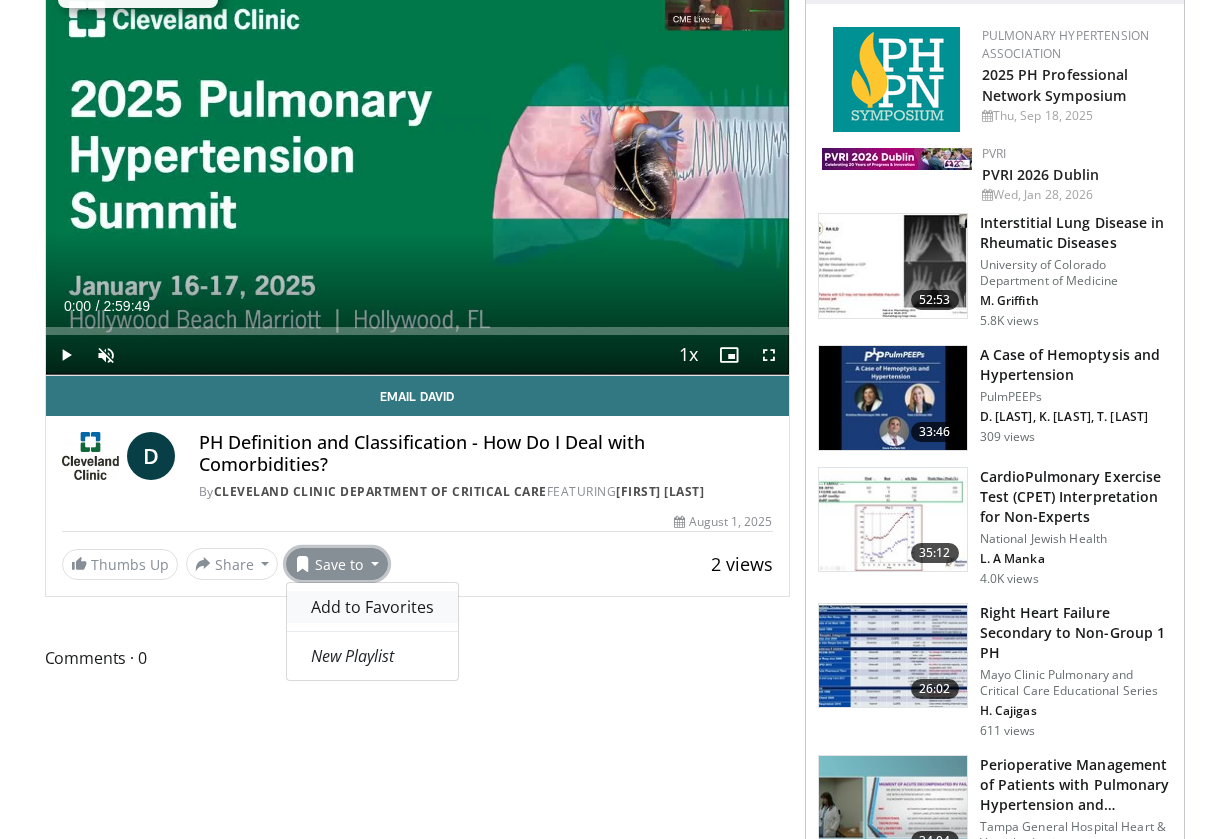 click on "Add to Favorites" at bounding box center [372, 607] 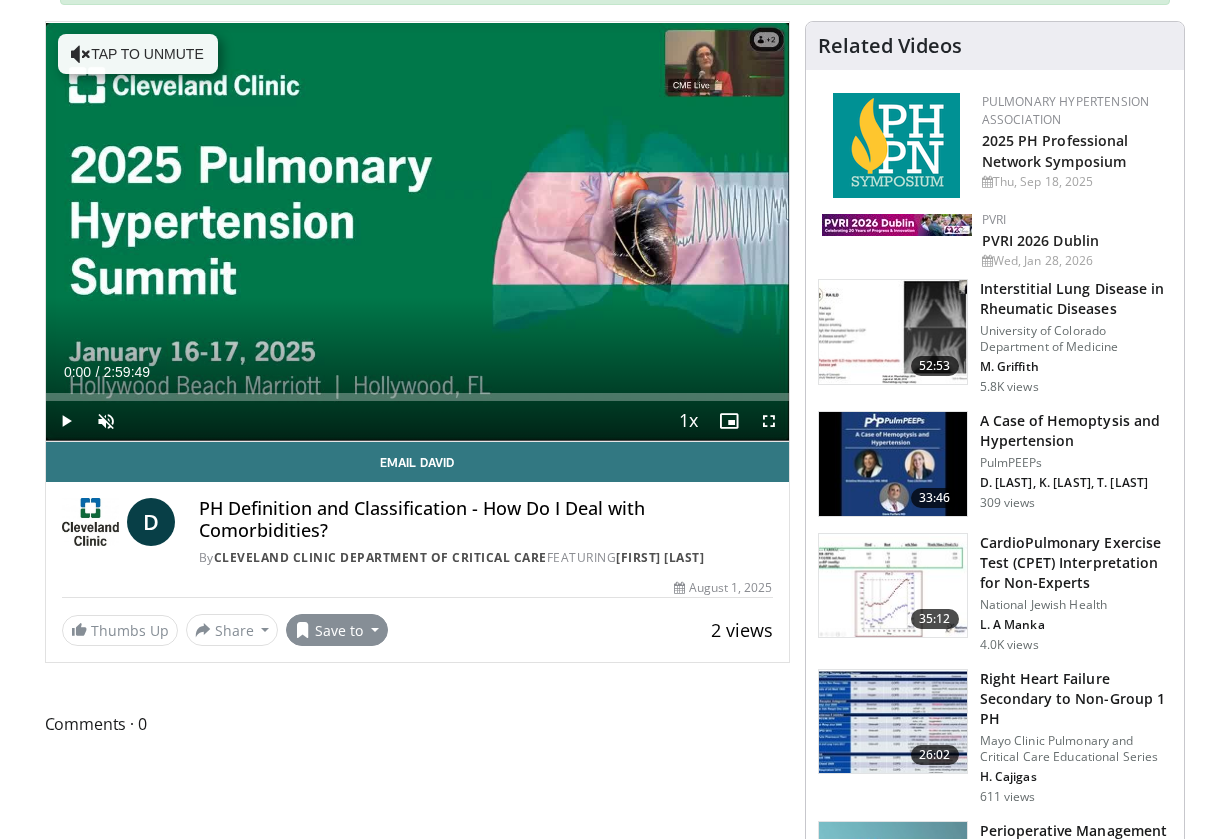 click on "Save to" at bounding box center [337, 630] 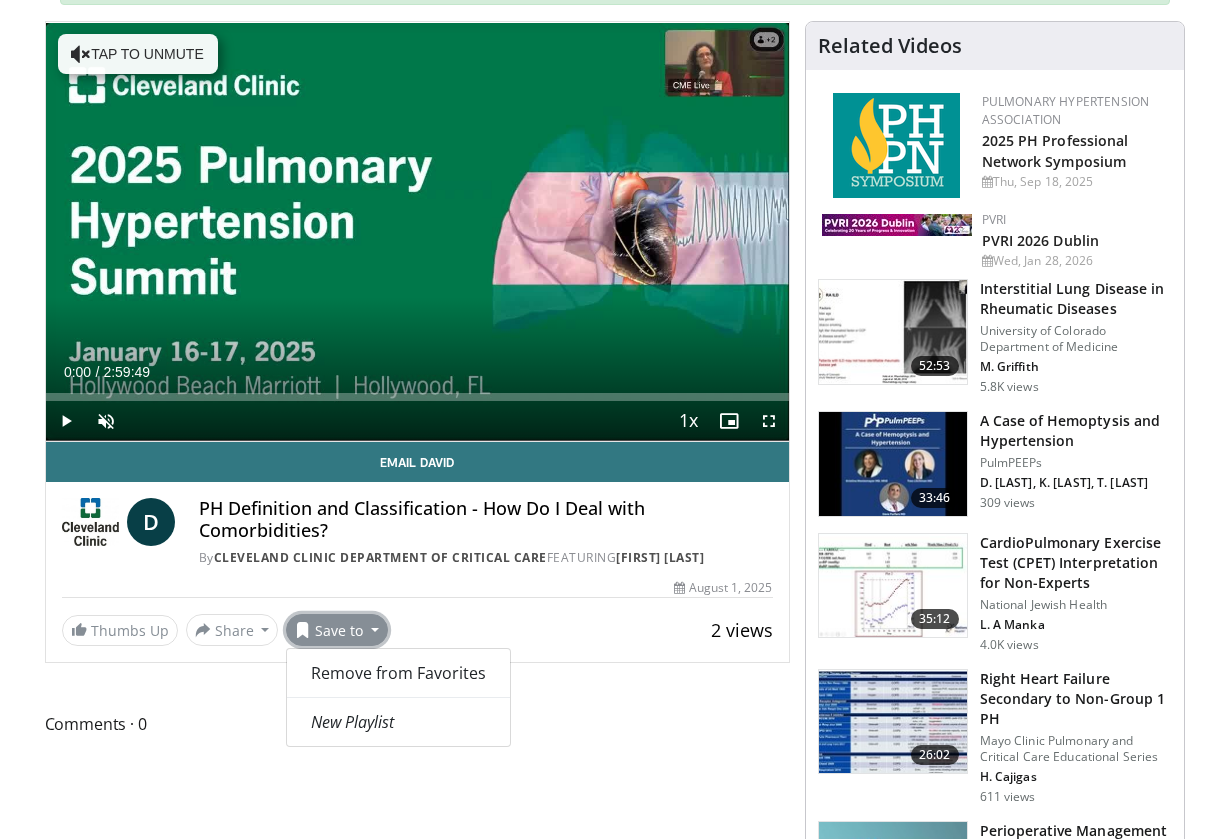click on "2 views
August 1, 2025" at bounding box center (417, 588) 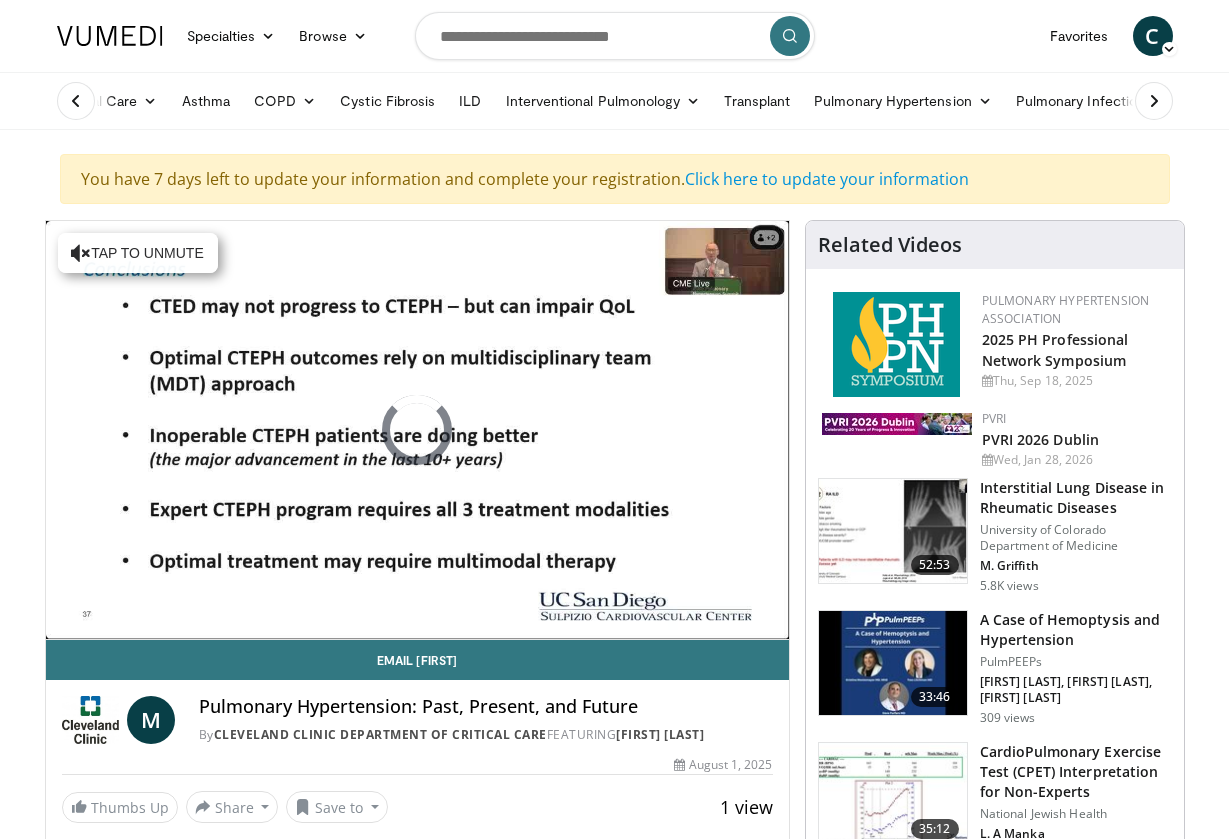 scroll, scrollTop: 0, scrollLeft: 0, axis: both 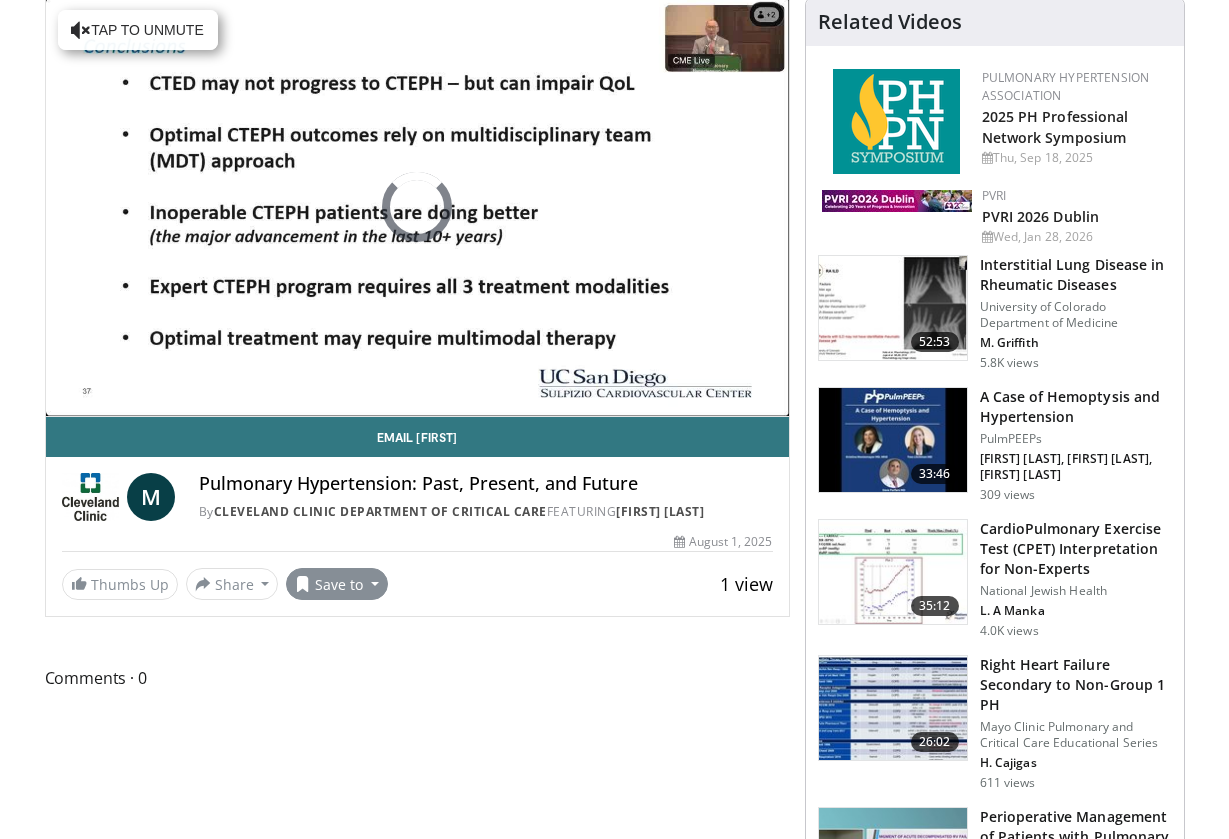 click on "Save to" at bounding box center (337, 584) 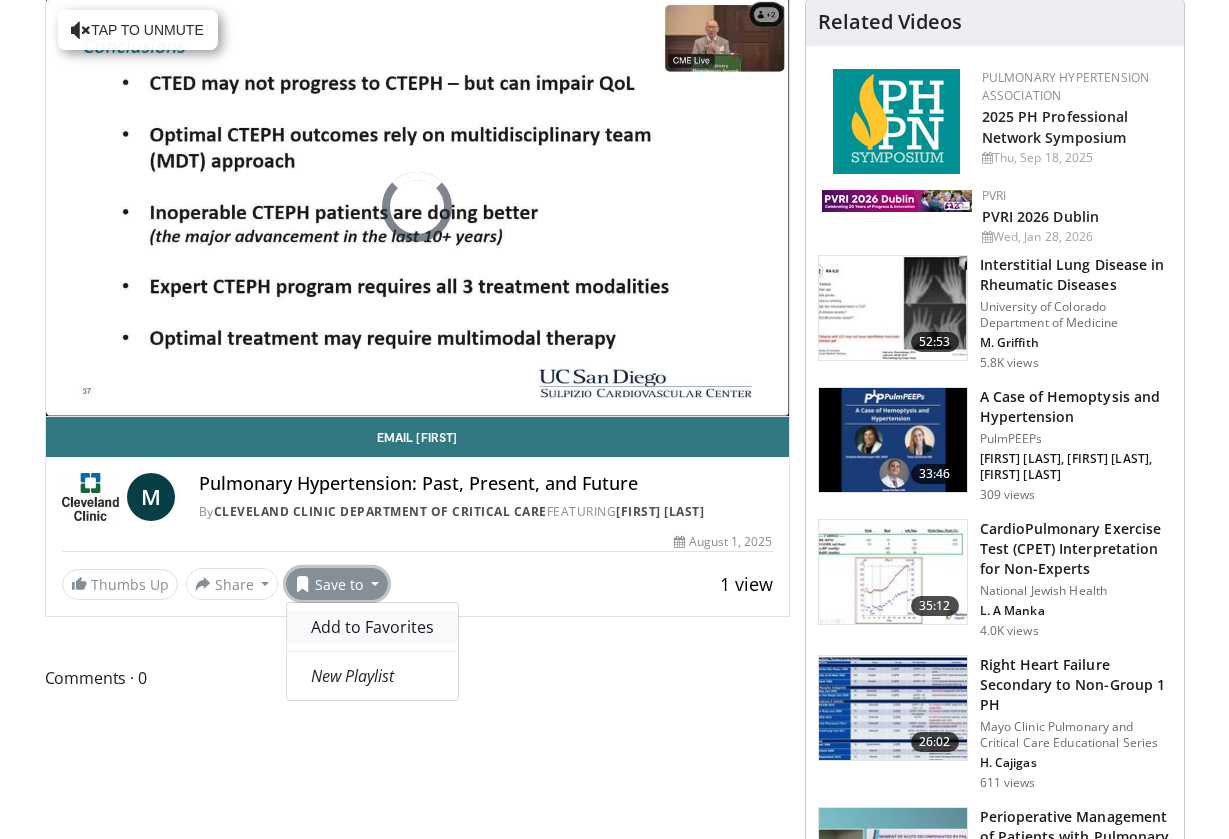 click on "Add to Favorites" at bounding box center (372, 627) 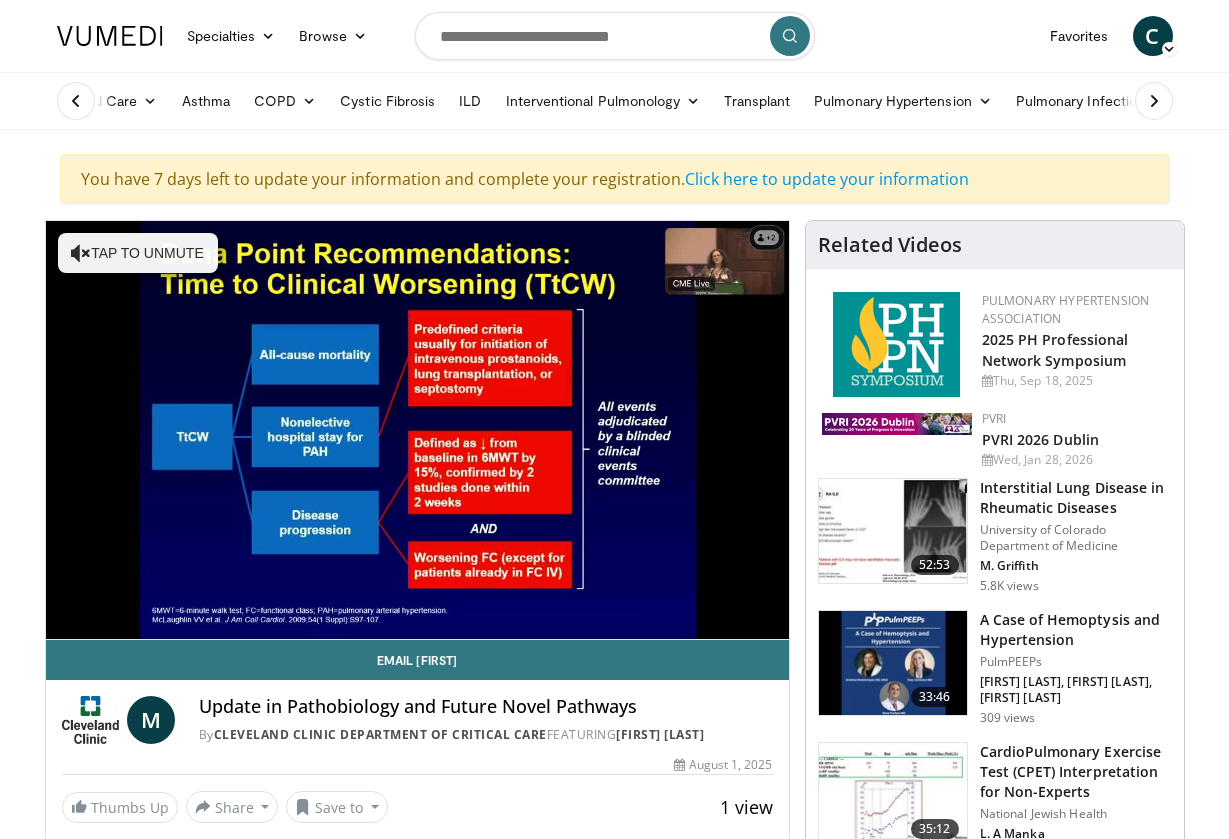 scroll, scrollTop: 0, scrollLeft: 0, axis: both 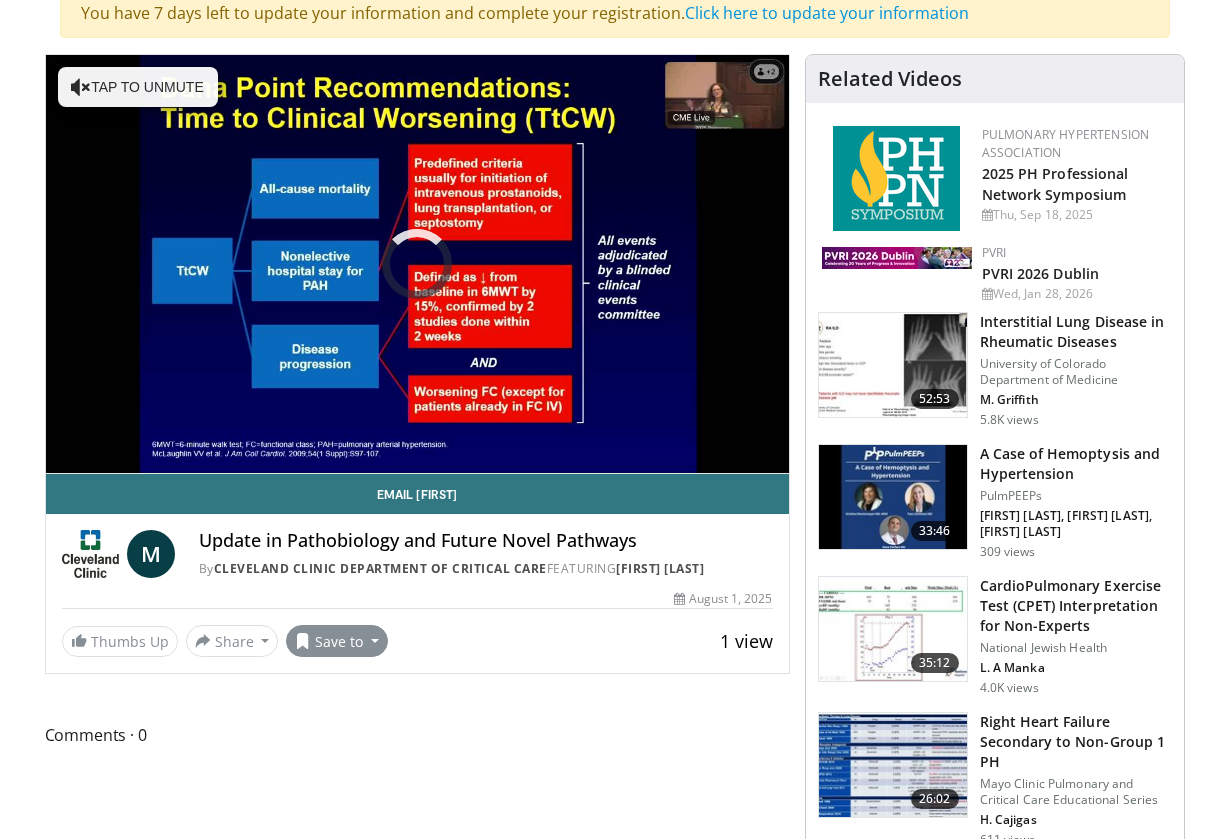 click on "Save to" at bounding box center (337, 641) 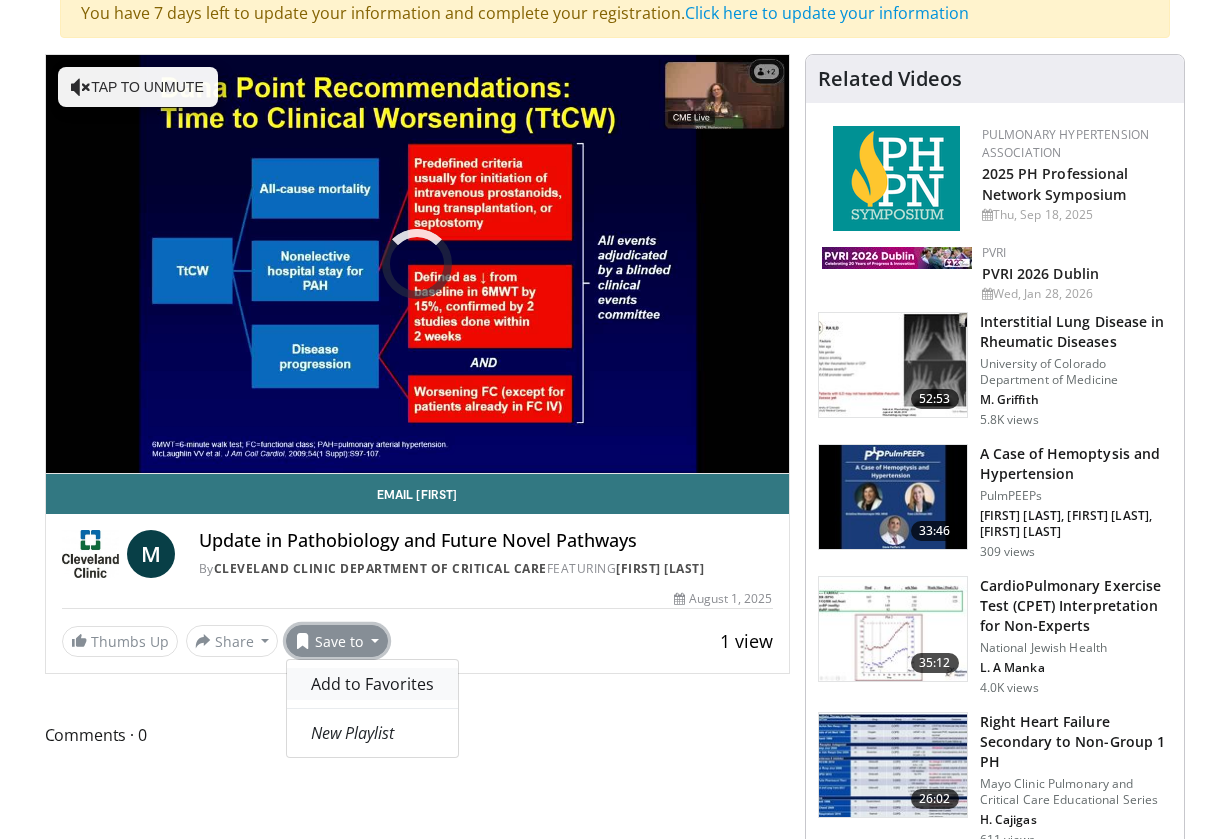 click on "Add to Favorites" at bounding box center (372, 684) 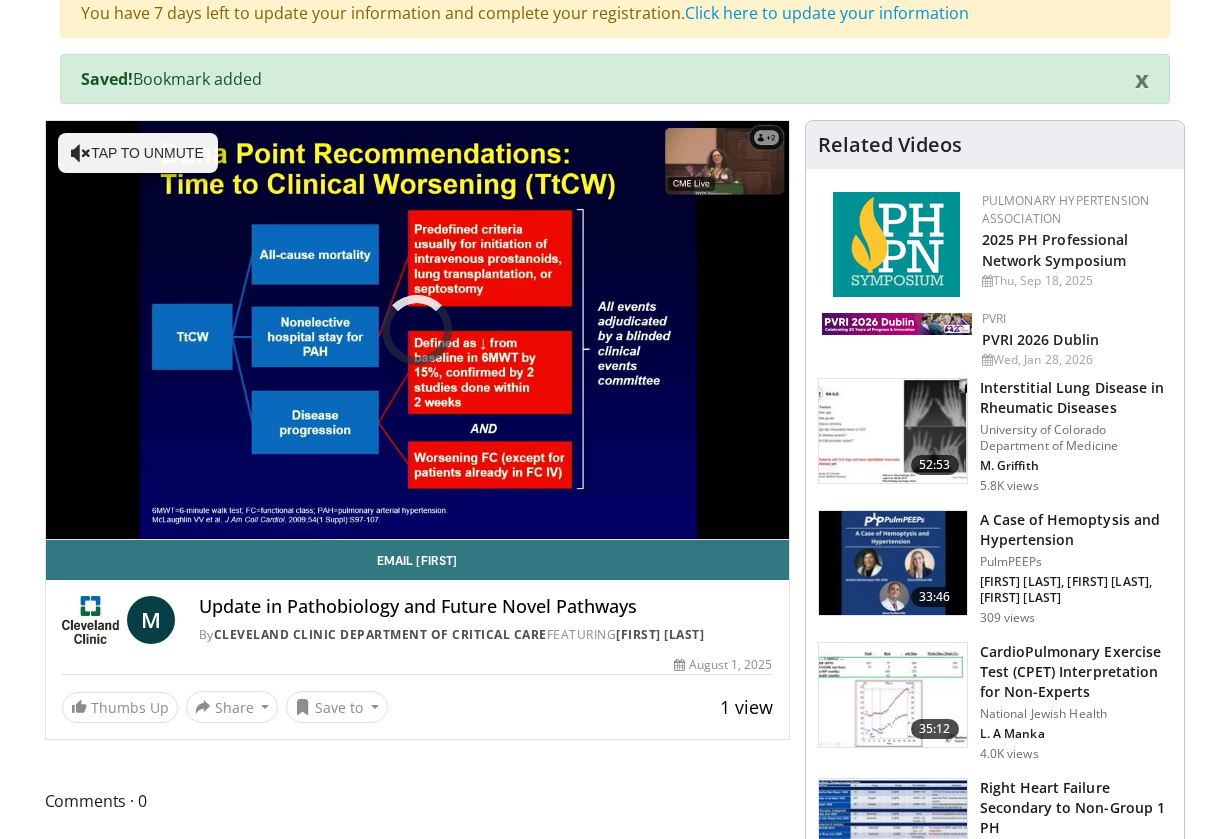 click on "Email
Marc
M
Update in Pathobiology and Future Novel Pathways
By
Cleveland Clinic Department of Critical Care
FEATURING
Marc Humbert
By
Cleveland Clinic Department of Critical Care
FEATURING
Marc Humbert
1 view
August 1, 2025
Thumbs Up
×" at bounding box center [417, 631] 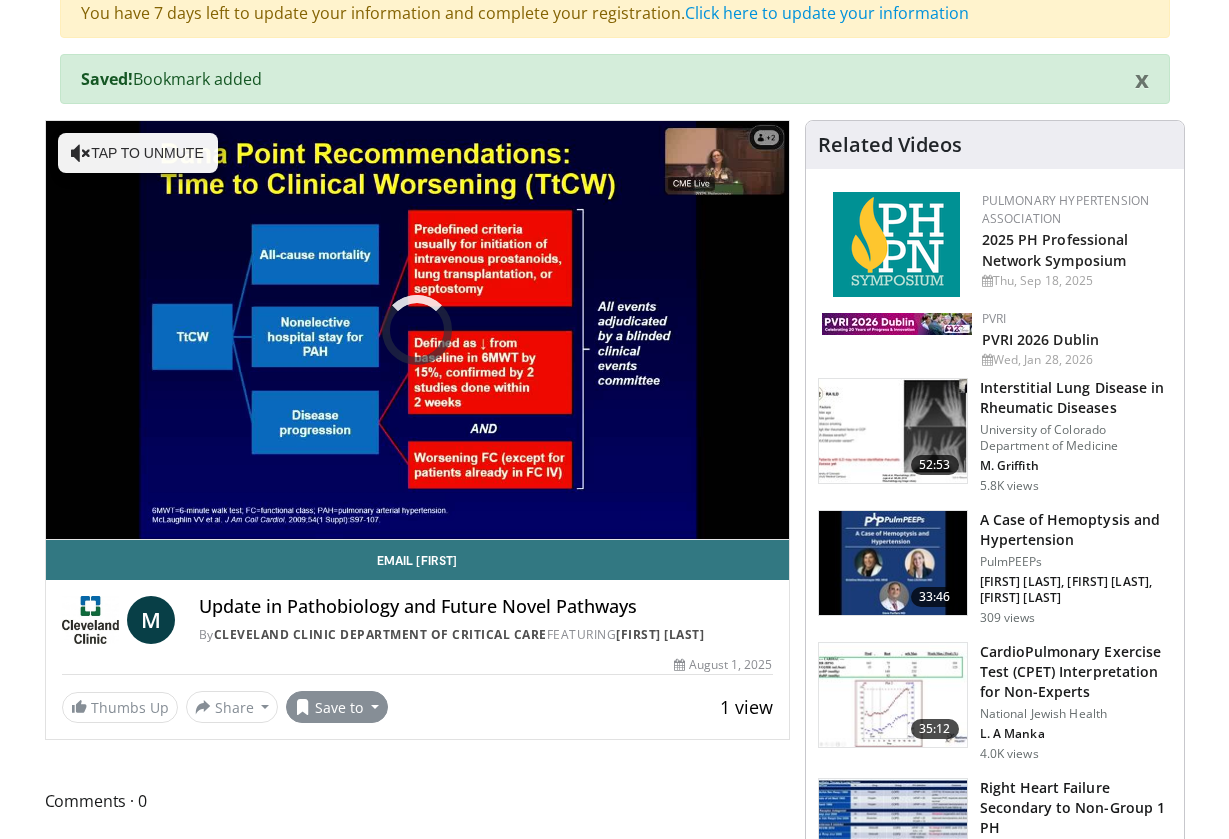 click on "Save to" at bounding box center [337, 707] 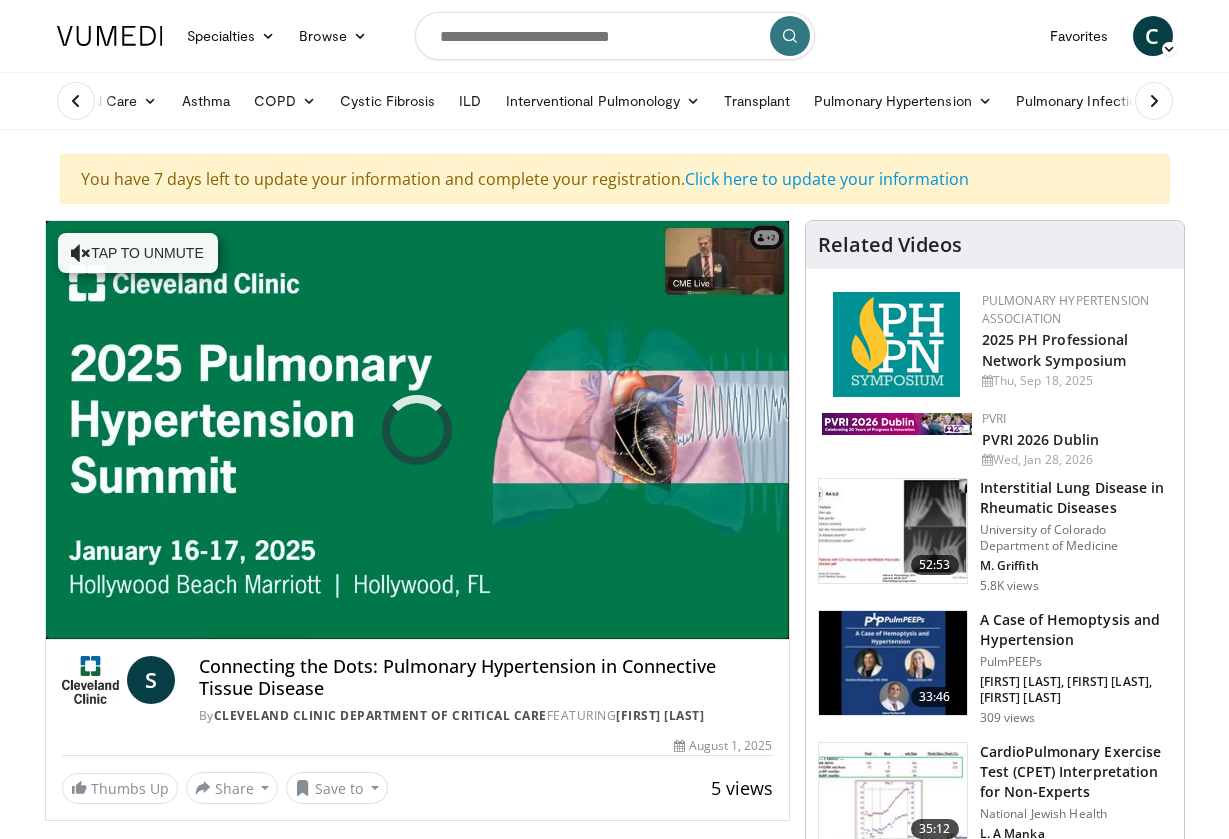 scroll, scrollTop: 246, scrollLeft: 0, axis: vertical 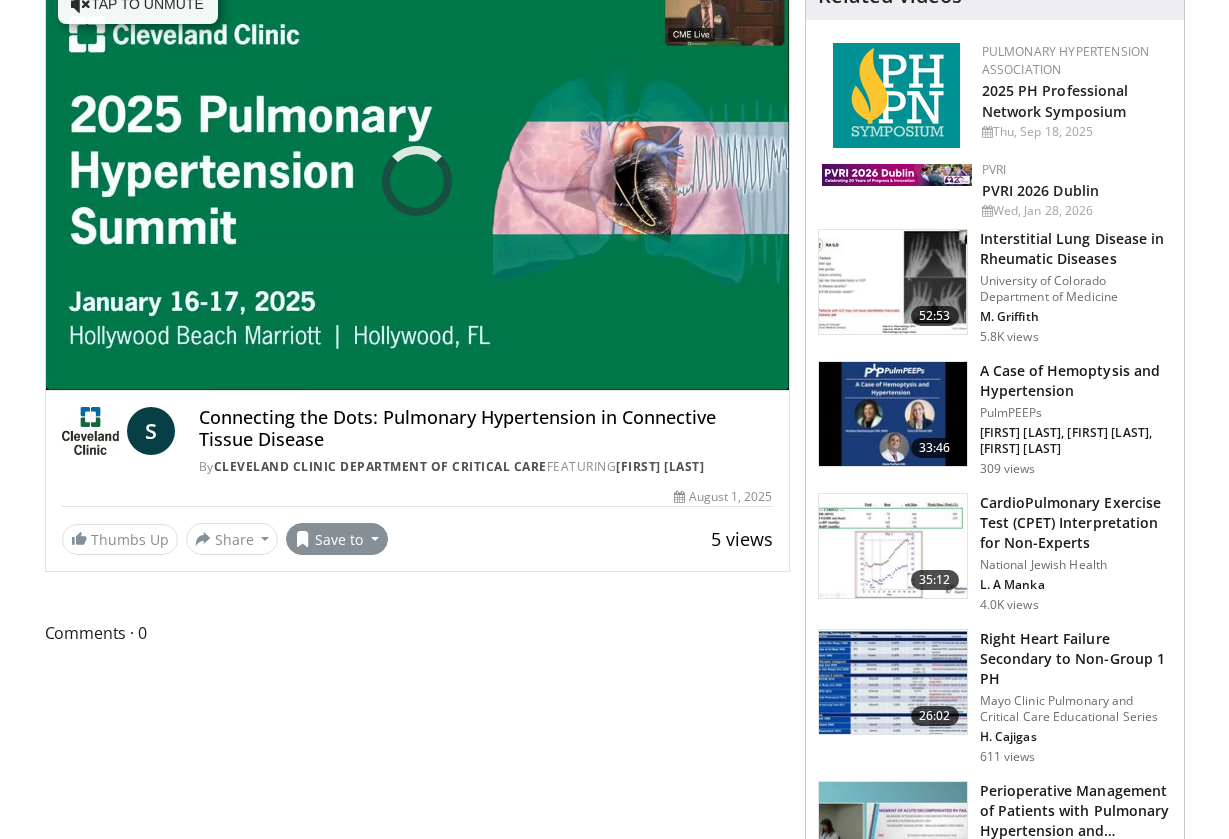 click on "Save to" at bounding box center [337, 539] 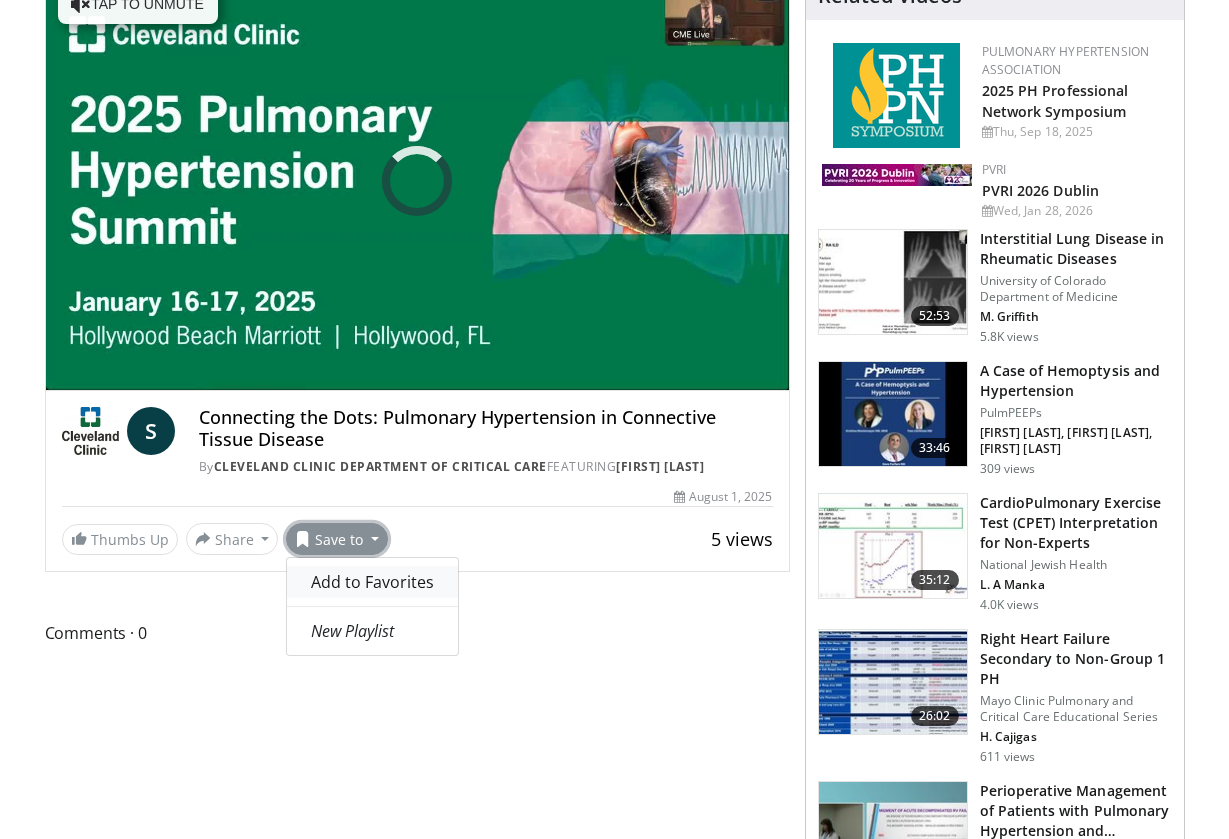 click on "Add to Favorites" at bounding box center (372, 582) 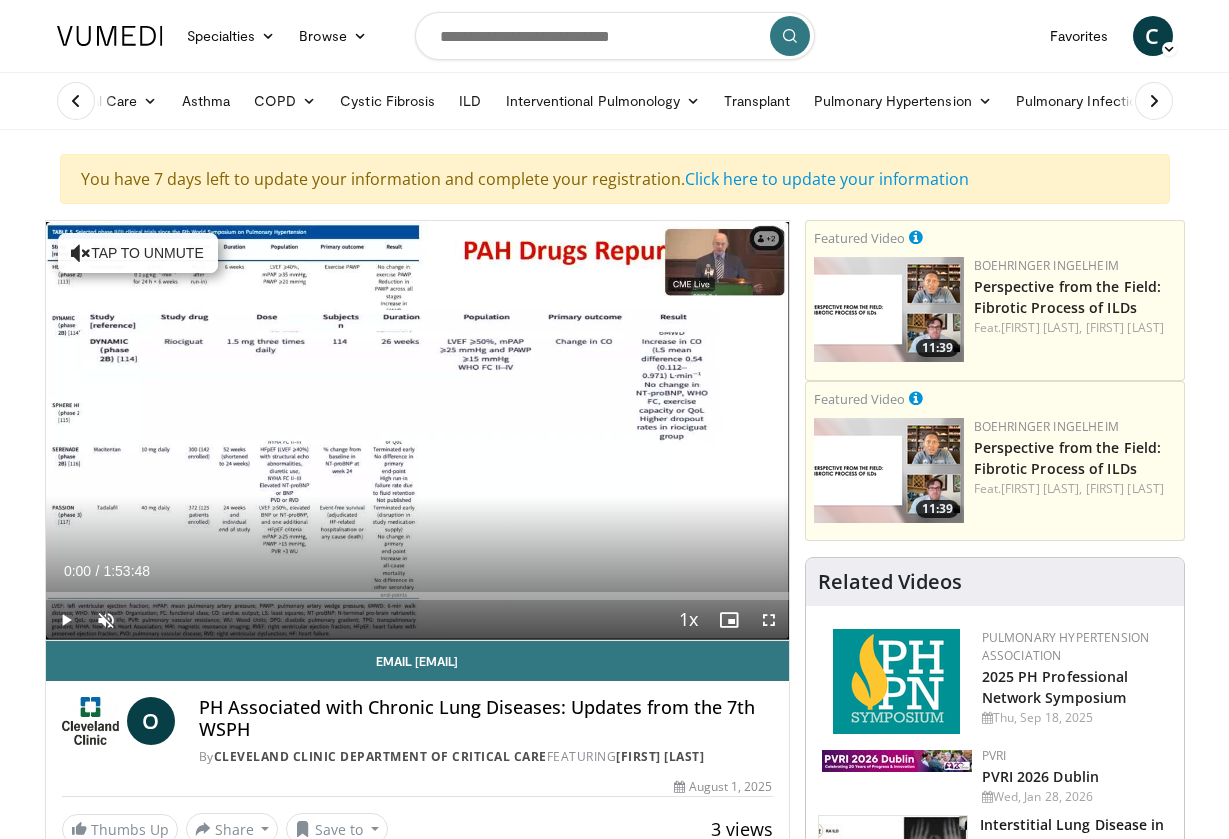 scroll, scrollTop: 0, scrollLeft: 0, axis: both 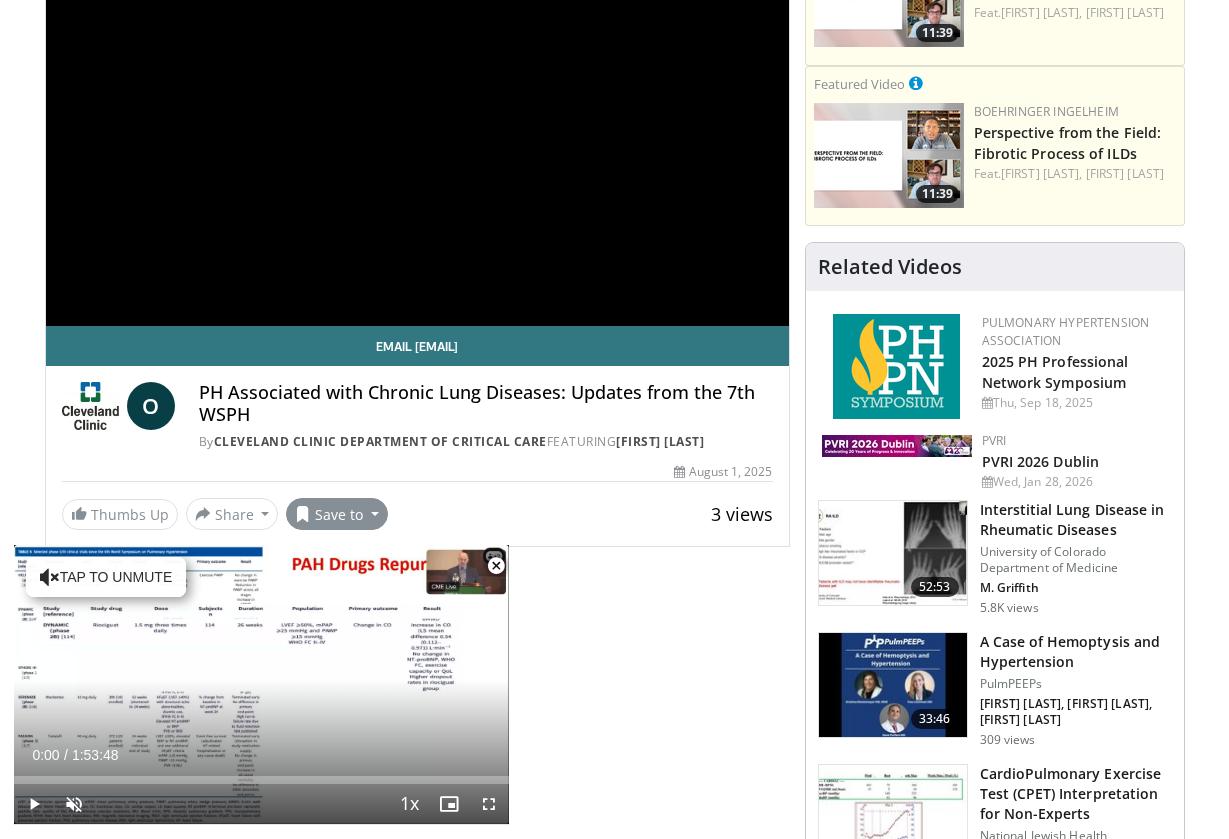 click on "Save to" at bounding box center [337, 514] 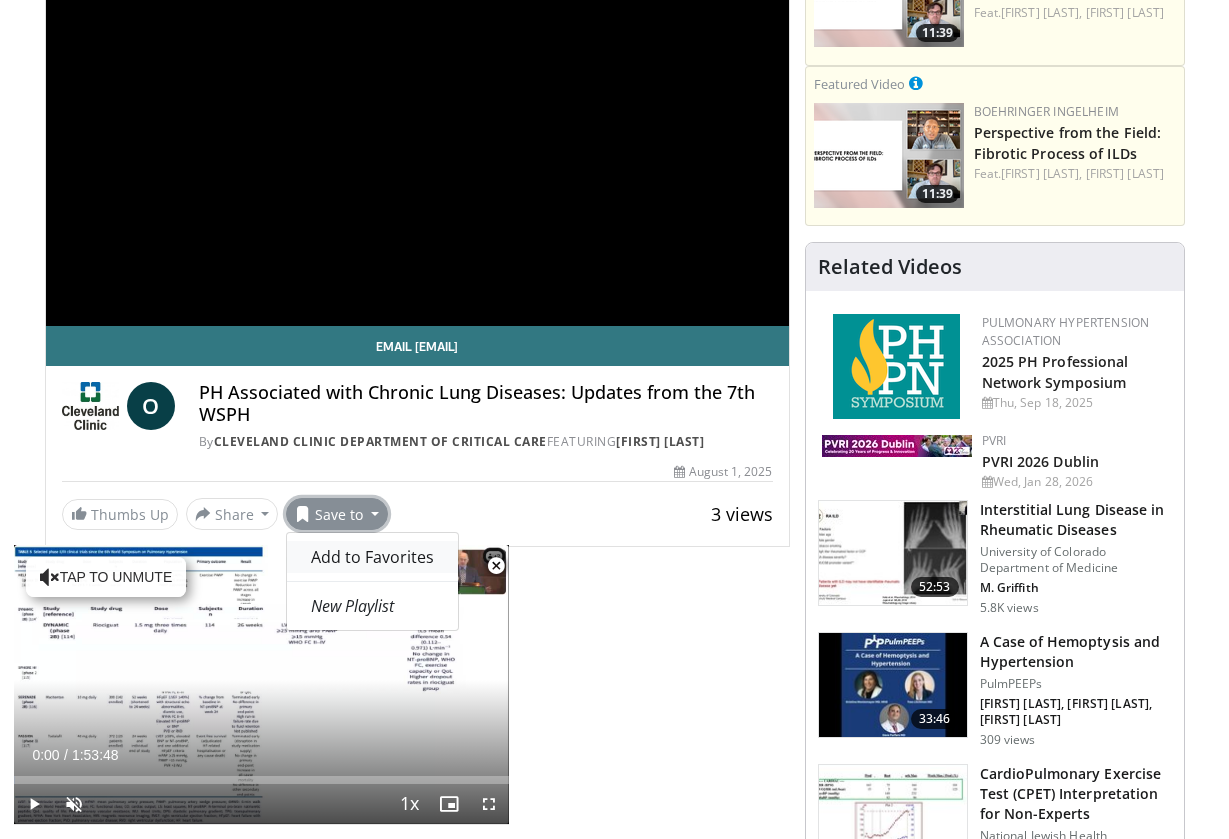 click on "Add to Favorites" at bounding box center [372, 557] 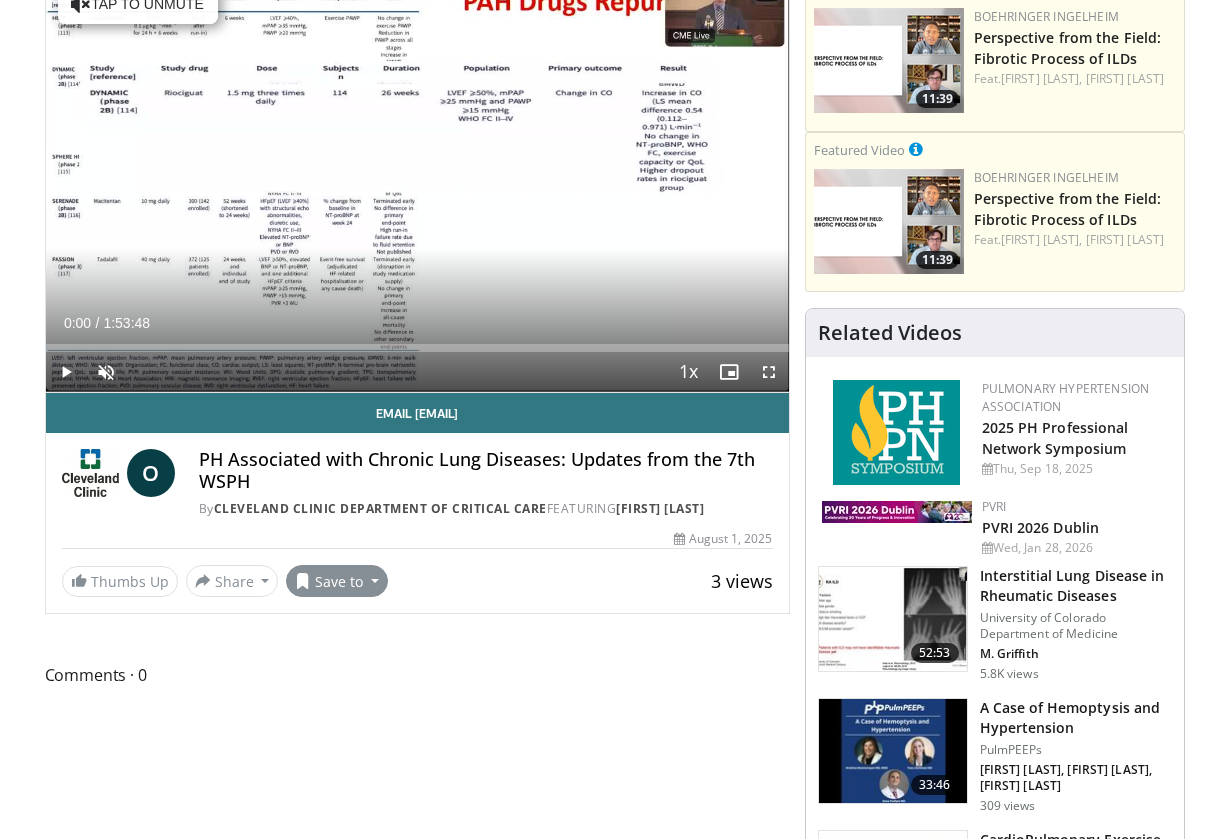 click on "Save to" at bounding box center (337, 581) 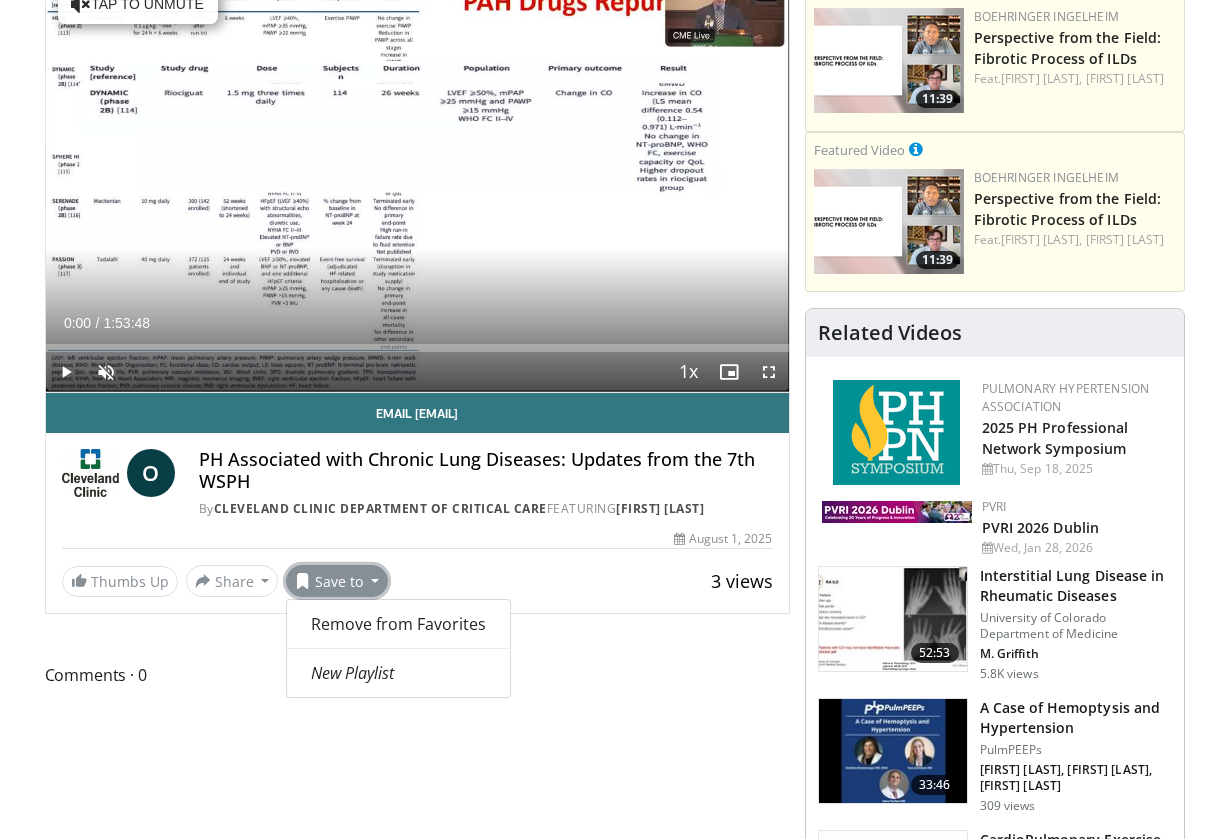 click on "Email
Oksana
O
PH Associated with Chronic Lung Diseases: Updates from the 7th WSPH
By
Cleveland Clinic Department of Critical Care
FEATURING
Oksana A Shlobin
By
Cleveland Clinic Department of Critical Care
FEATURING
Oksana A Shlobin
3 views
August 1, 2025
Thumbs Up
×" at bounding box center [417, 495] 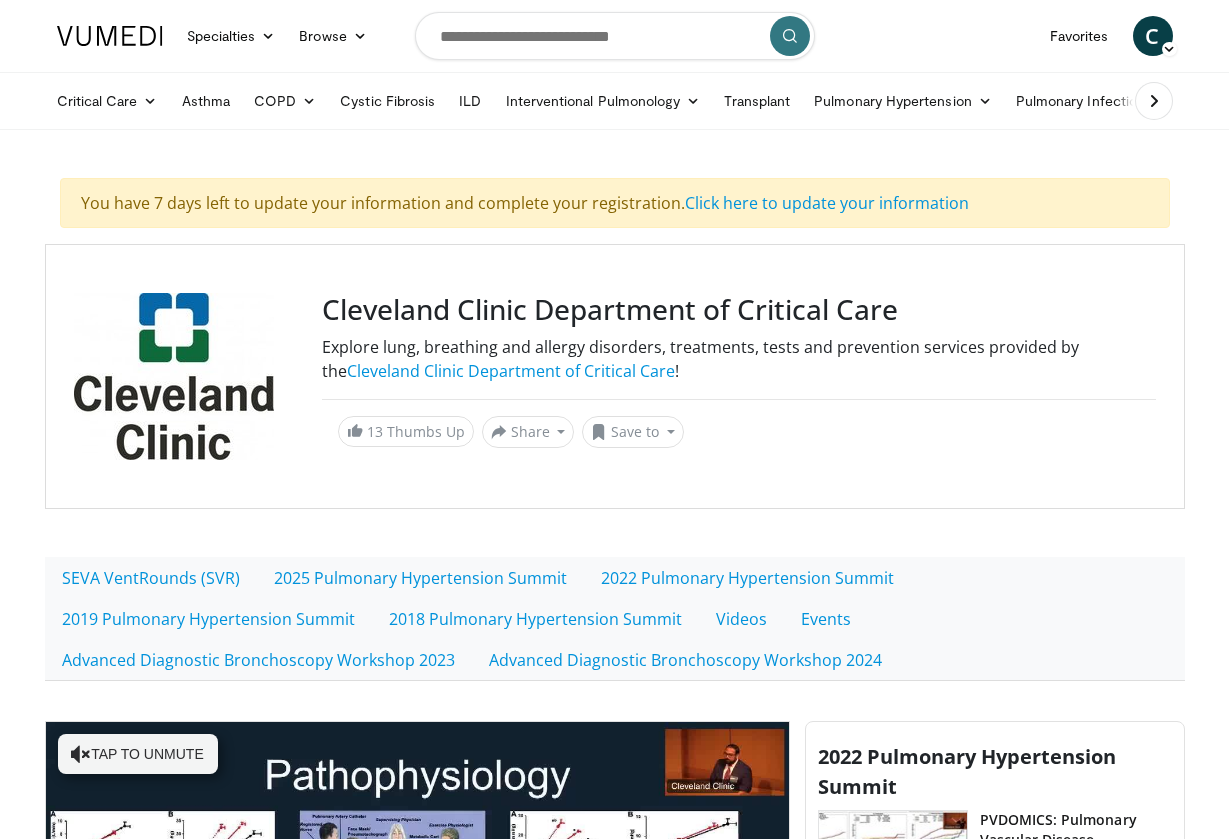 scroll, scrollTop: 519, scrollLeft: 0, axis: vertical 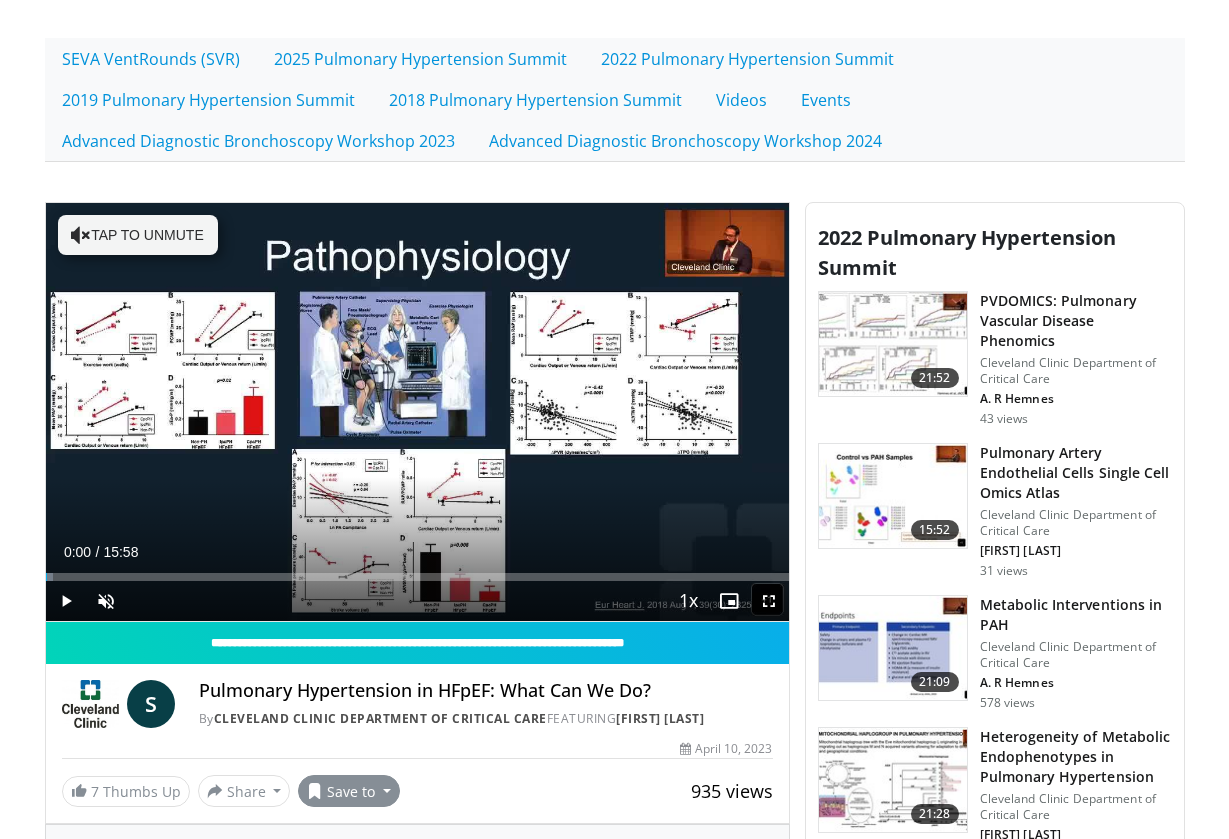 click on "Save to" at bounding box center (349, 791) 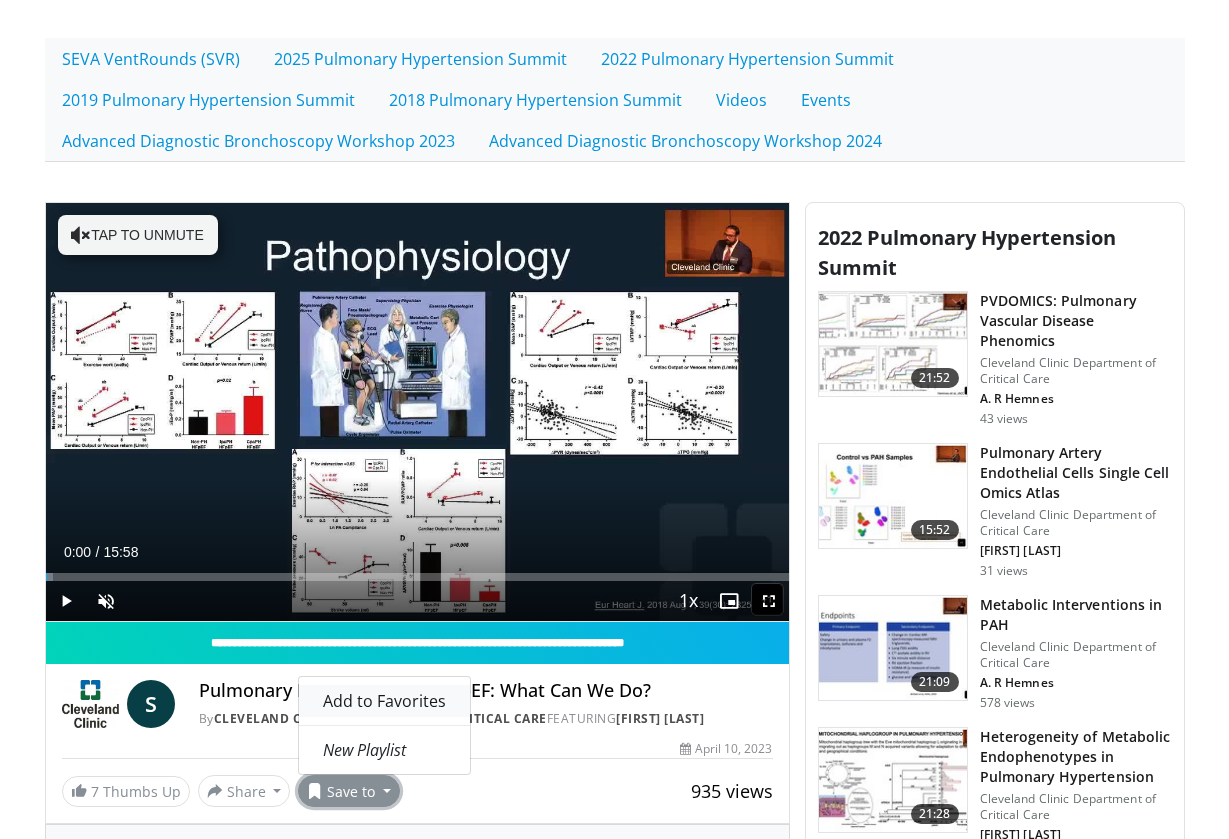 click on "Add to Favorites" at bounding box center (384, 701) 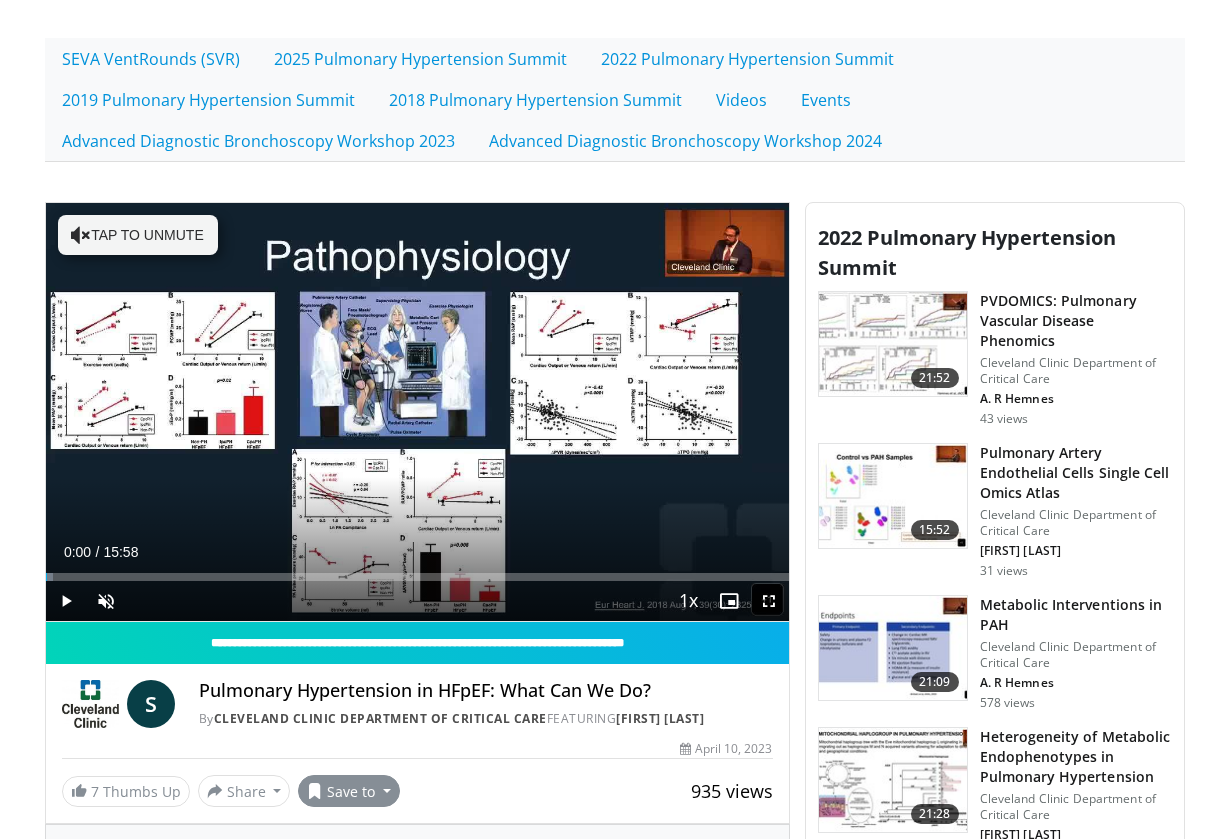 click on "Save to" at bounding box center [349, 791] 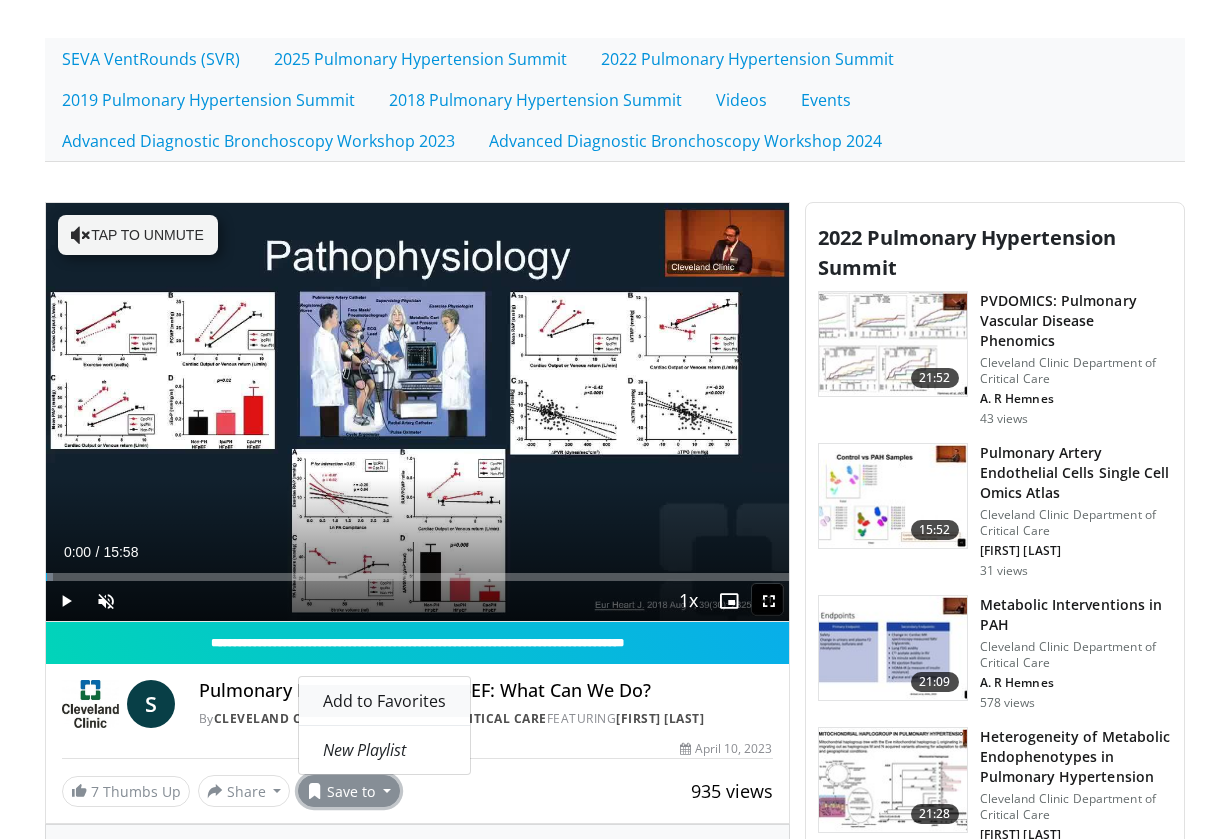 click on "Add to Favorites" at bounding box center [384, 701] 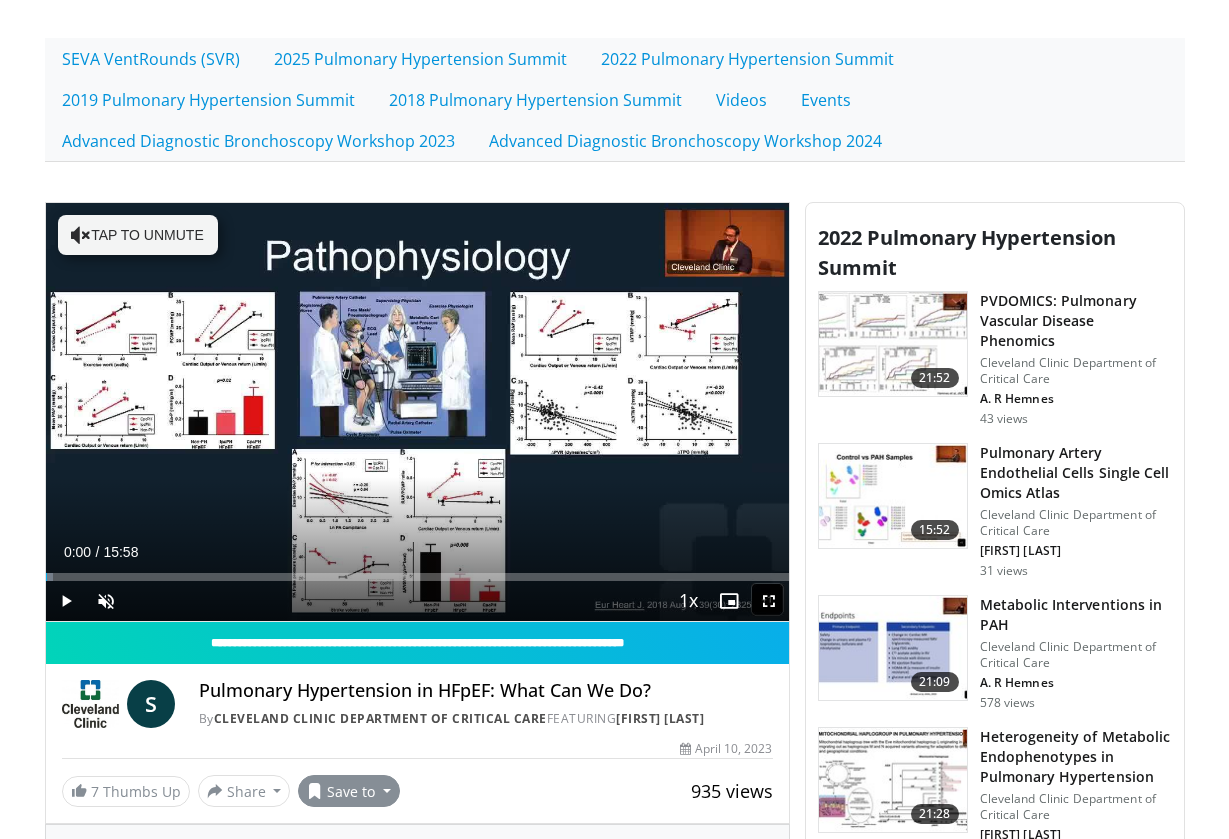 click on "Save to" at bounding box center [349, 791] 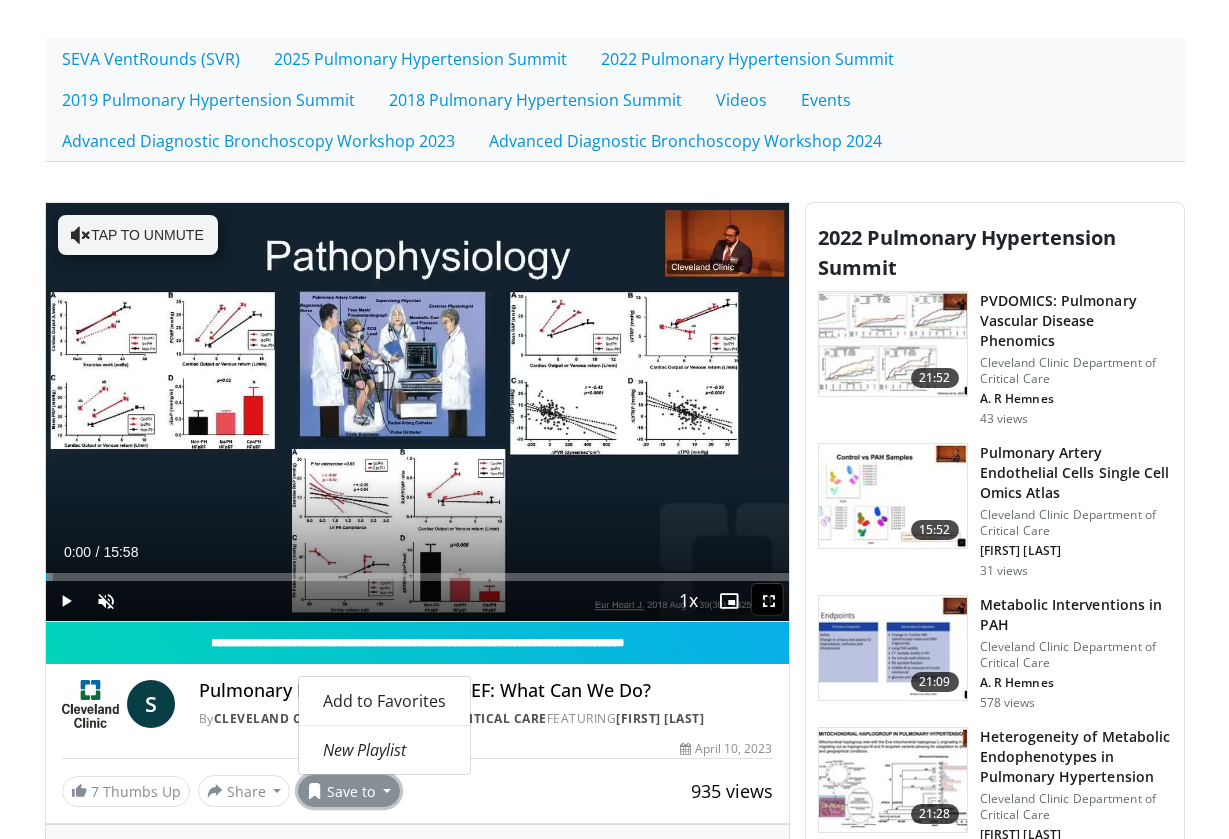 click on "935 views
April 10, 2023" at bounding box center (417, 749) 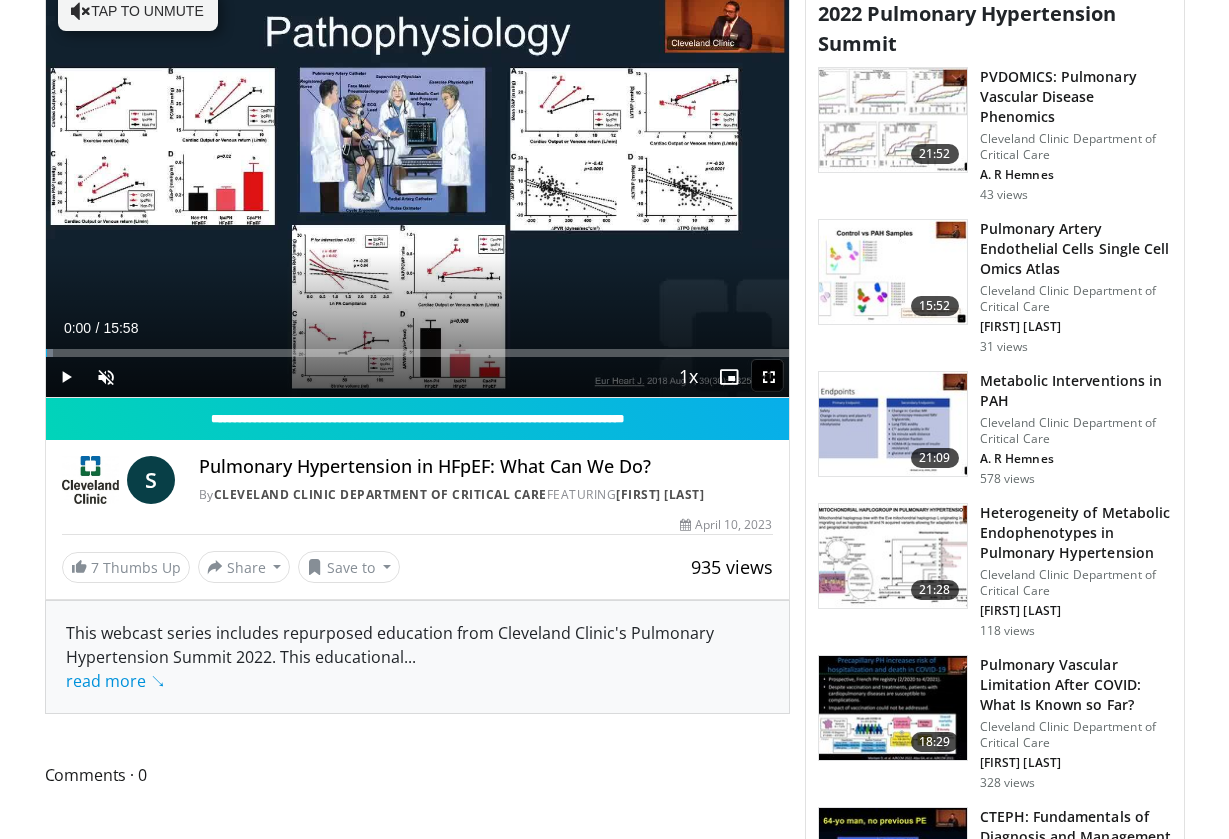 scroll, scrollTop: 744, scrollLeft: 0, axis: vertical 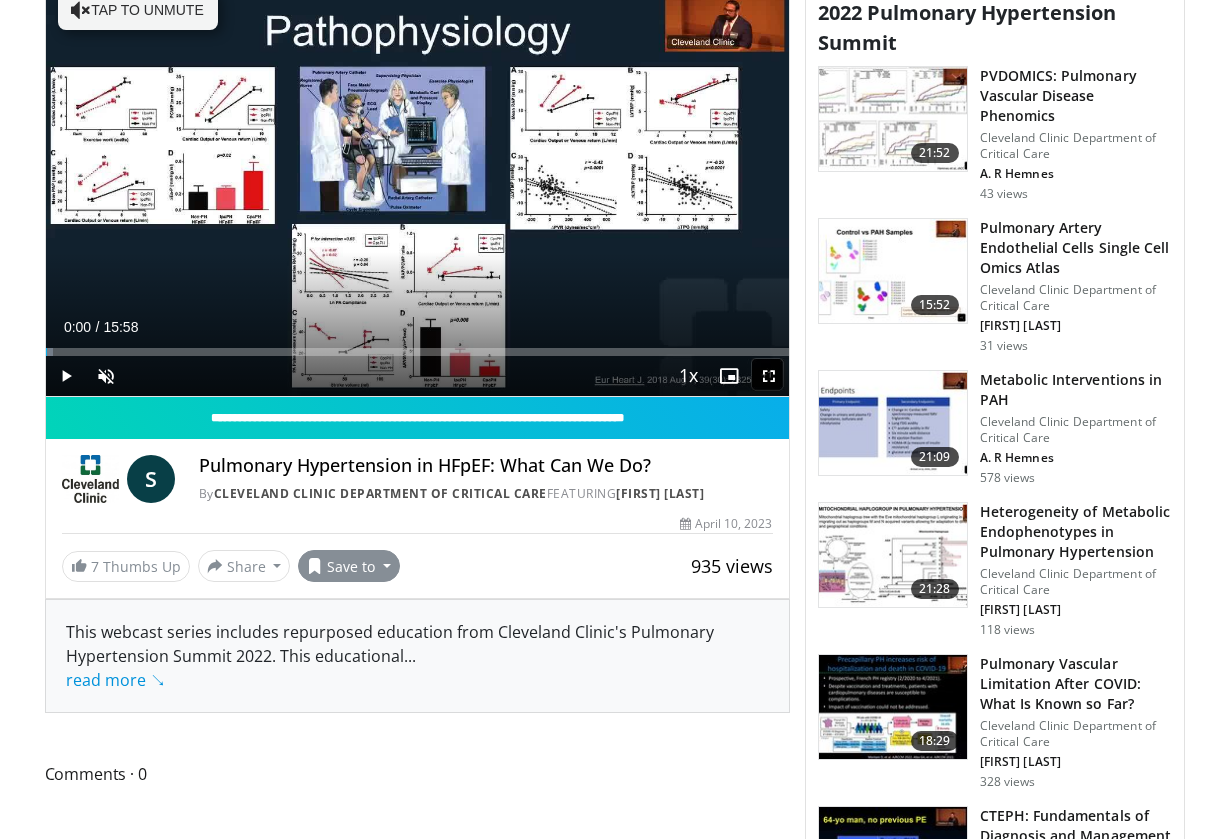 click on "Save to" at bounding box center [349, 566] 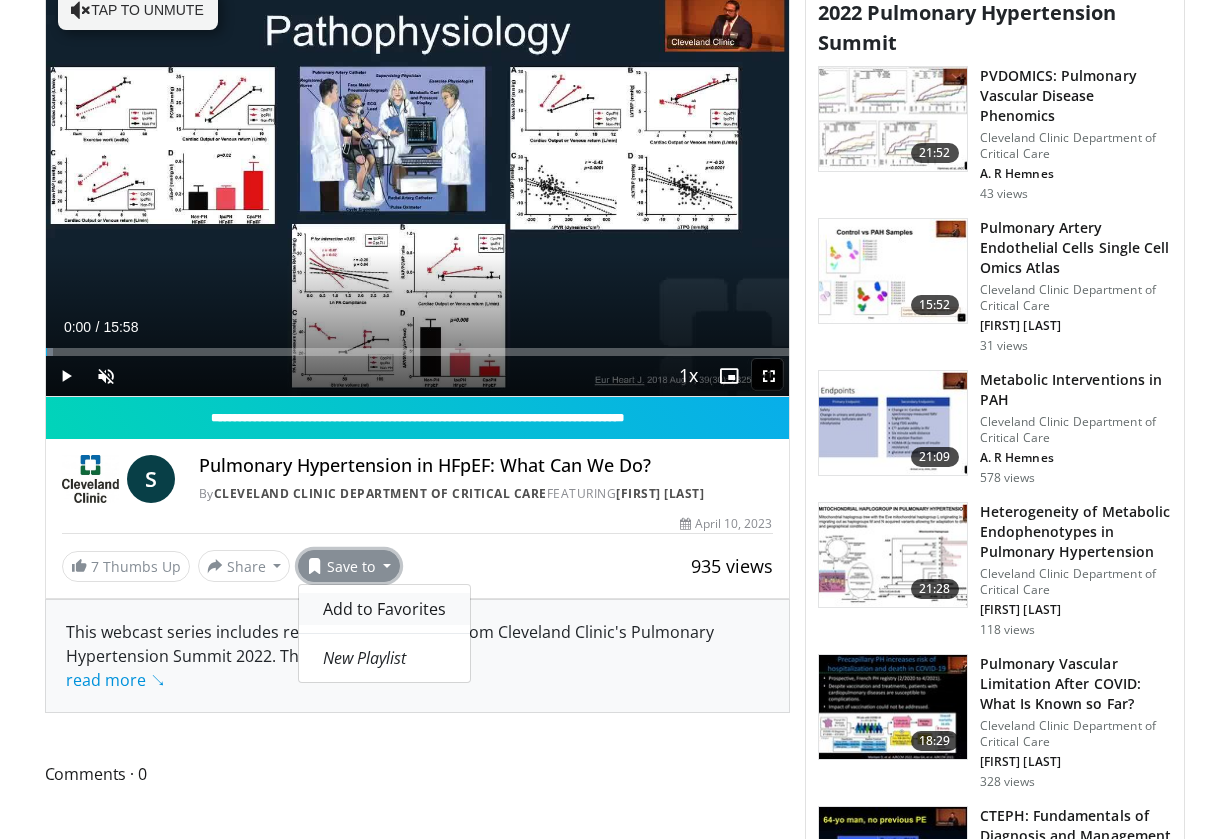 click on "Add to Favorites" at bounding box center (384, 609) 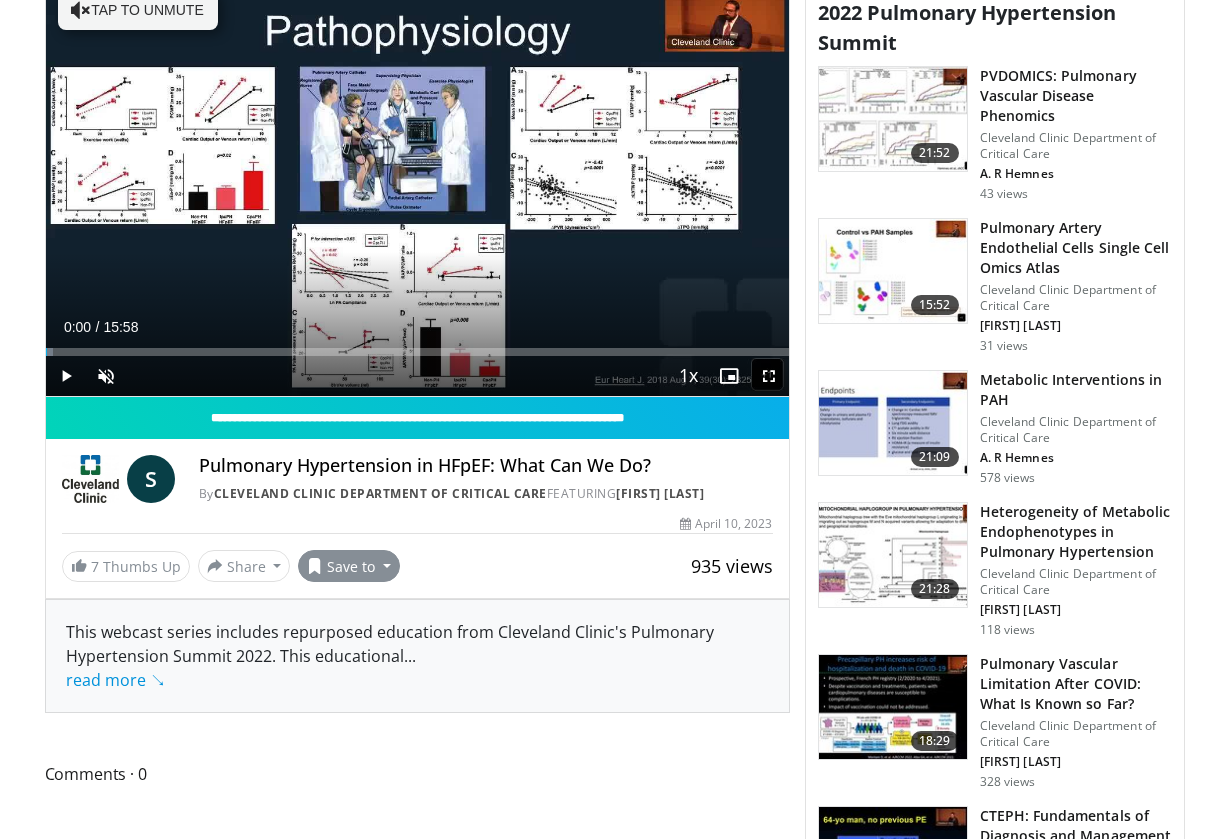 click on "Save to" at bounding box center [349, 566] 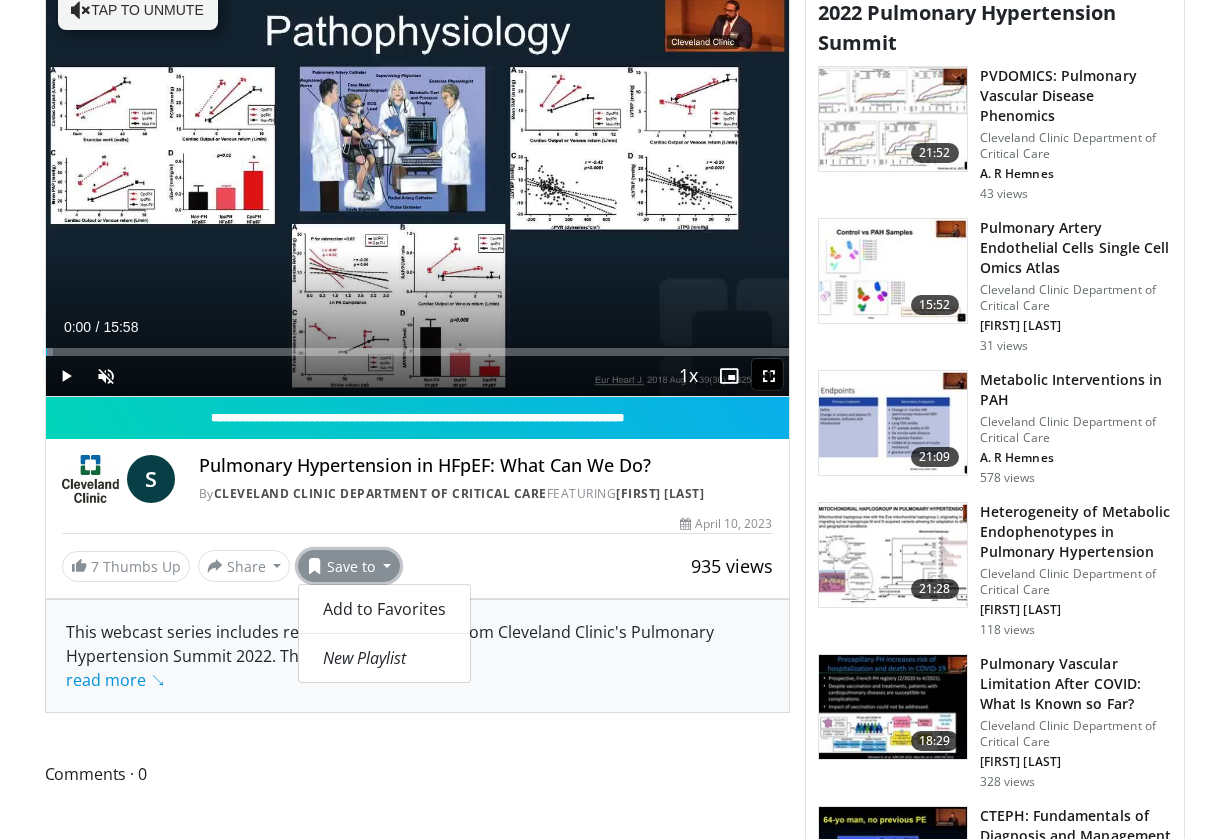 click on "This webcast series includes repurposed education from Cleveland Clinic's Pulmonary Hypertension Summit 2022.  This educational  ... read more ↘  activity will keep clinicians updated on the advances in the diagnosis and treatment of PH.  The Activity Director and presenters, all renowned experts in Pulmonary Hypertension,  have identified the following topics as having knowledge, competency, and practice gaps among clinicians: Advances in the diagnostic and hemodynamic evaluation of PH. Risk stratification and treatment algorithms. Emerging therapies. PH in patients with heart failure with preserved ejection fraction. PH in patients with interstitial lung disease. Chronic thromboembolic PH. Pulmonary vascular limitation in patients who survive COVID-19. Pulmonary hypertension through pulmonary vascular disease phenomics (PVDOMICs). Heterogeneity of metabolic endo-phenotypes of PAH. Metabolic interventions in PAH. PAH single-cell omics atlas. ↖ read less" at bounding box center (417, 656) 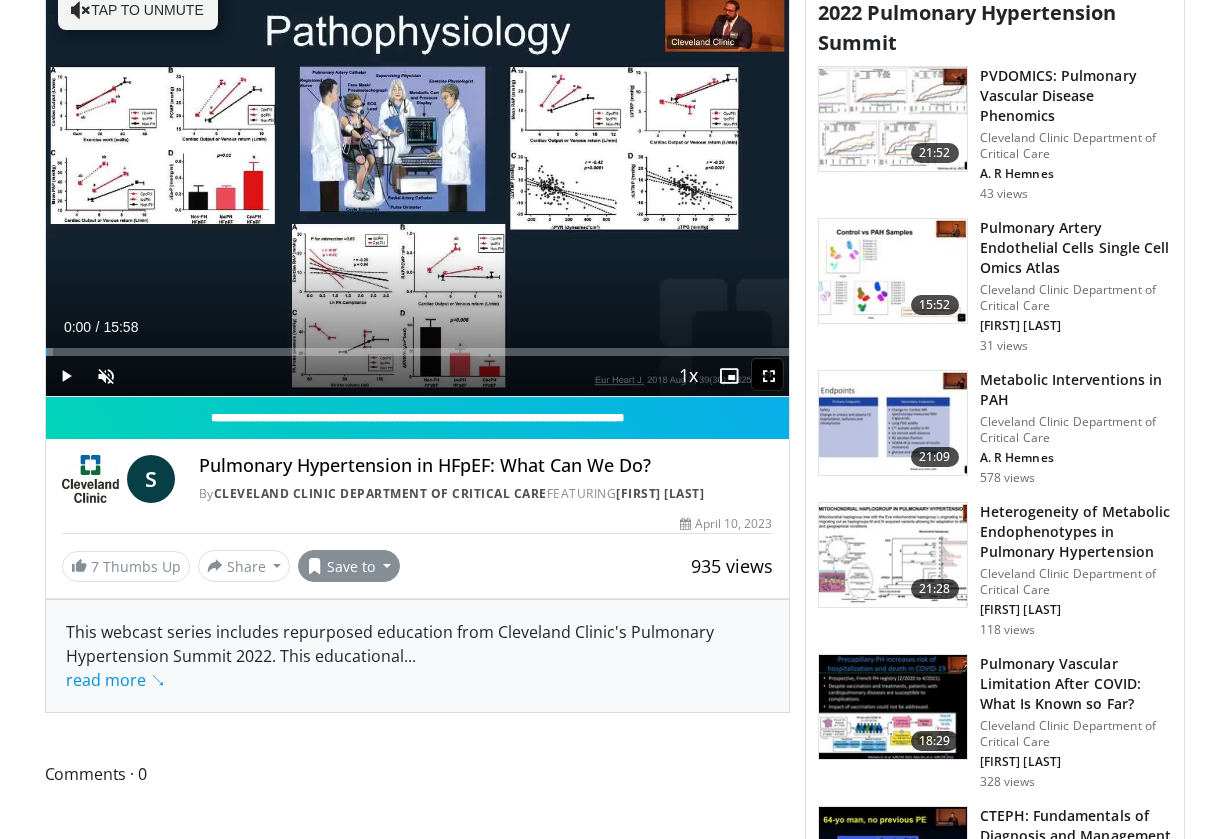 click on "Save to" at bounding box center (349, 566) 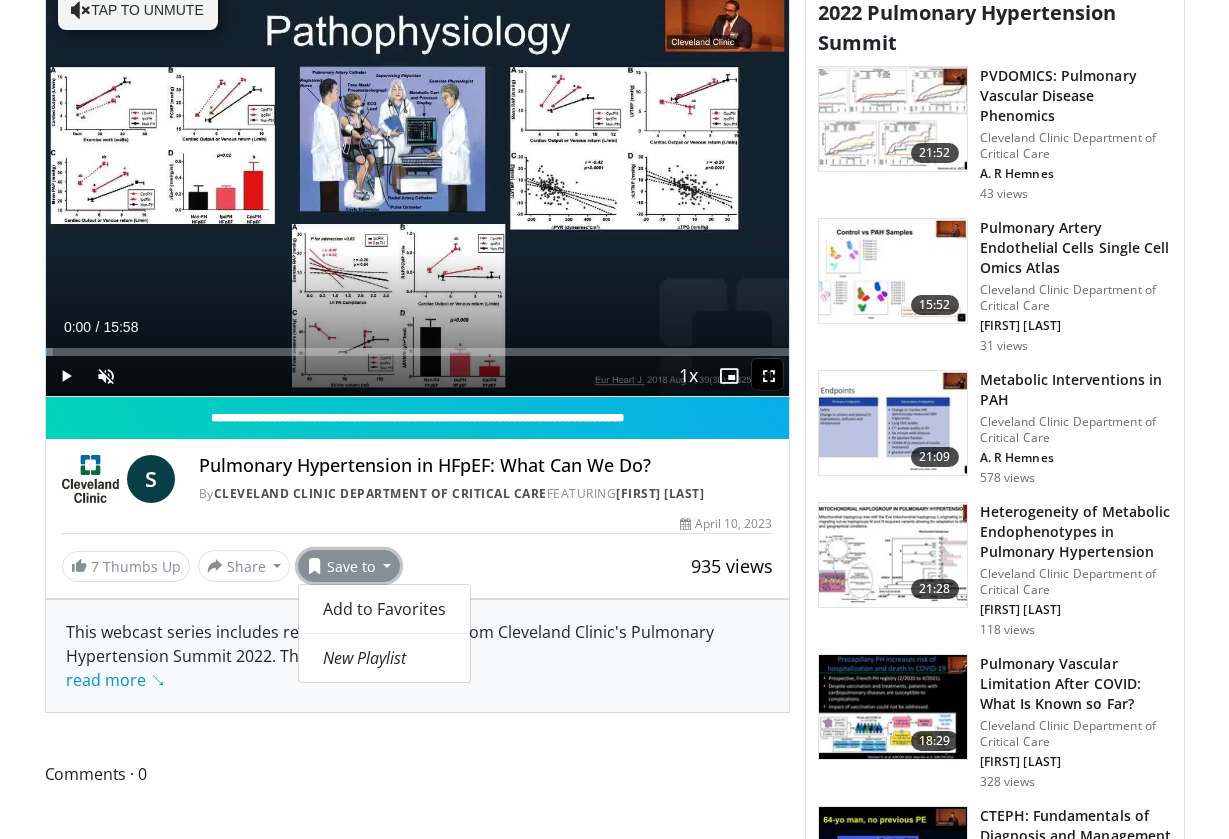 click on "935 views
April 10, 2023" at bounding box center [417, 524] 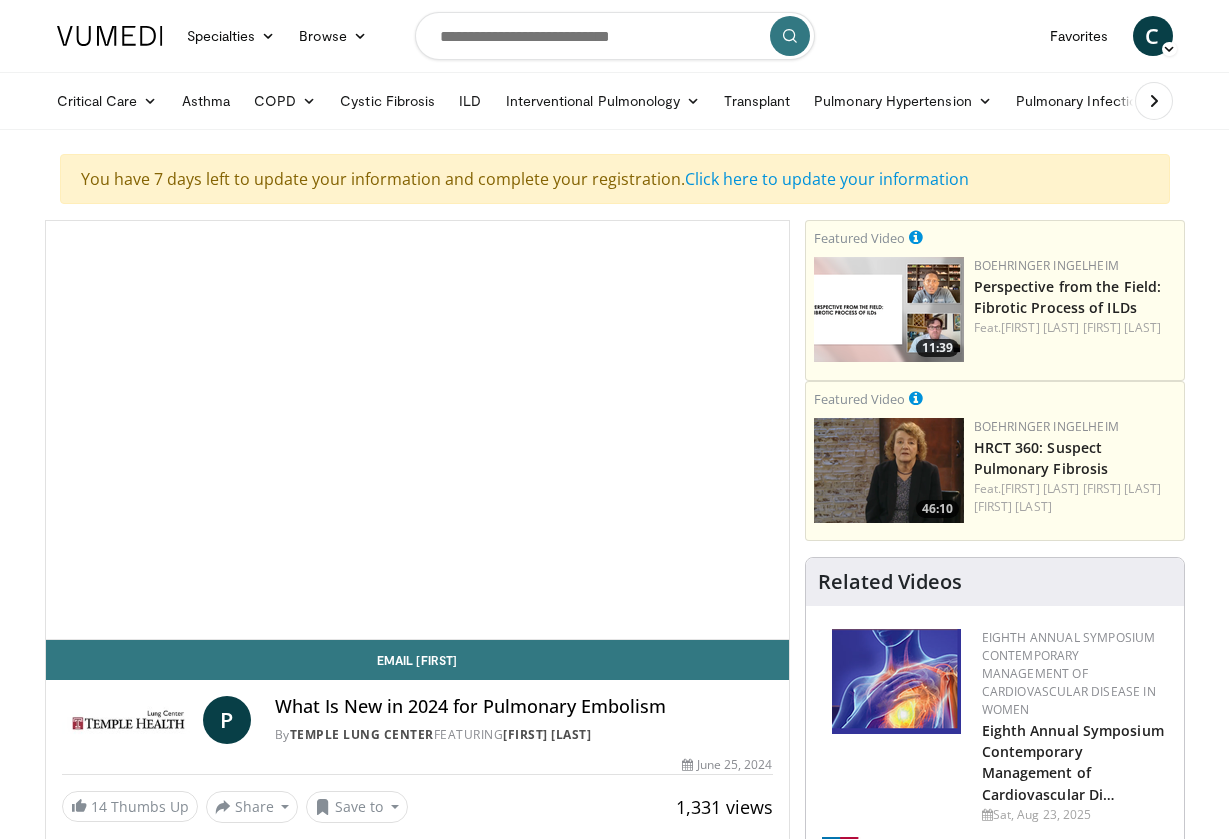 scroll, scrollTop: 0, scrollLeft: 0, axis: both 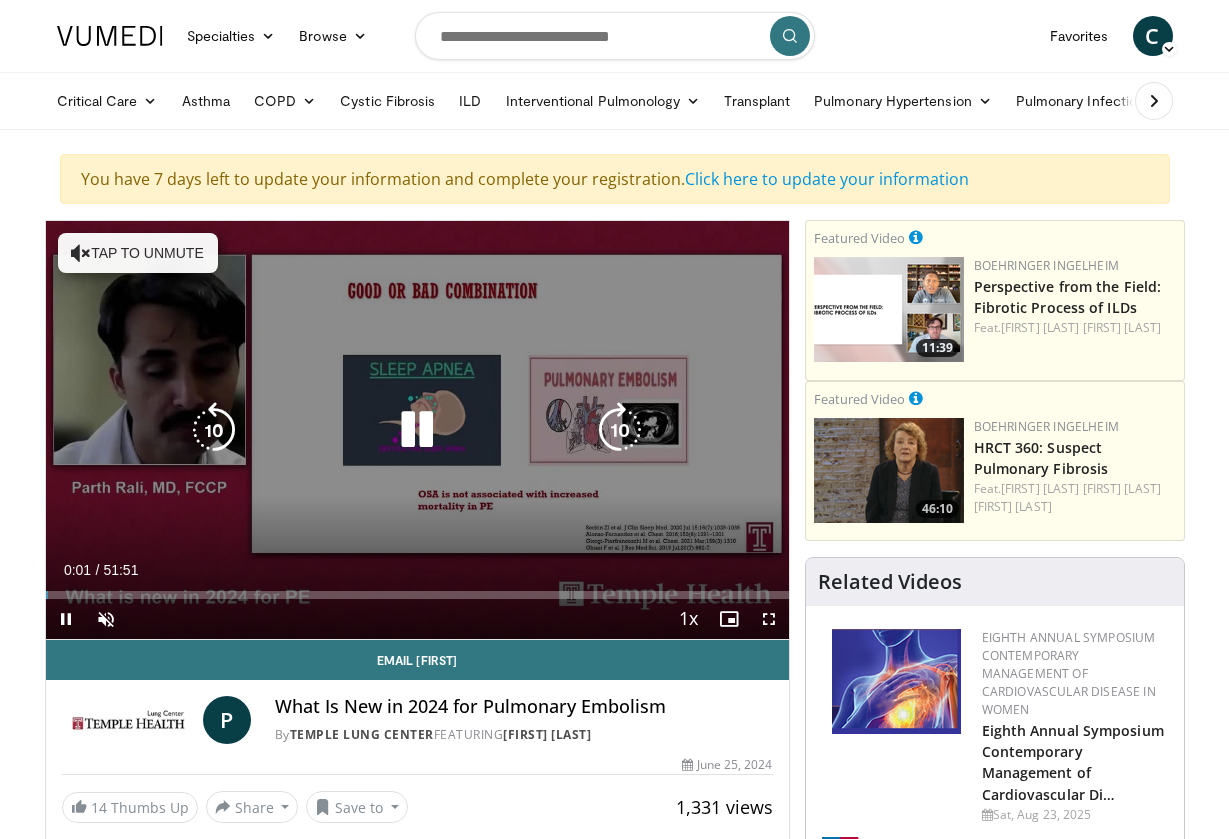 click on "Tap to unmute" at bounding box center (138, 253) 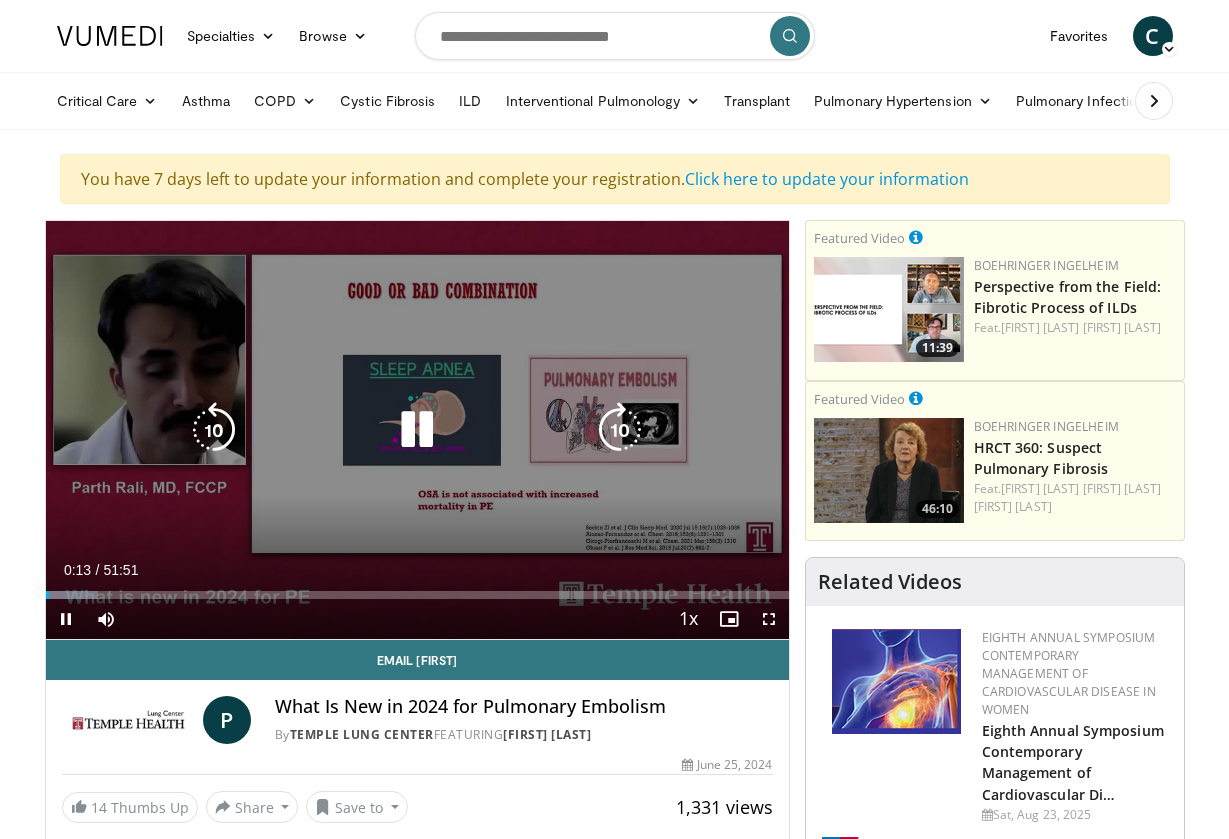 click at bounding box center (214, 430) 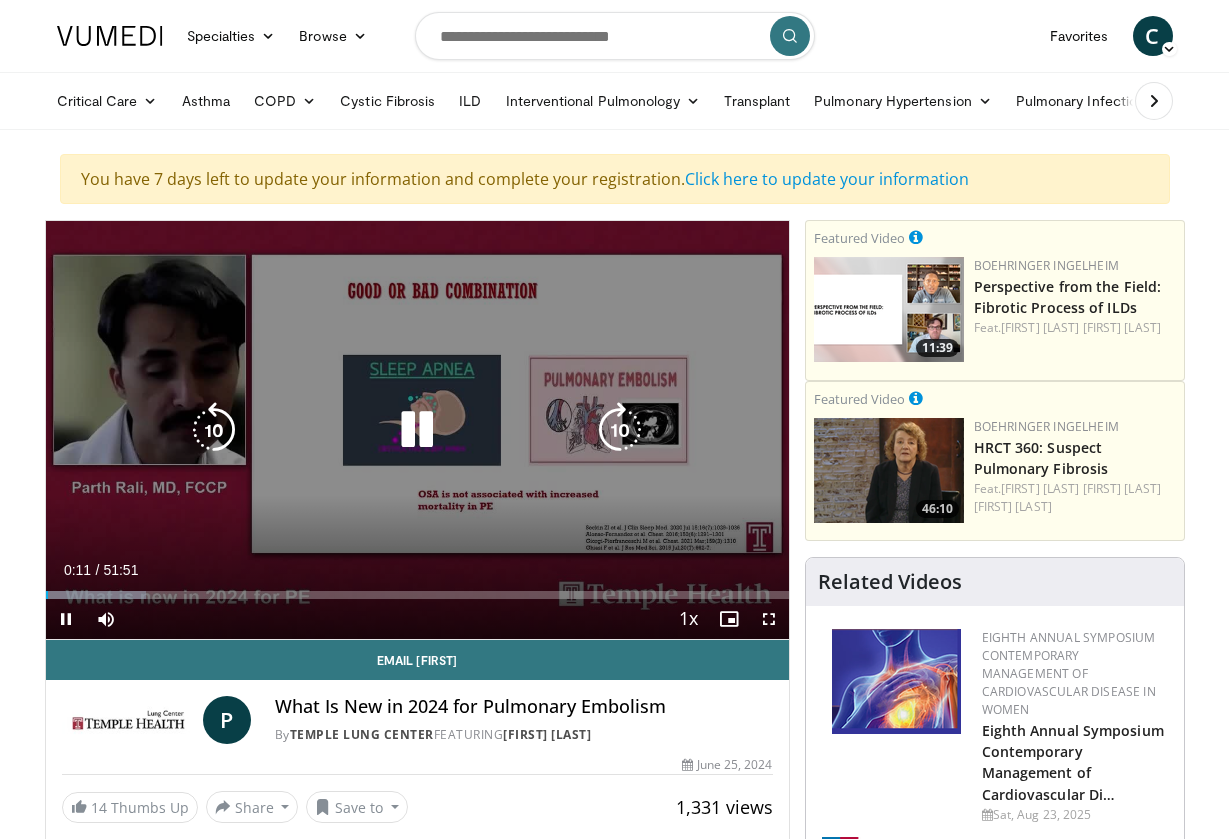 click at bounding box center [620, 430] 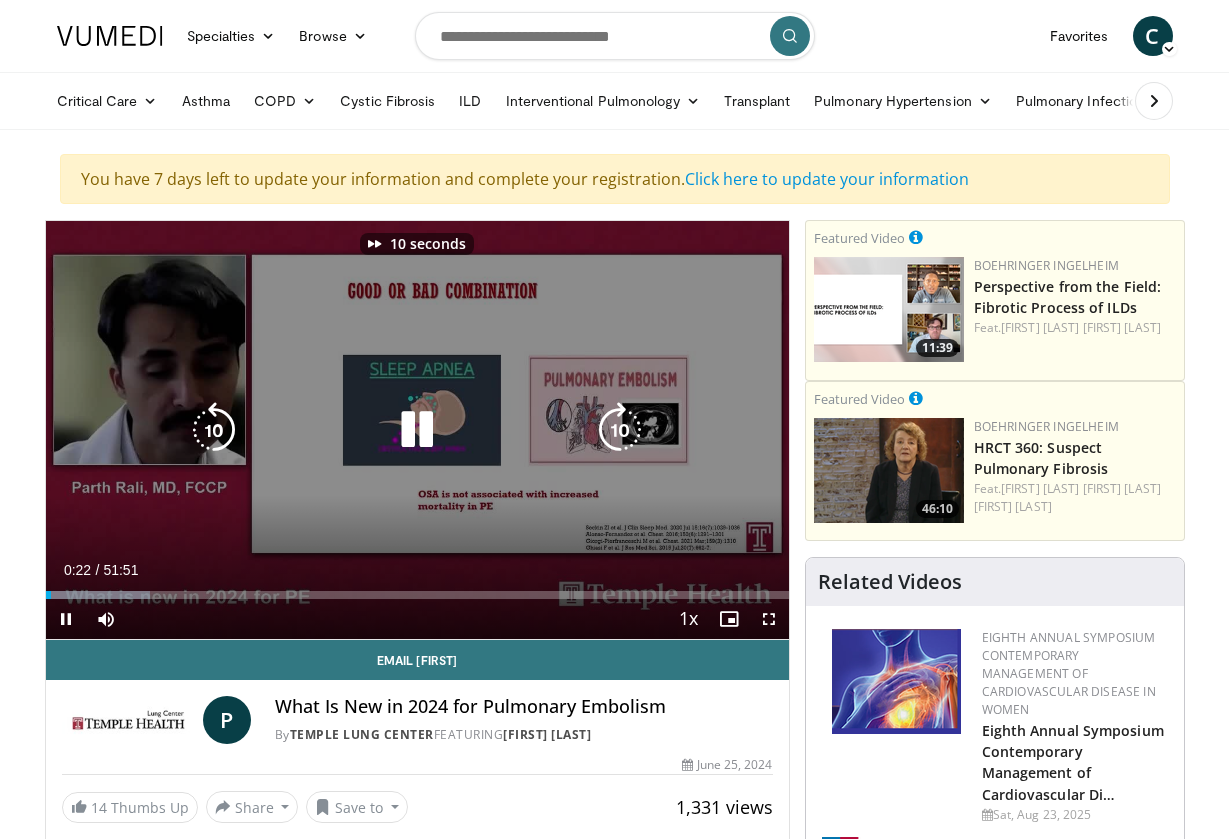 click at bounding box center (620, 430) 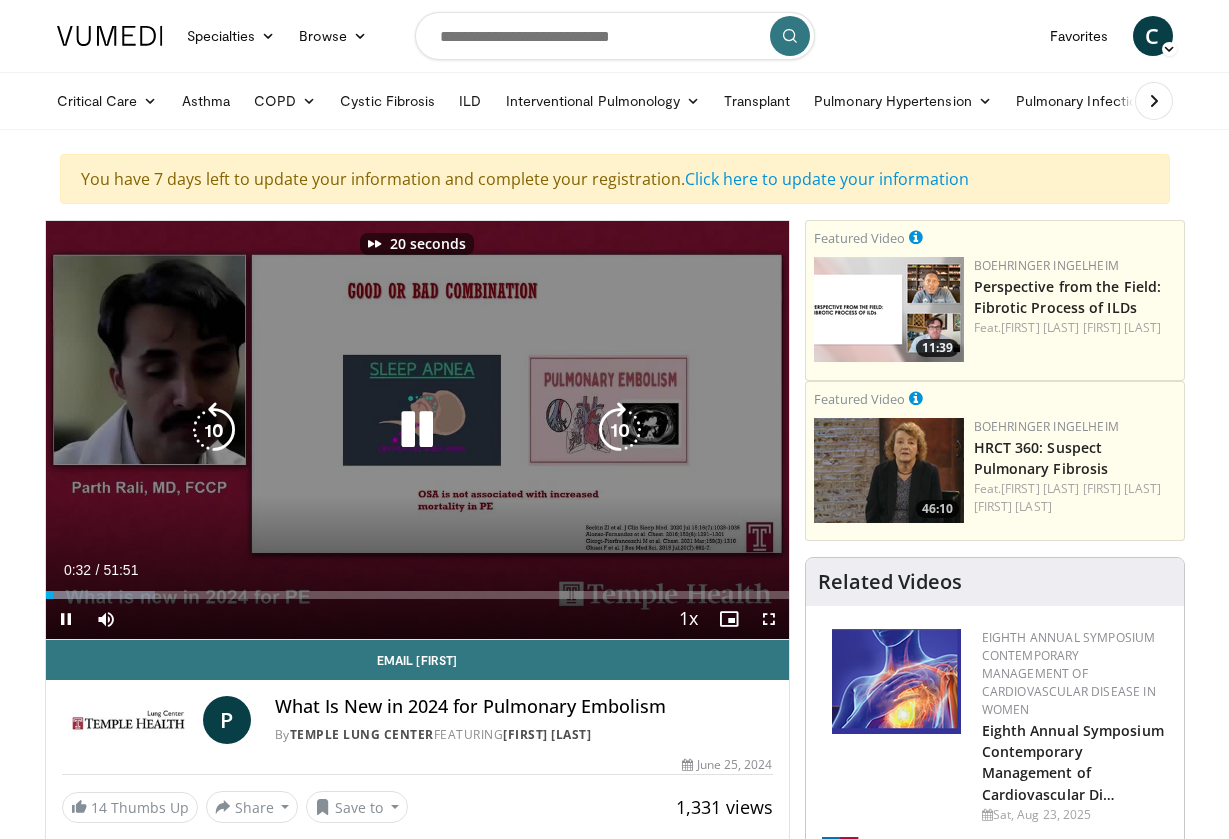 click at bounding box center [620, 430] 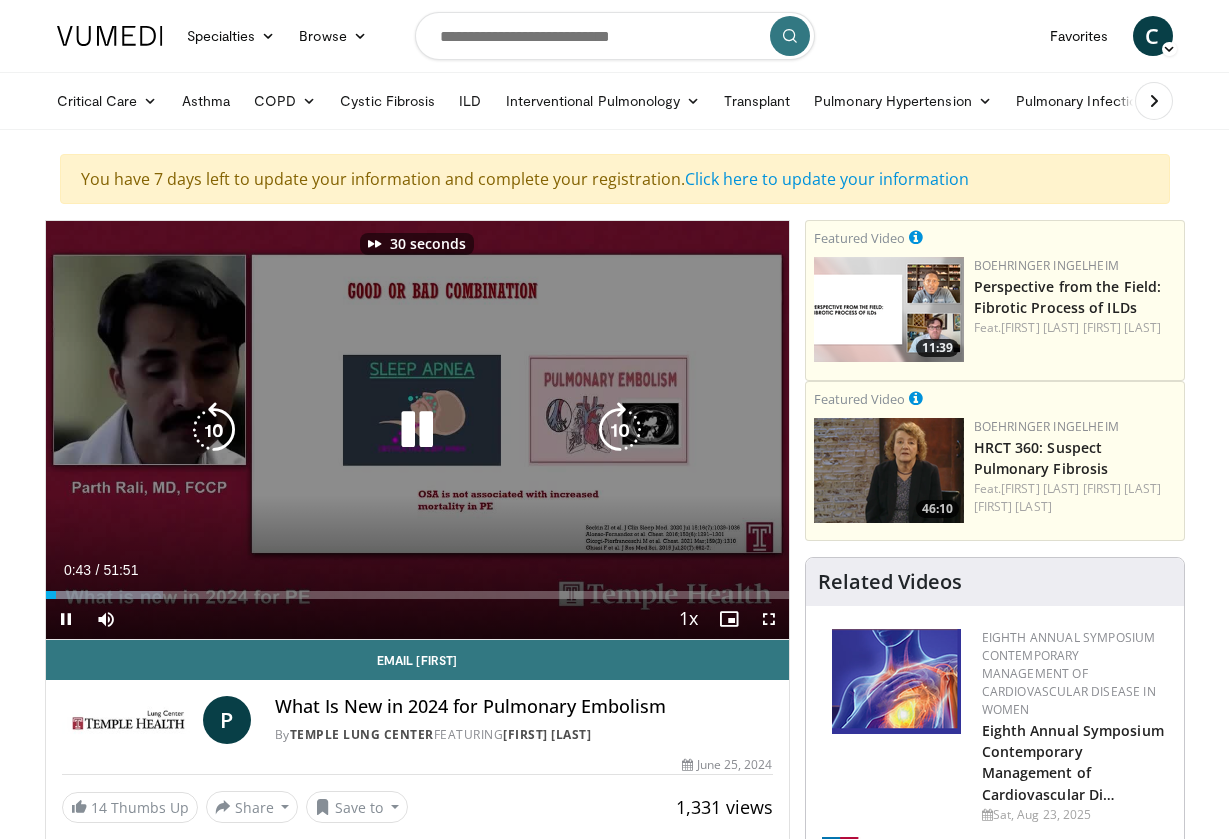 click at bounding box center (620, 430) 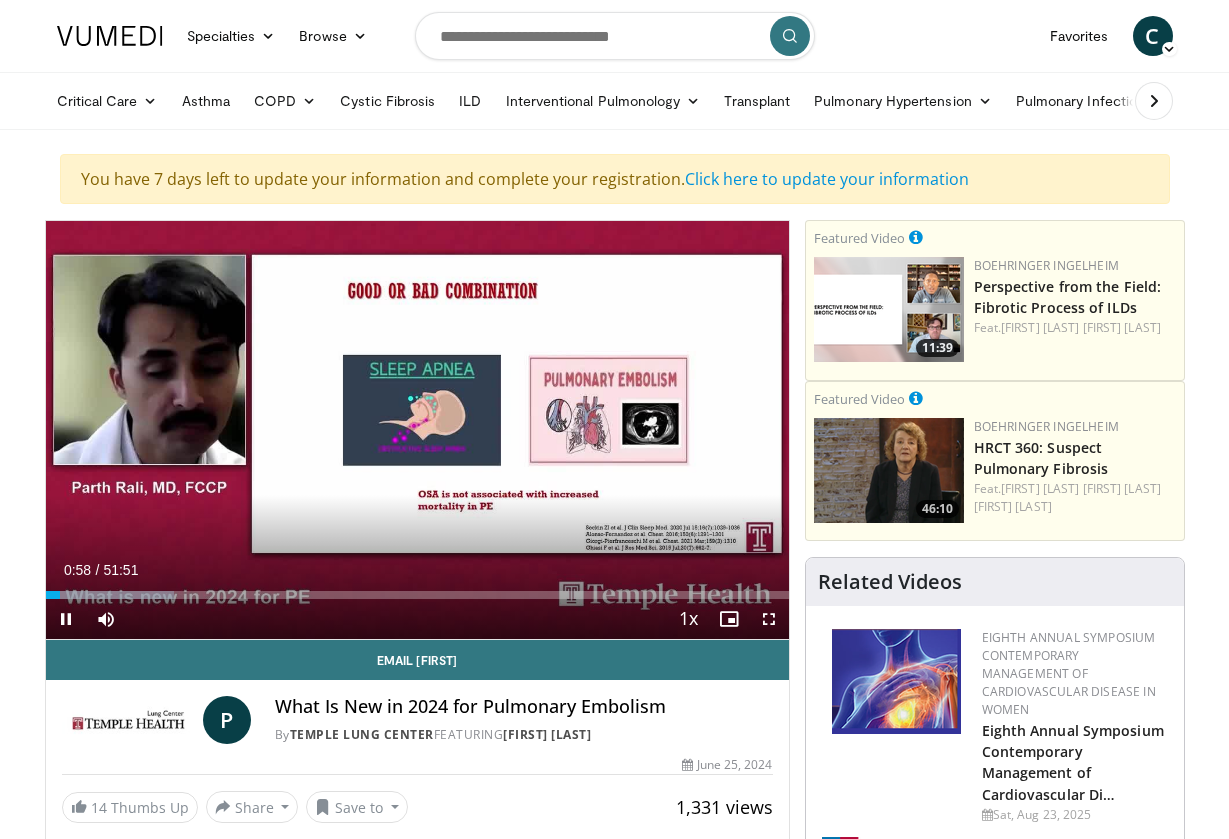 click at bounding box center [769, 619] 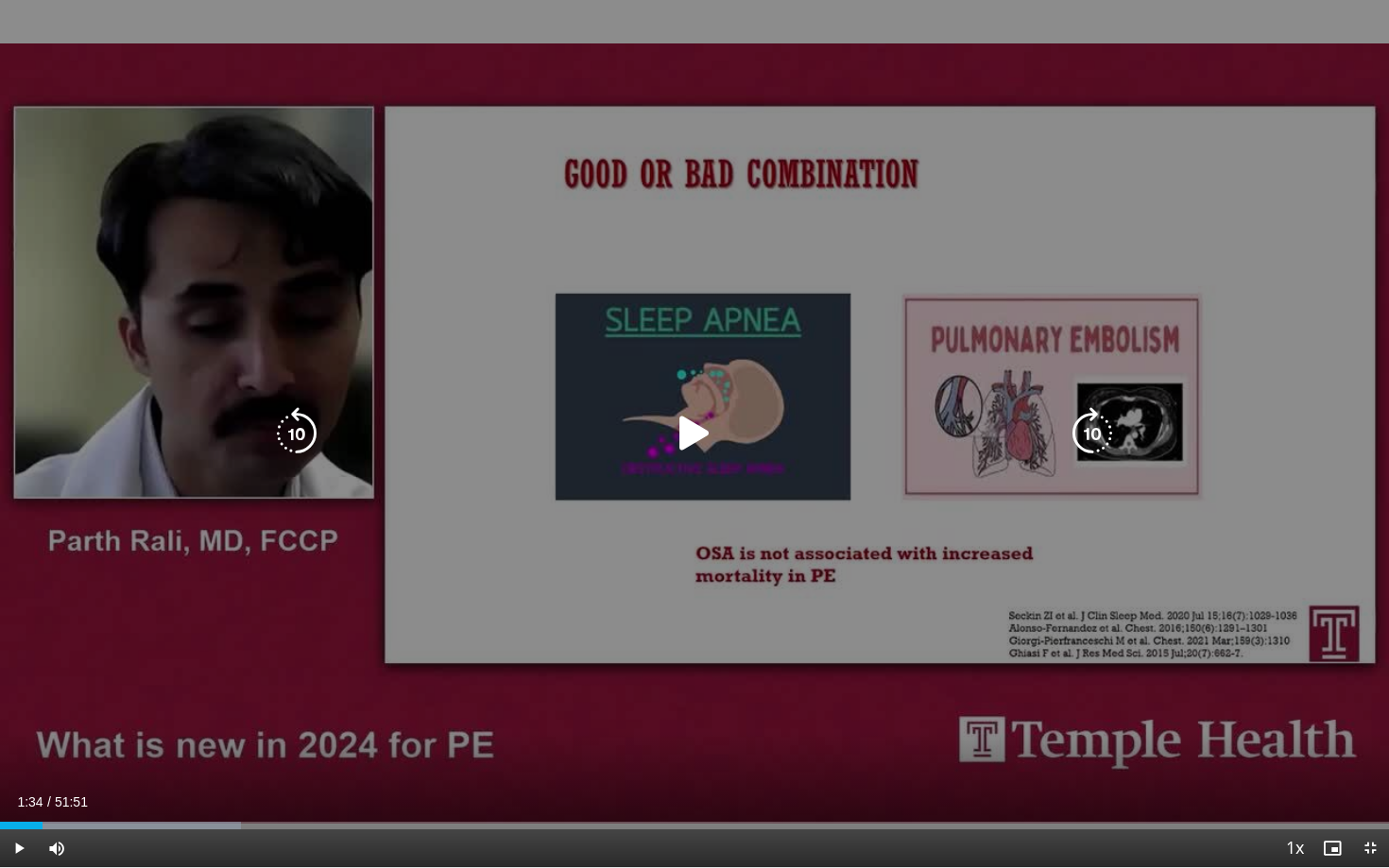 click at bounding box center [694, 434] 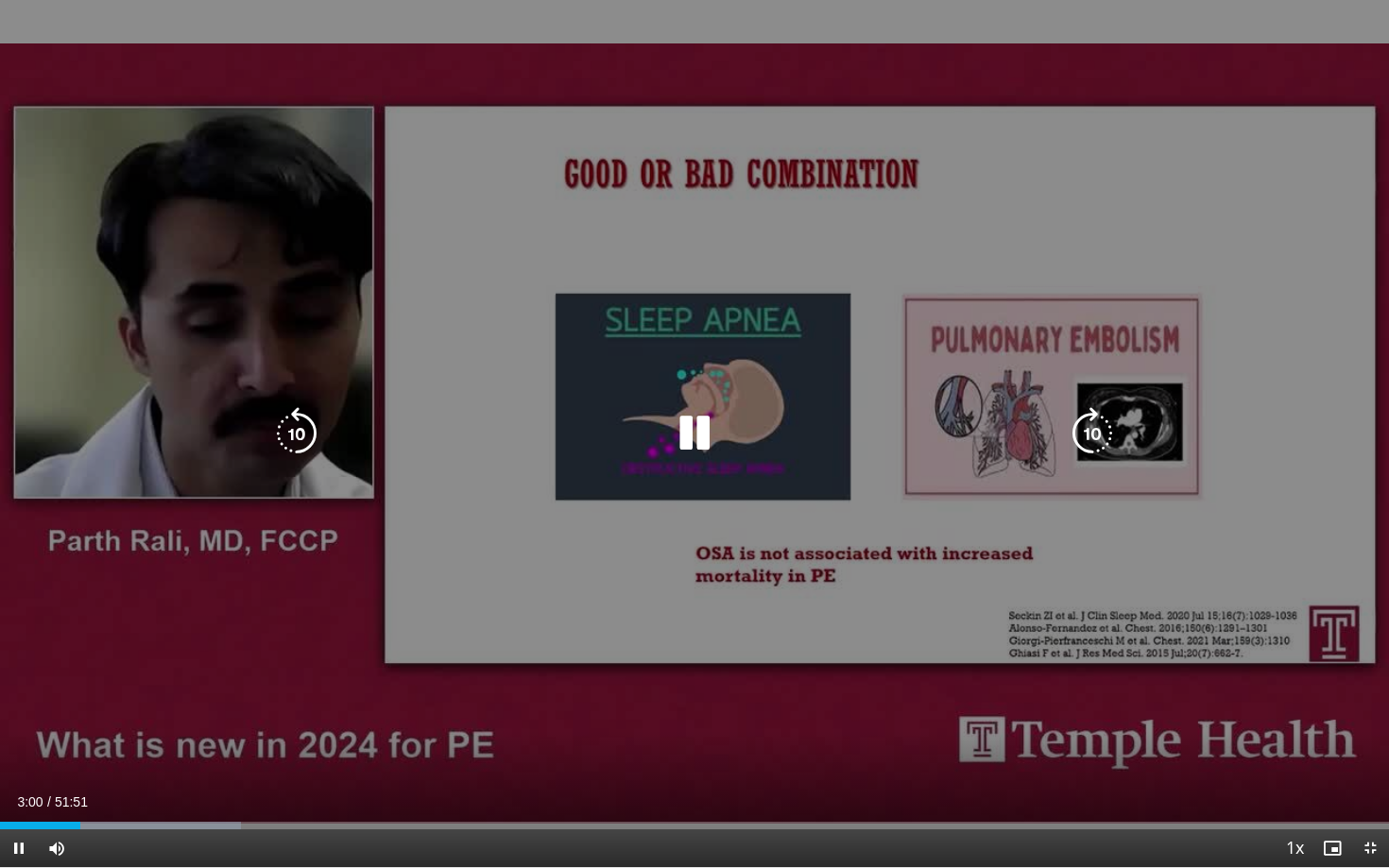 click at bounding box center (694, 434) 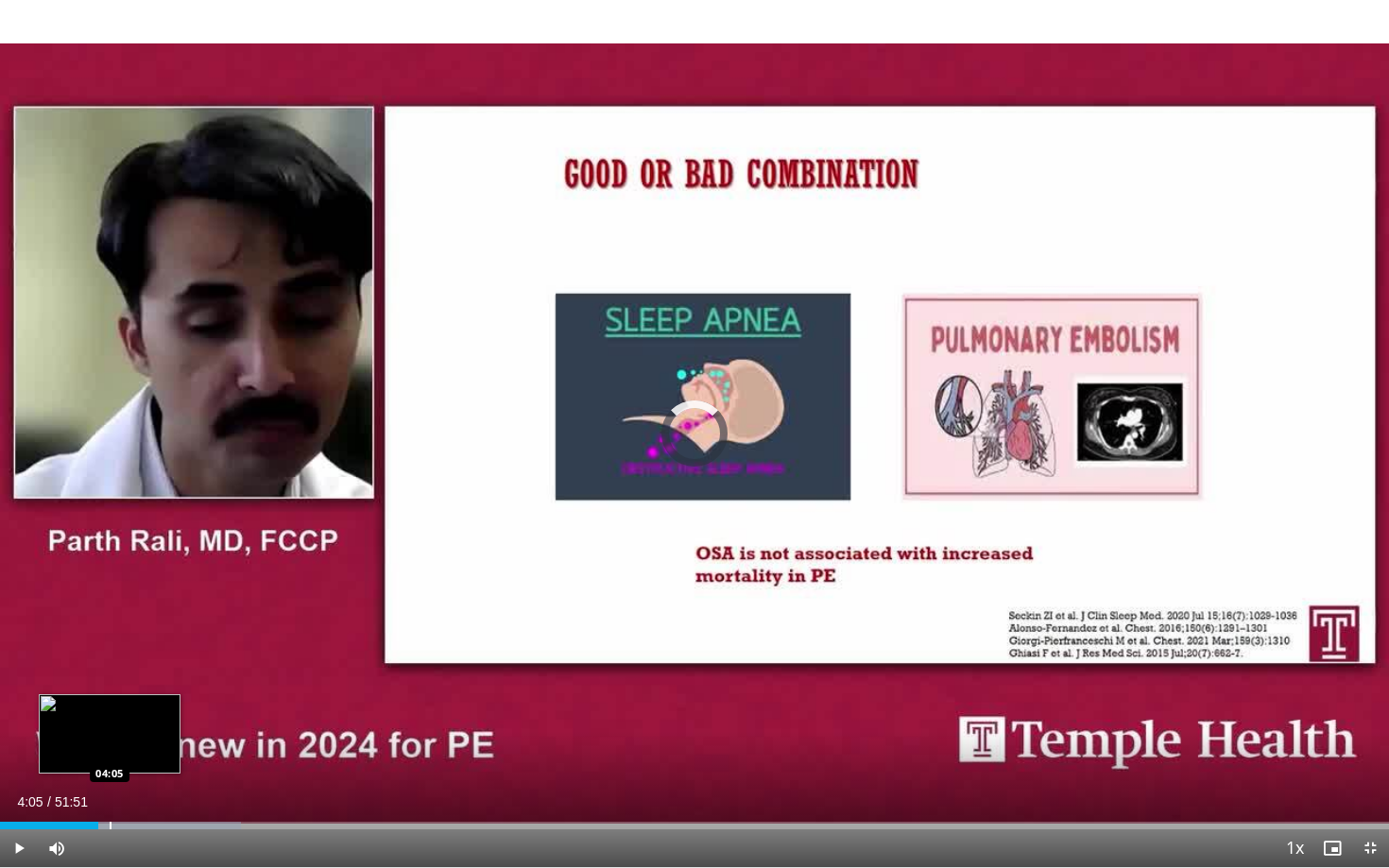 click at bounding box center [111, 825] 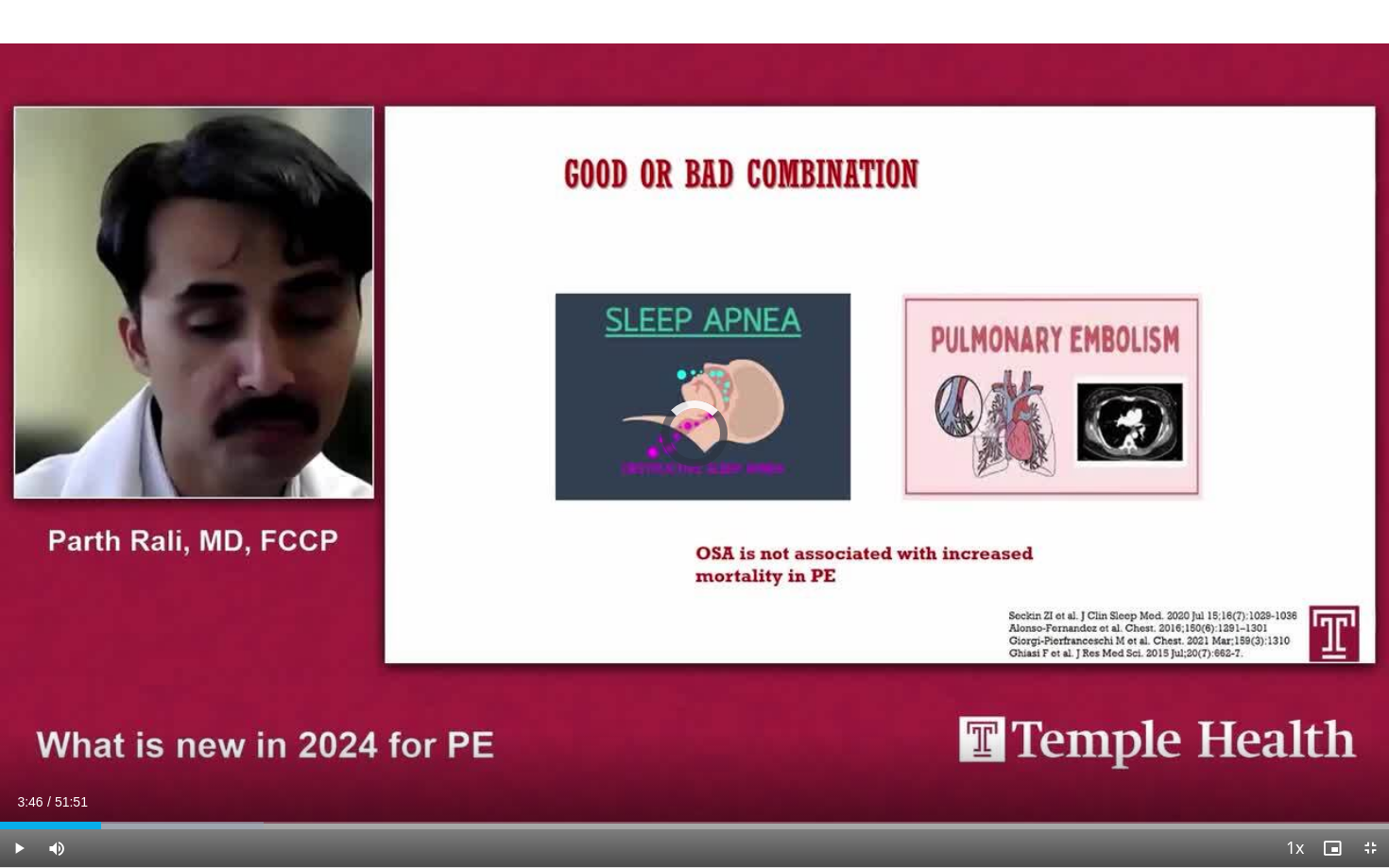 click at bounding box center (102, 825) 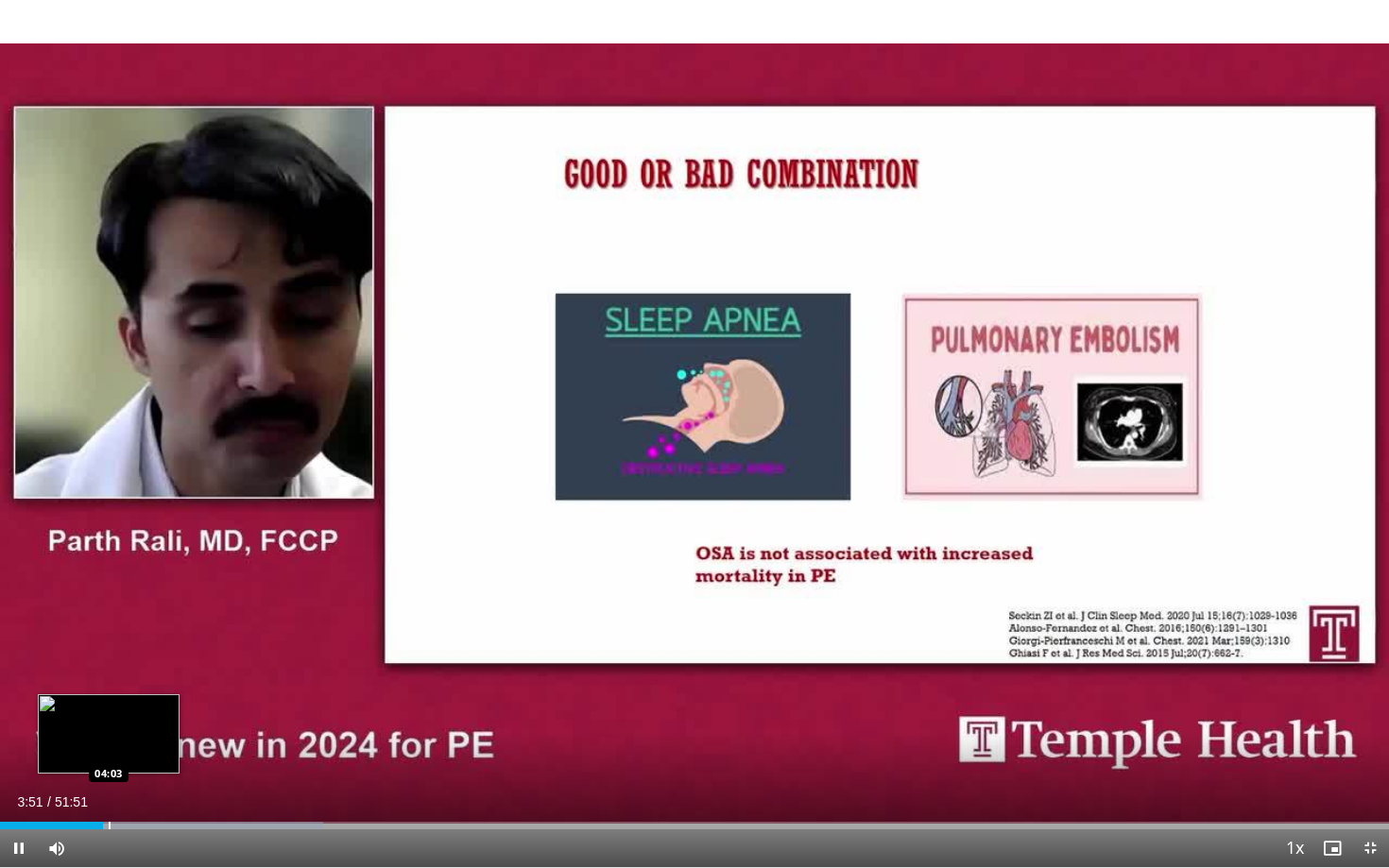click on "Loaded :  23.26% 03:51 04:03" at bounding box center [694, 825] 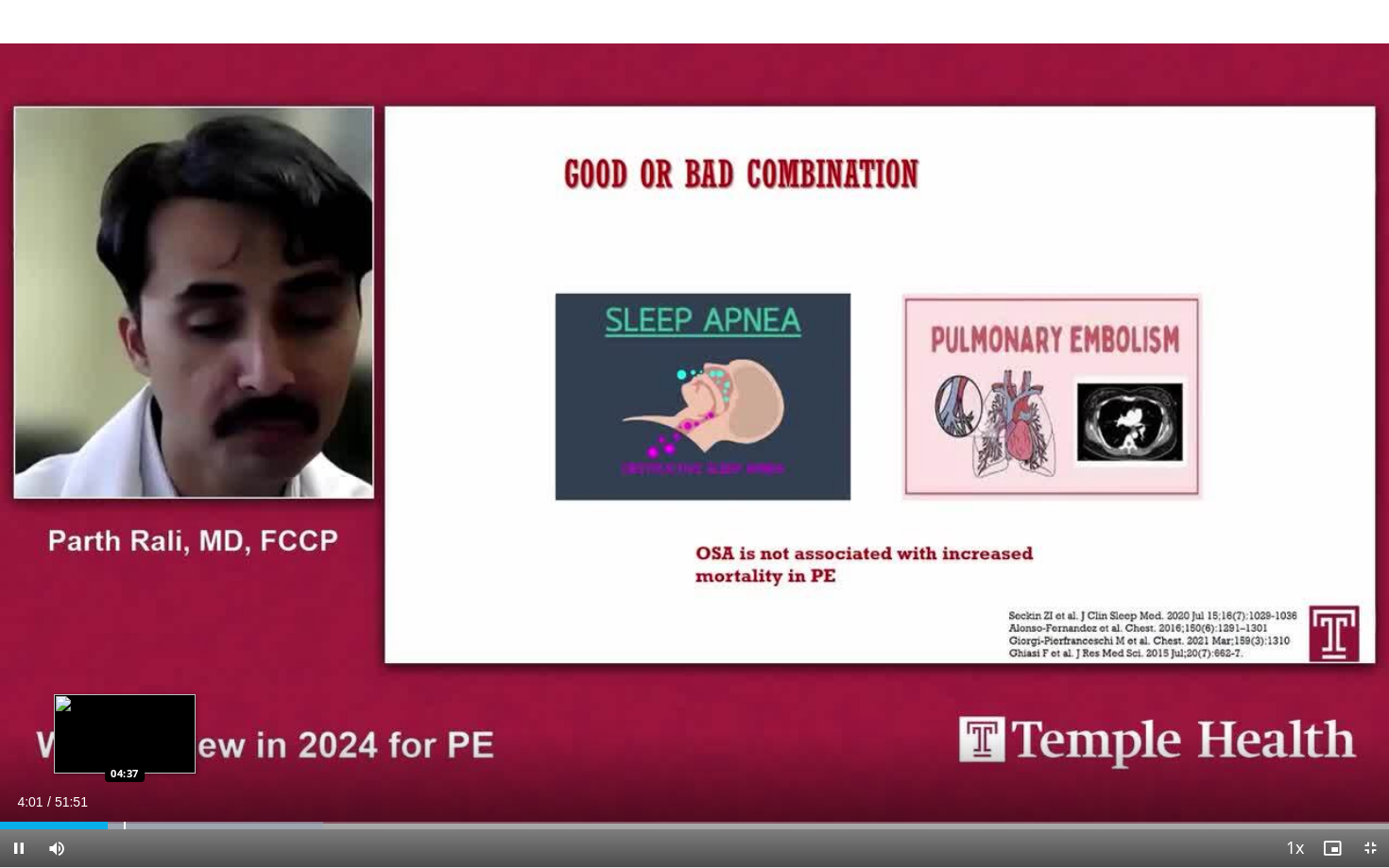 click at bounding box center (125, 825) 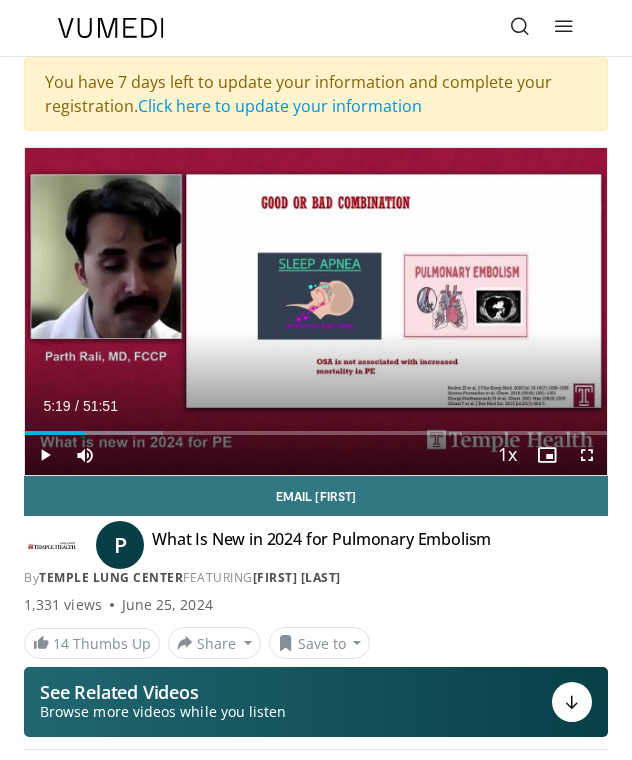 click at bounding box center (45, 455) 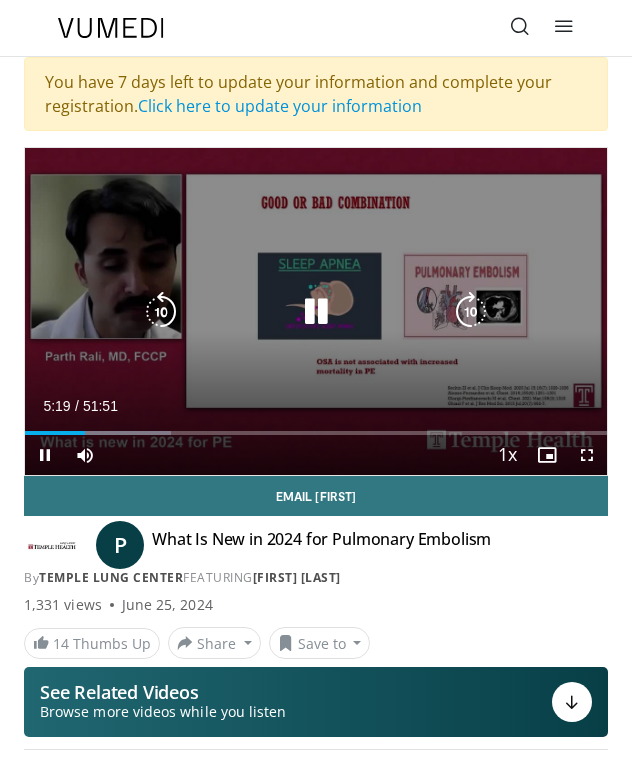 click at bounding box center (161, 312) 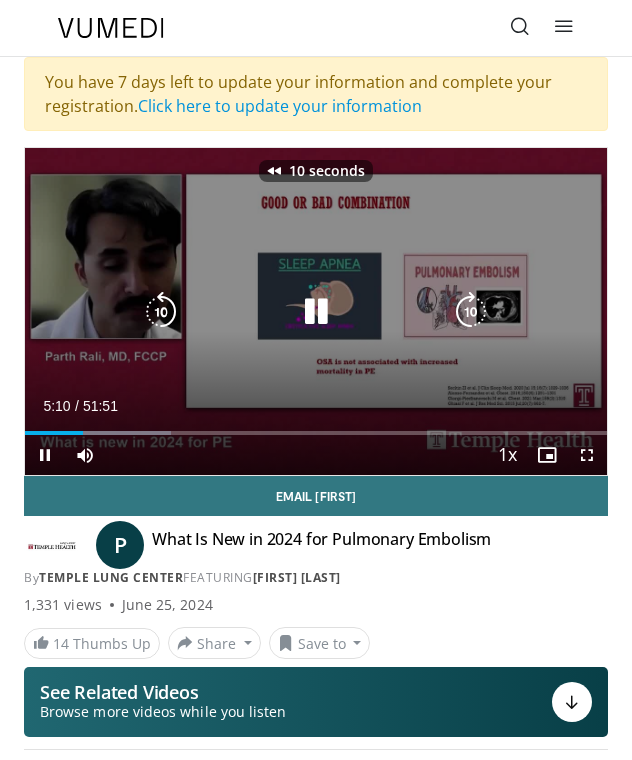 click at bounding box center [161, 312] 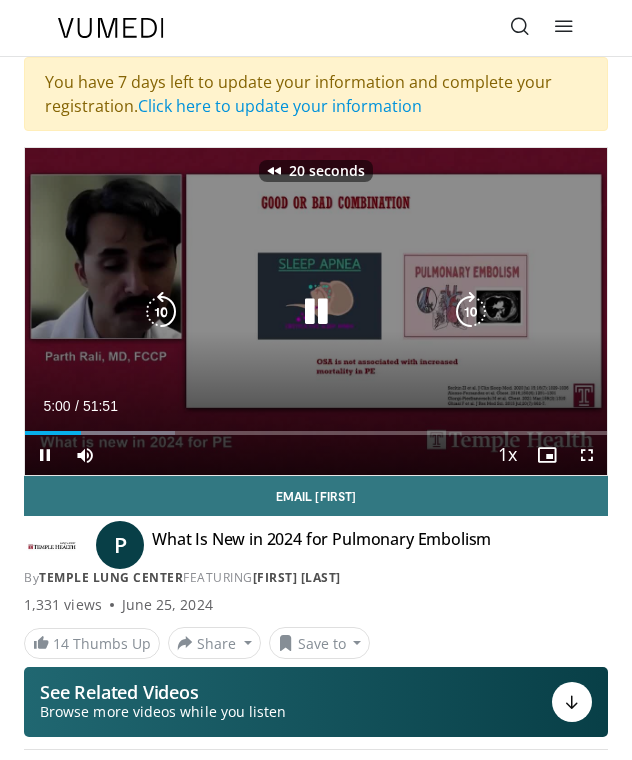 click at bounding box center (161, 312) 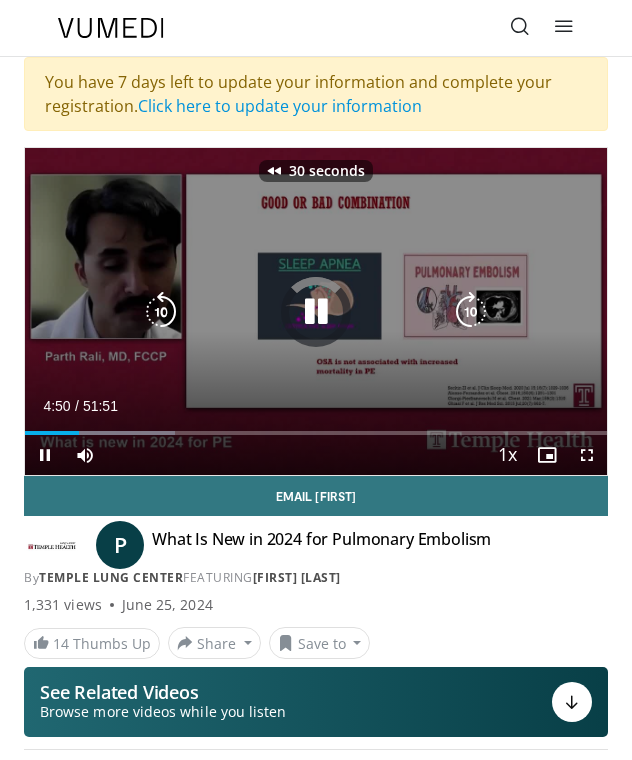 click at bounding box center [161, 312] 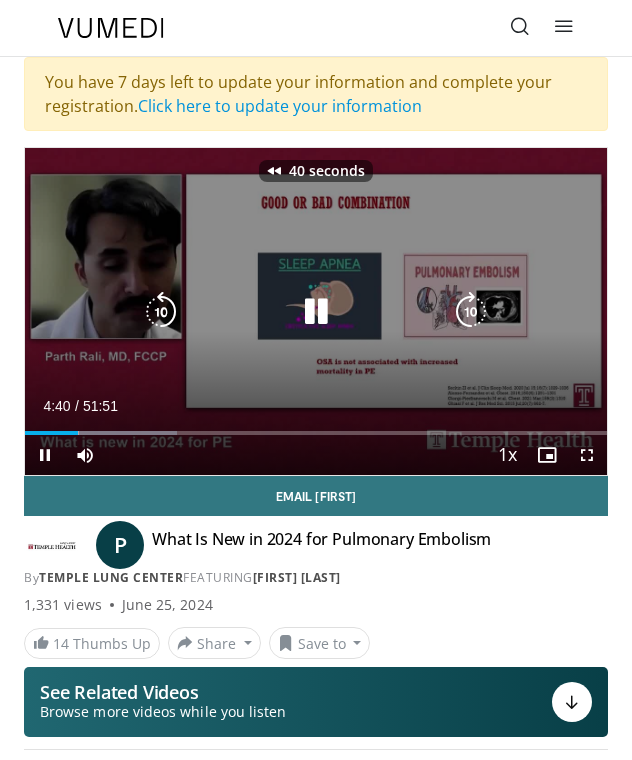 click at bounding box center (161, 312) 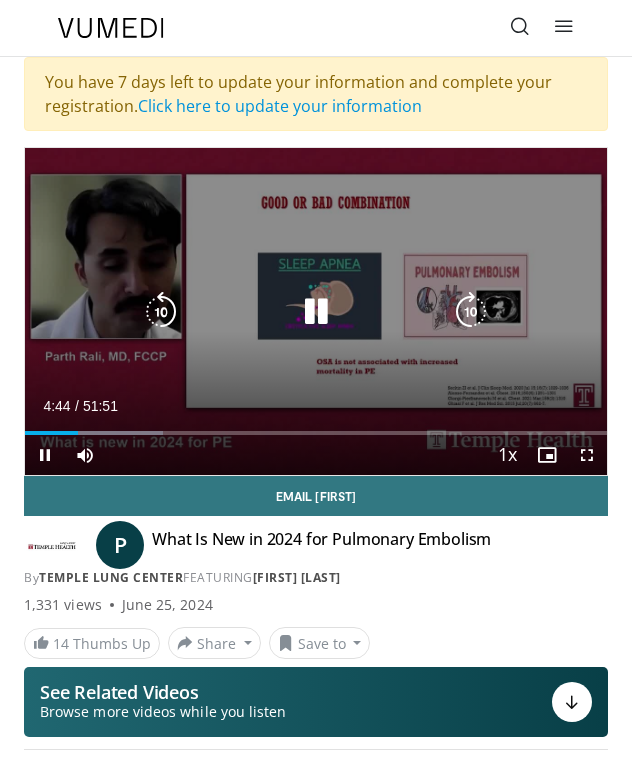 click at bounding box center [161, 312] 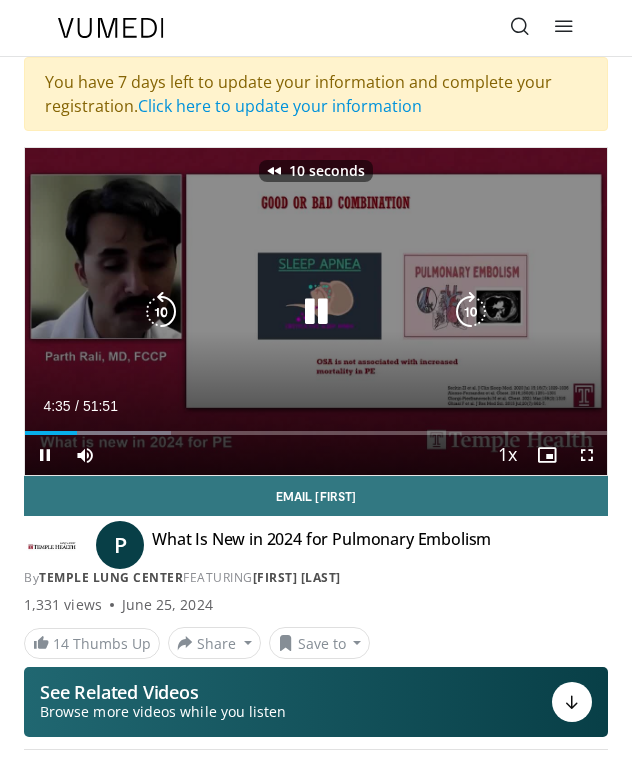 click at bounding box center (161, 312) 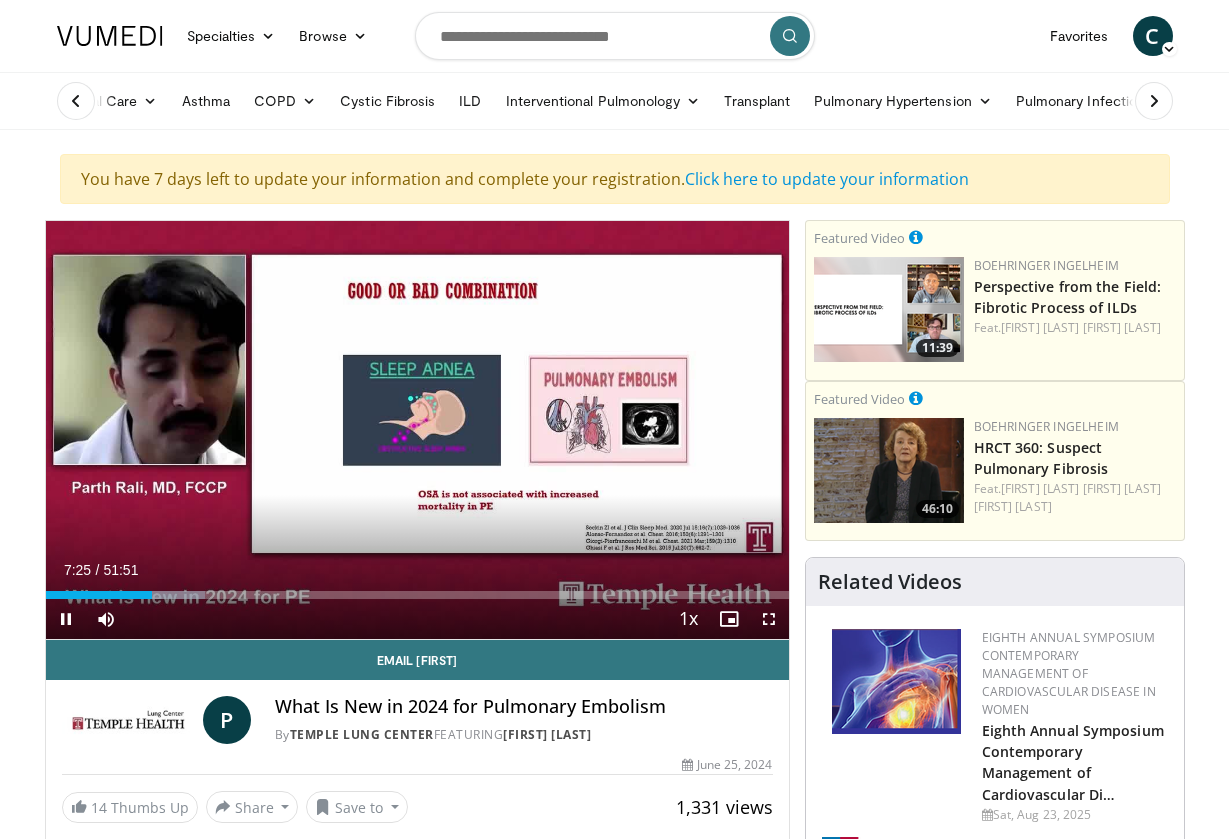 click at bounding box center [769, 619] 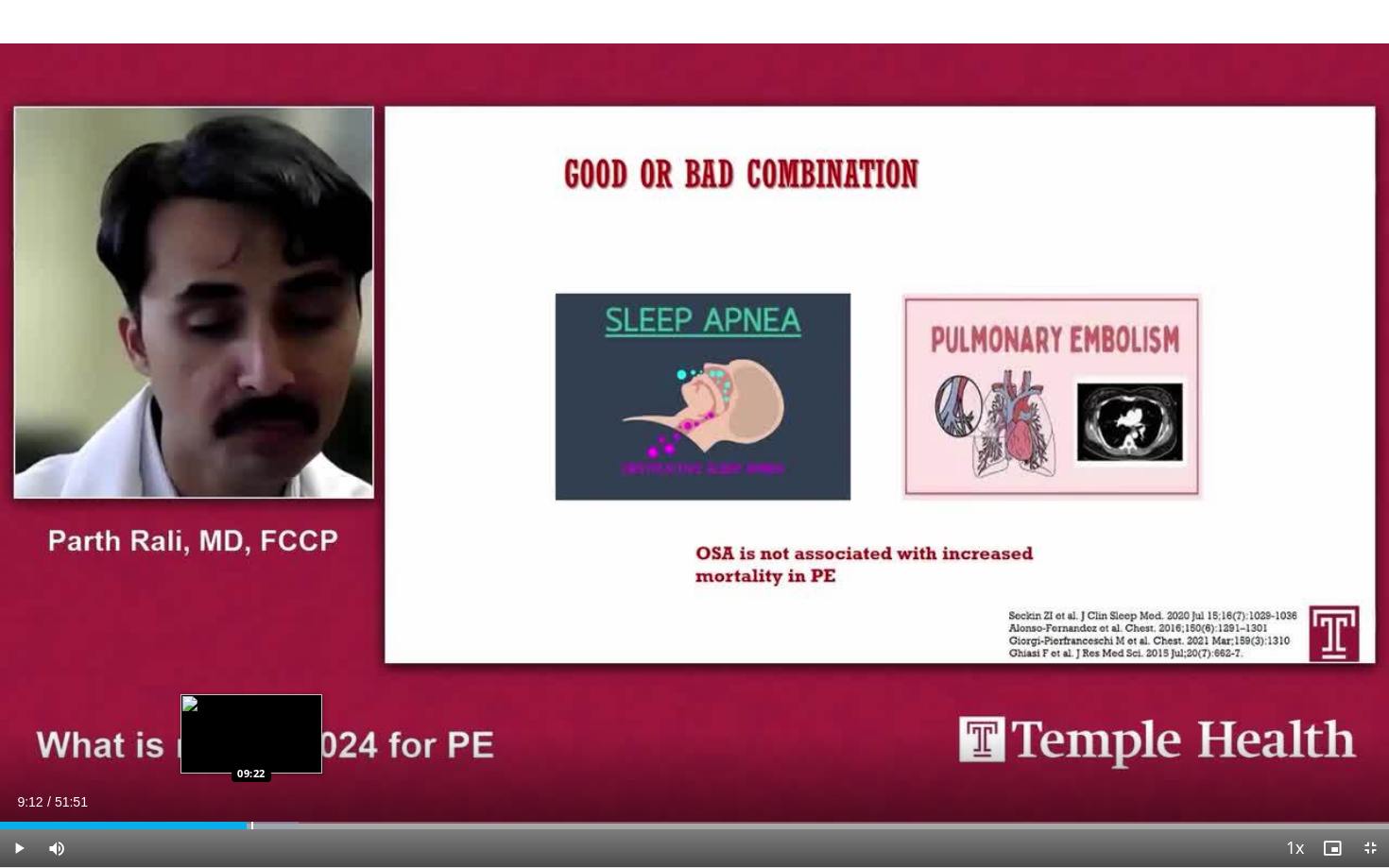 click at bounding box center [252, 825] 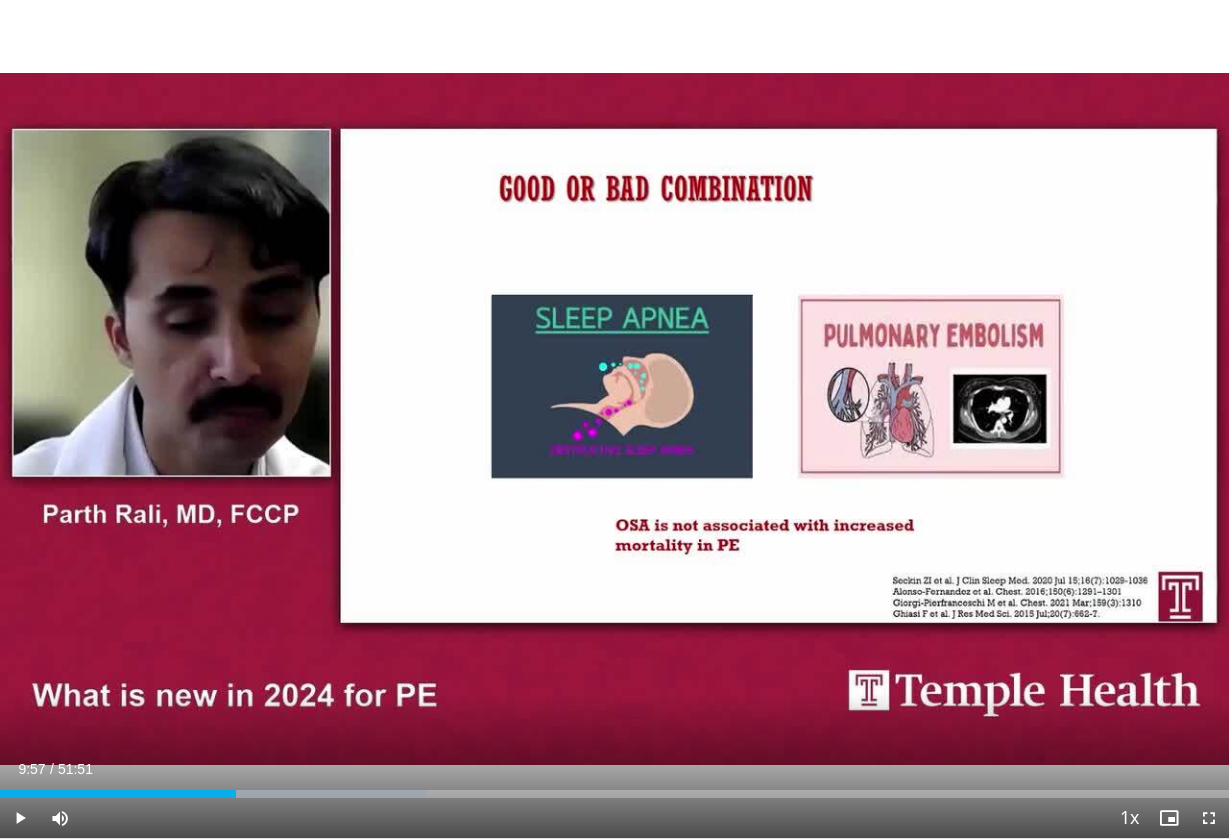scroll, scrollTop: 298, scrollLeft: 0, axis: vertical 